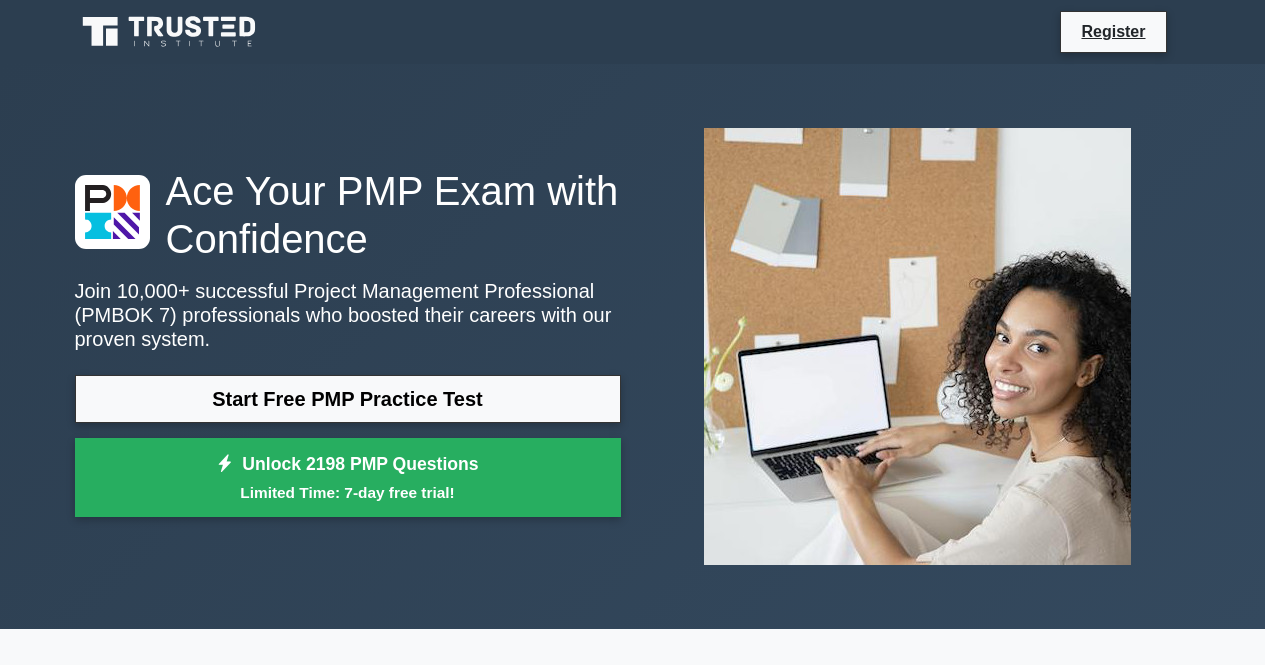 scroll, scrollTop: 0, scrollLeft: 0, axis: both 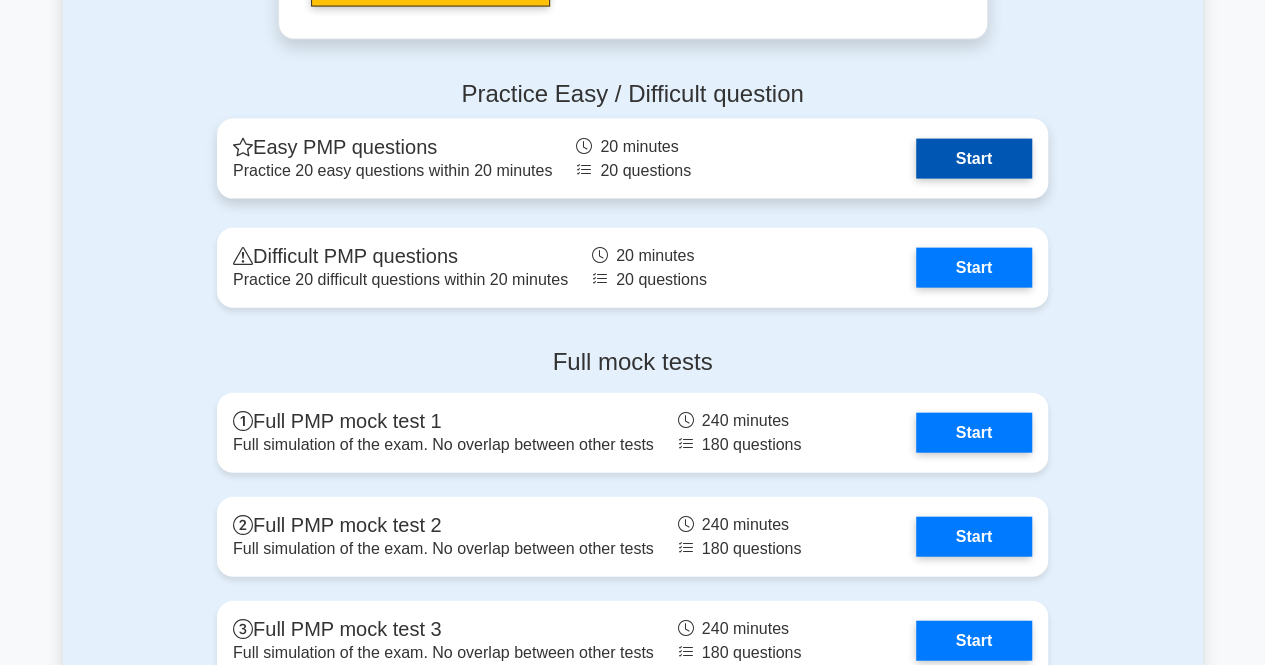 click on "Start" at bounding box center [974, 159] 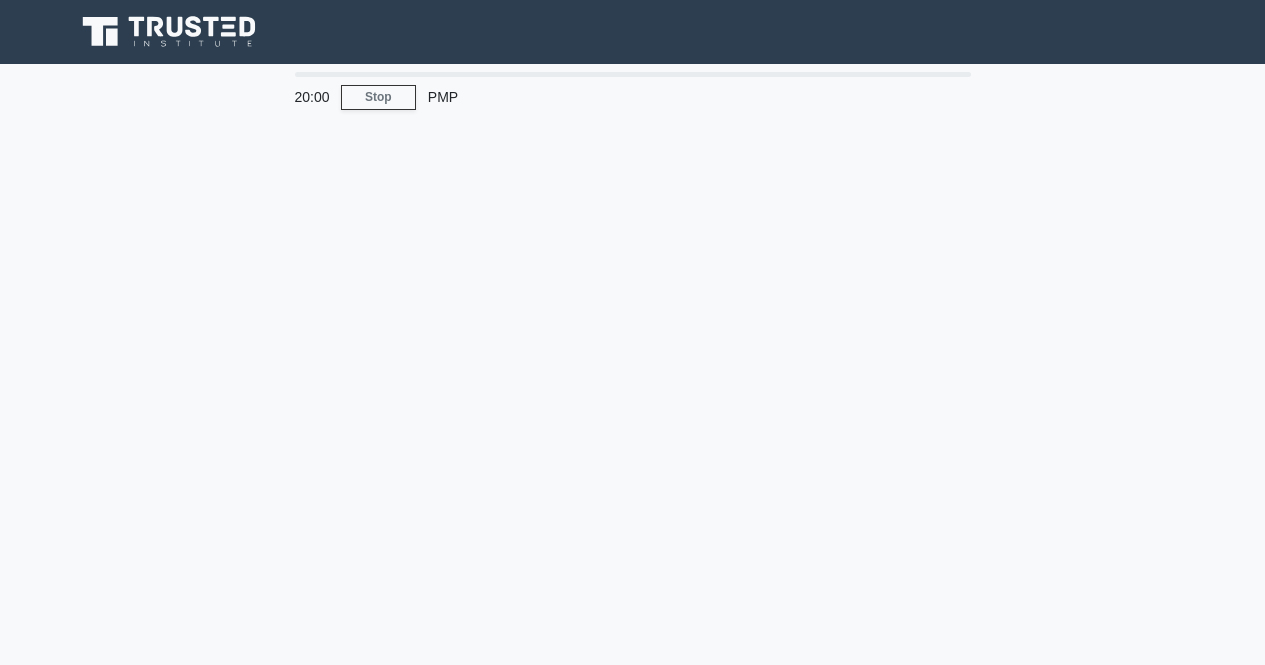 scroll, scrollTop: 0, scrollLeft: 0, axis: both 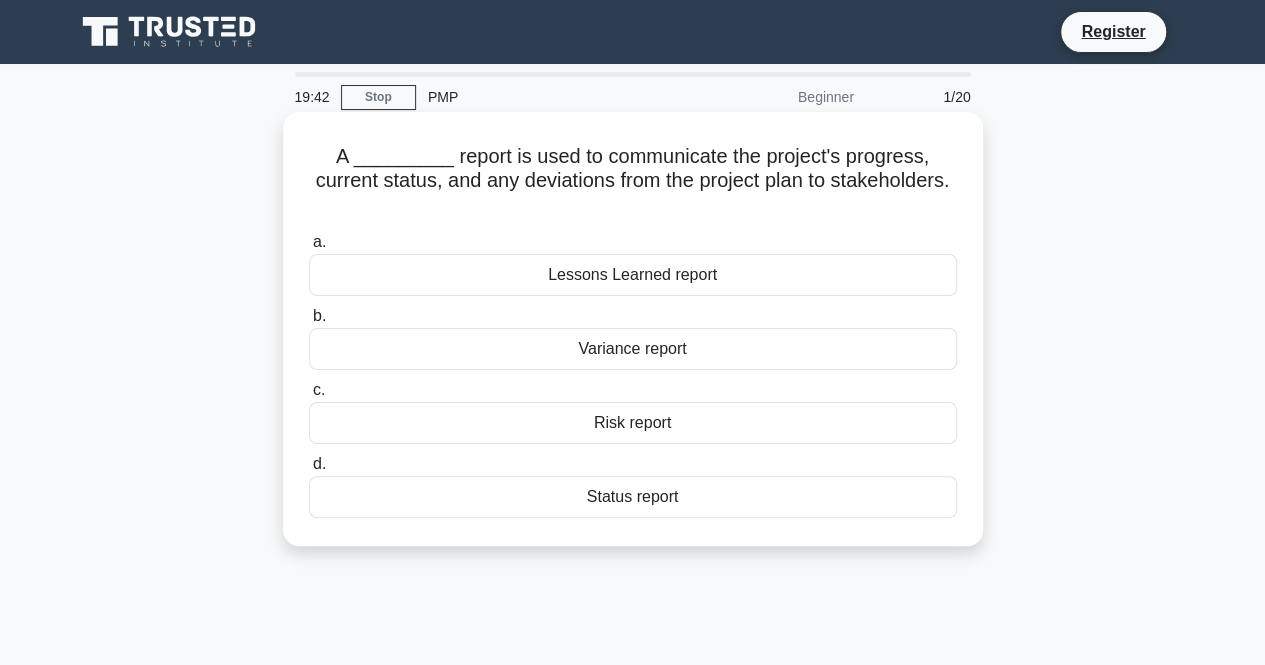 click on "Status report" at bounding box center (633, 497) 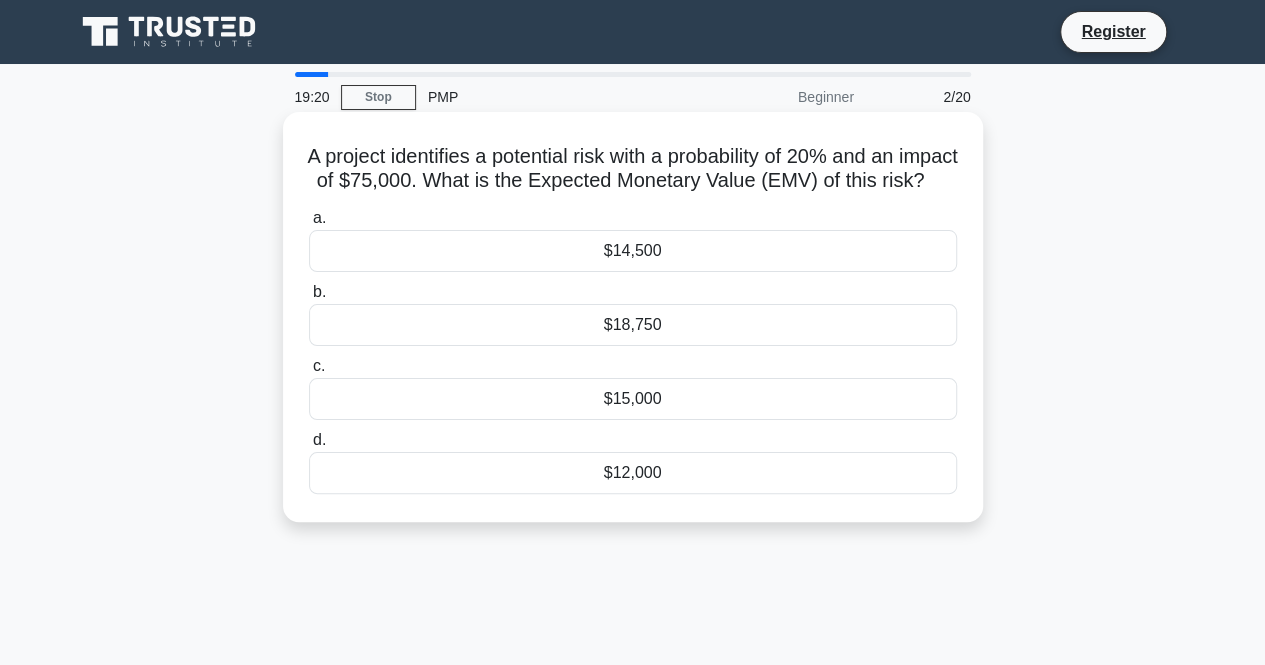 click on "$15,000" at bounding box center (633, 399) 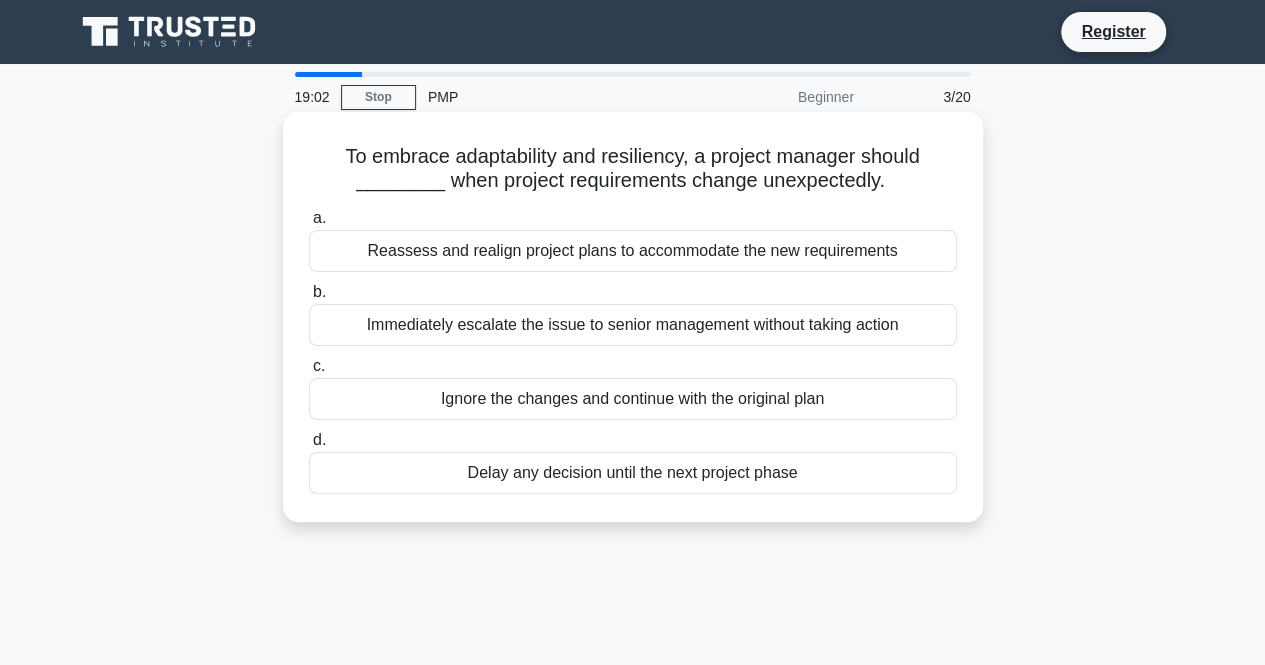 click on "Reassess and realign project plans to accommodate the new requirements" at bounding box center (633, 251) 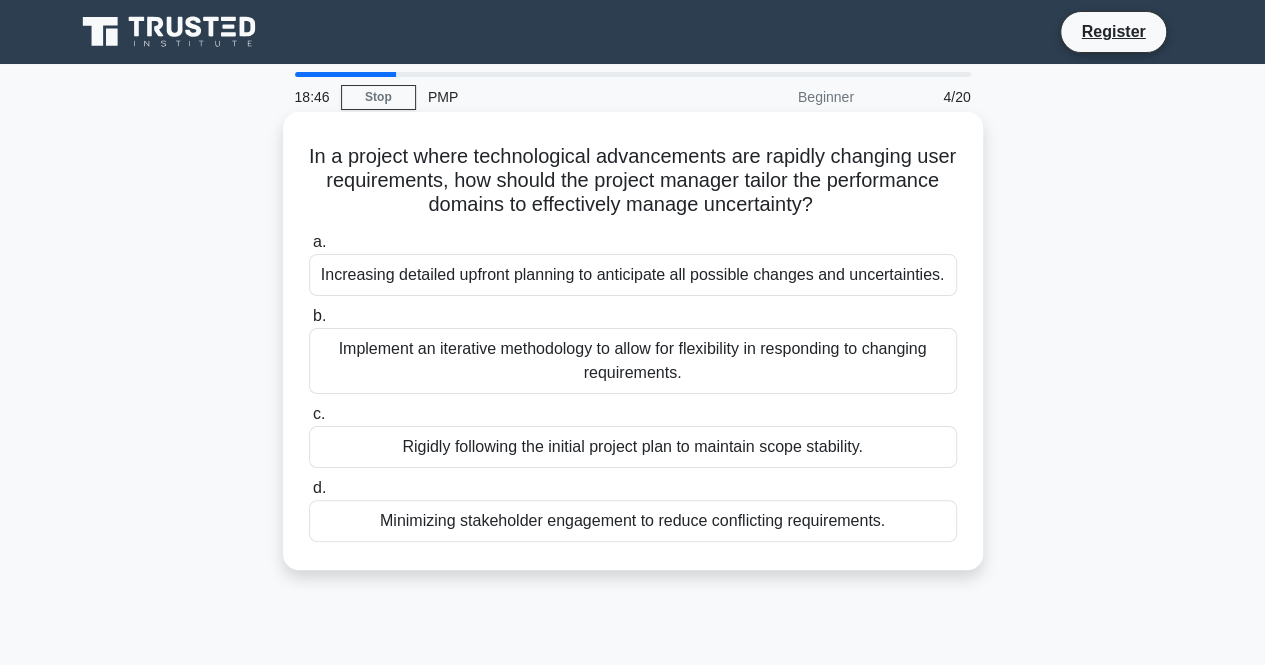 click on "Implement an iterative methodology to allow for flexibility in responding to changing requirements." at bounding box center (633, 361) 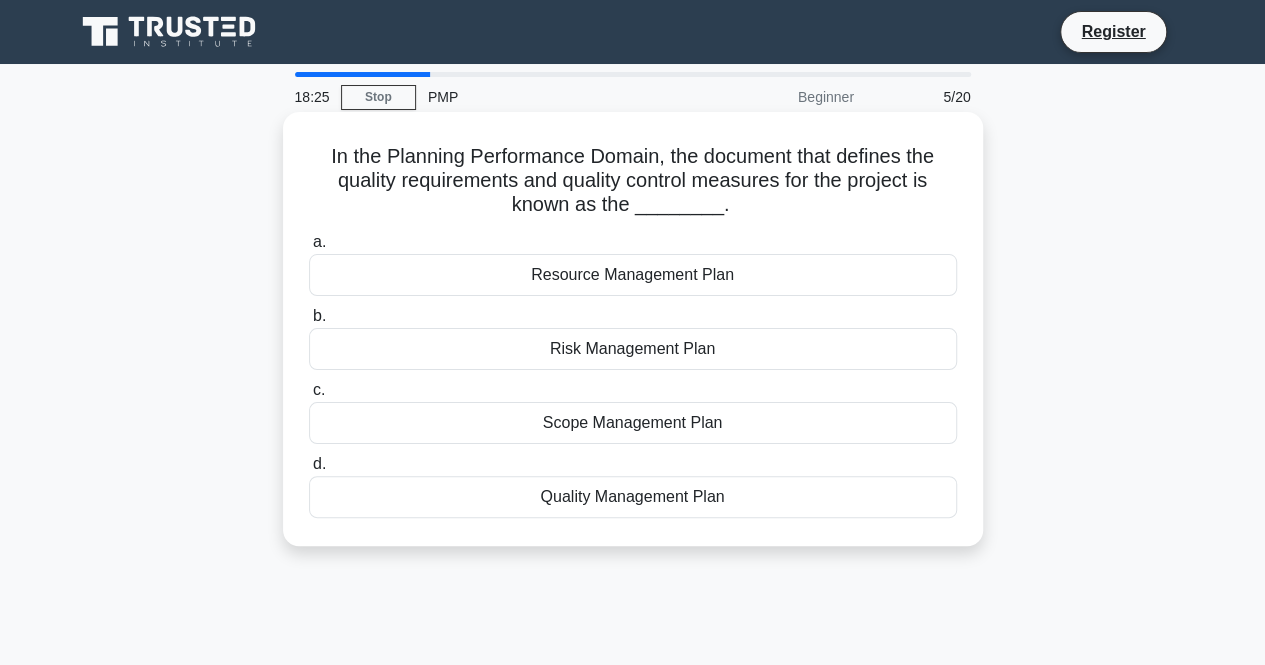 click on "Scope Management Plan" at bounding box center (633, 423) 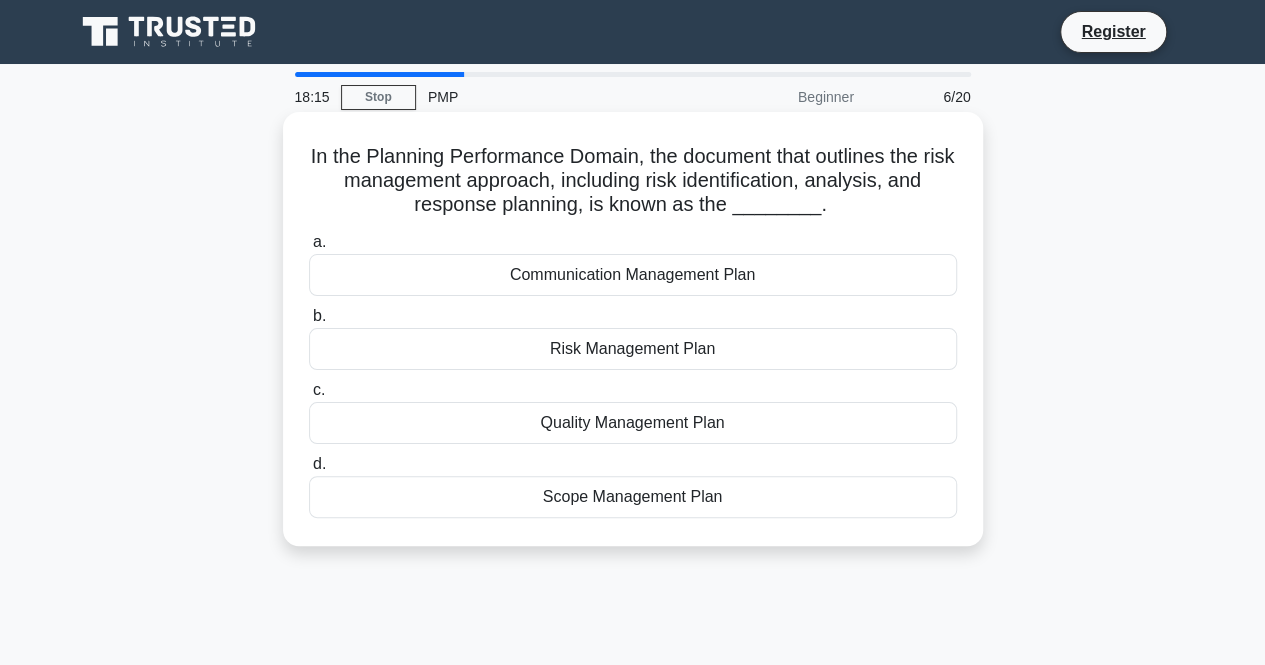 click on "Risk Management Plan" at bounding box center [633, 349] 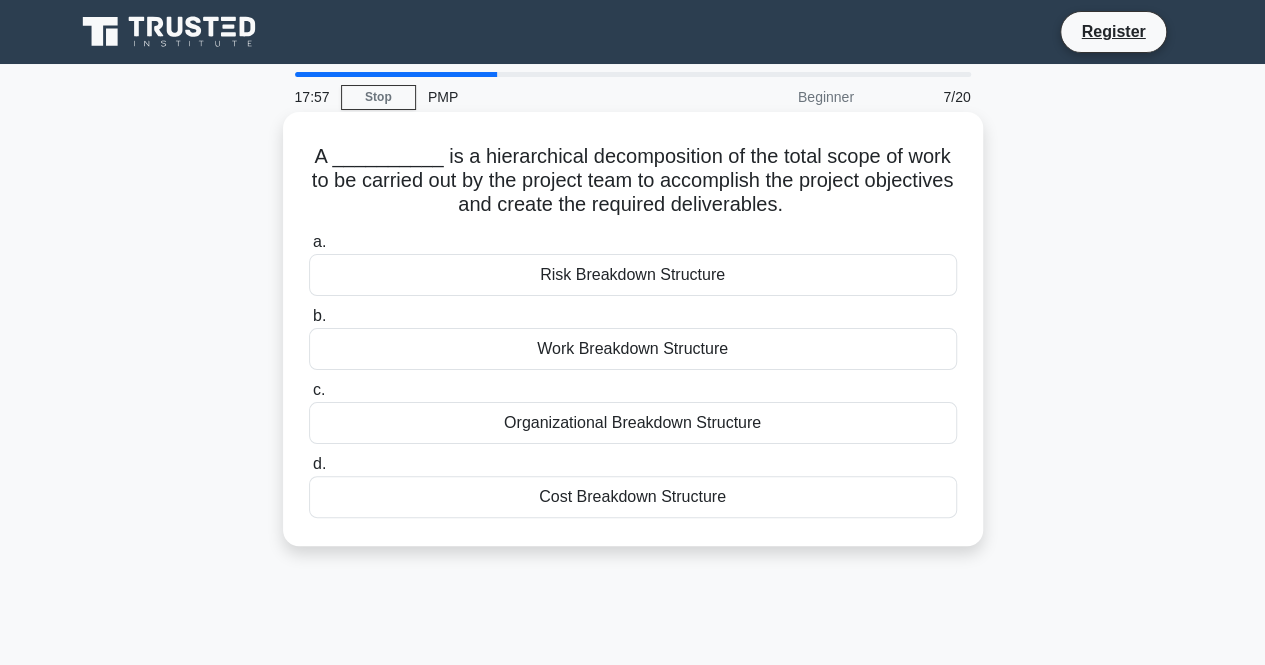 click on "Work Breakdown Structure" at bounding box center [633, 349] 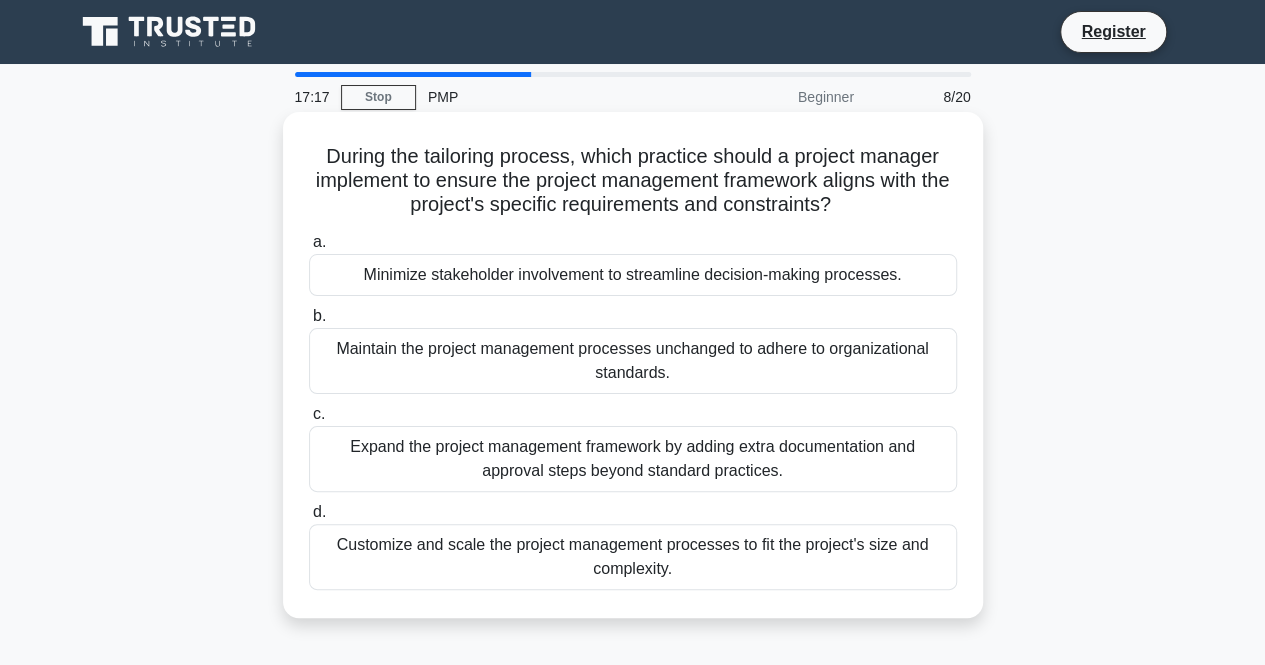 drag, startPoint x: 639, startPoint y: 451, endPoint x: 592, endPoint y: 457, distance: 47.38143 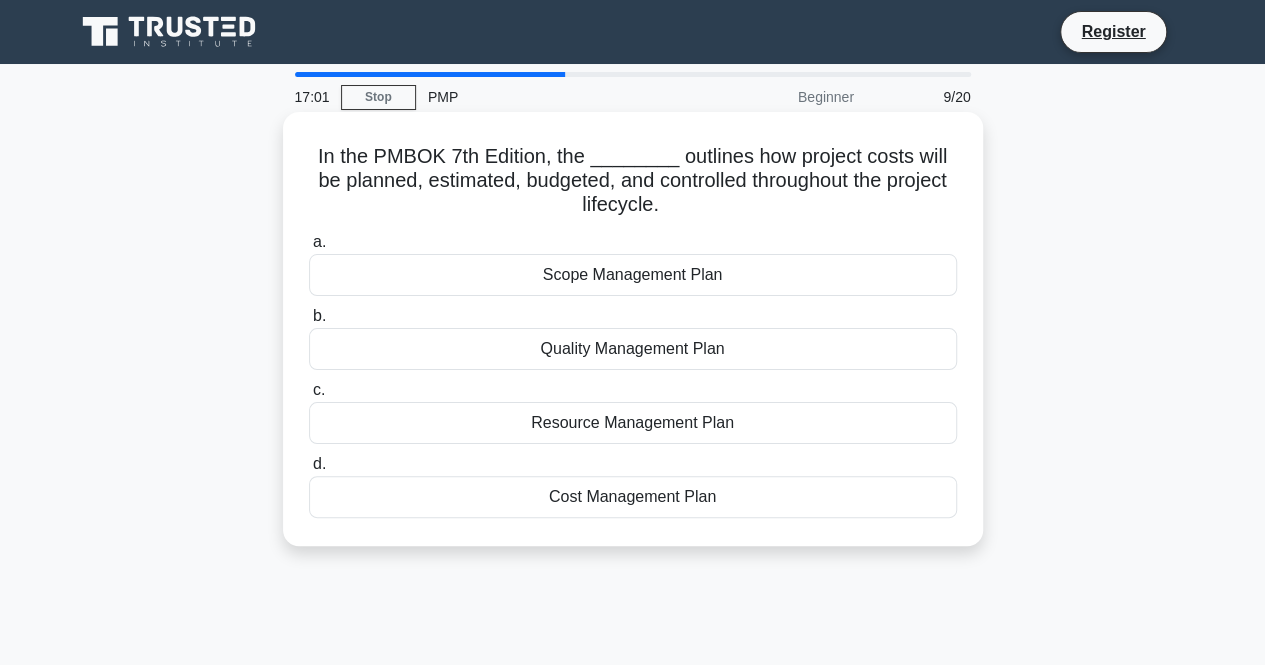 click on "Scope Management Plan" at bounding box center (633, 275) 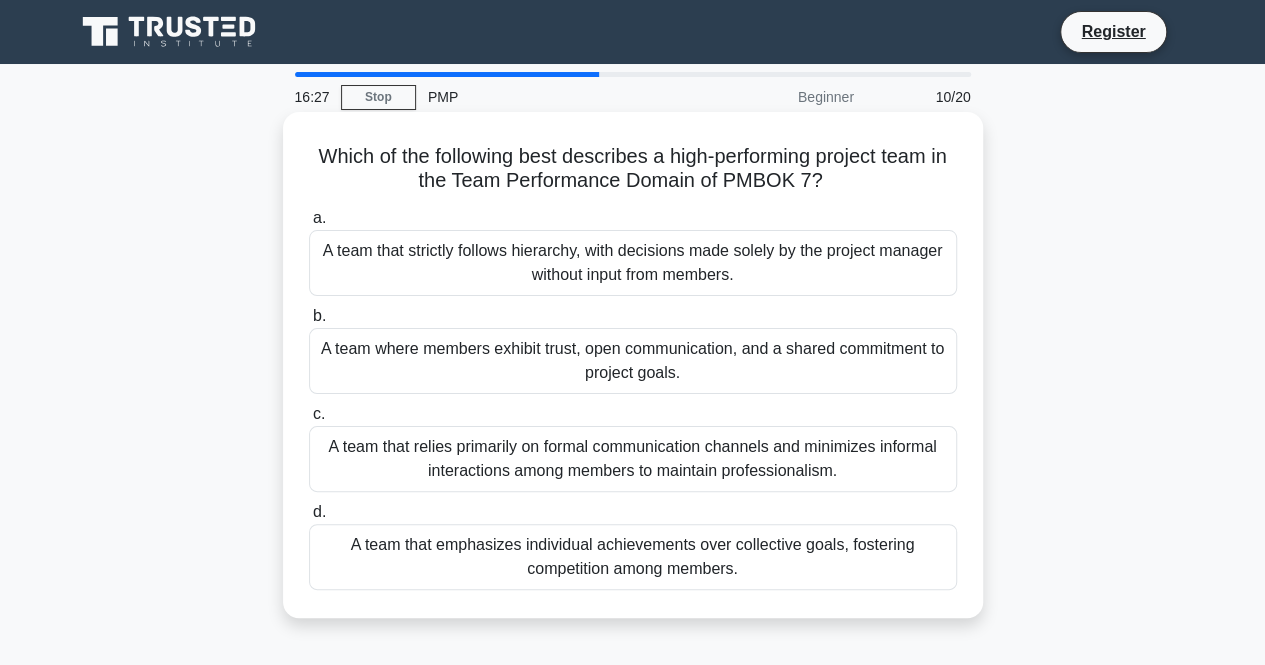 click on "A team where members exhibit trust, open communication, and a shared commitment to project goals." at bounding box center [633, 361] 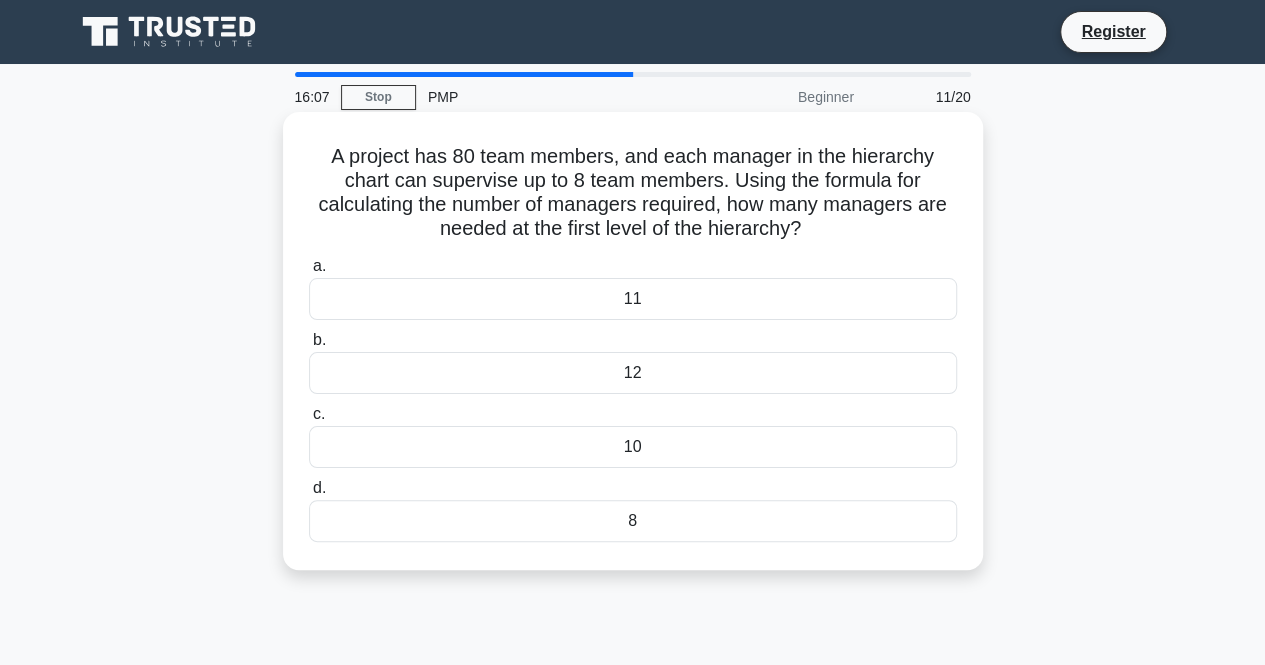click on "10" at bounding box center [633, 447] 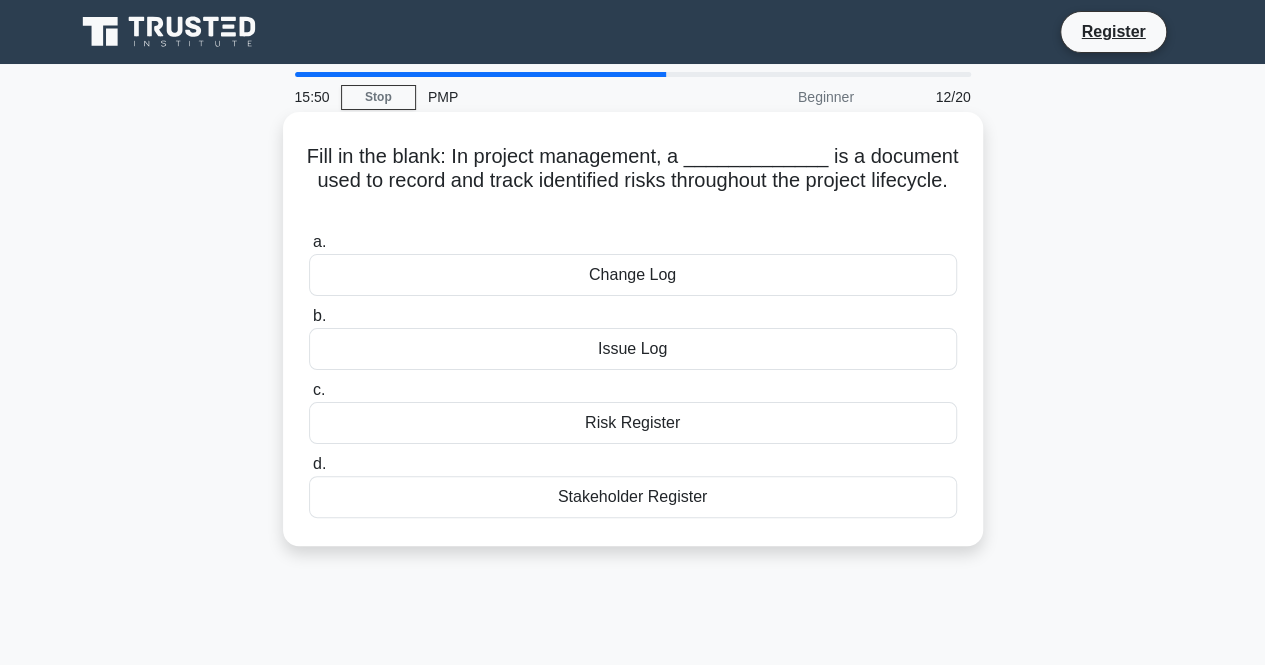 click on "Risk Register" at bounding box center [633, 423] 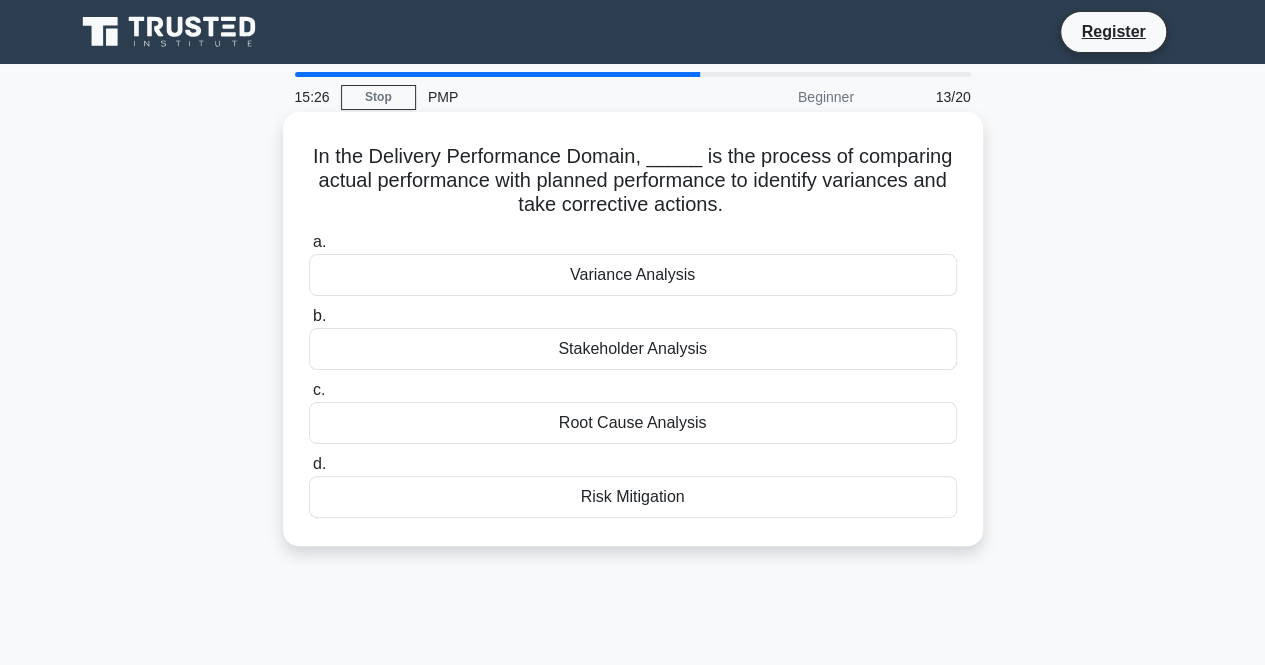 click on "Stakeholder Analysis" at bounding box center [633, 349] 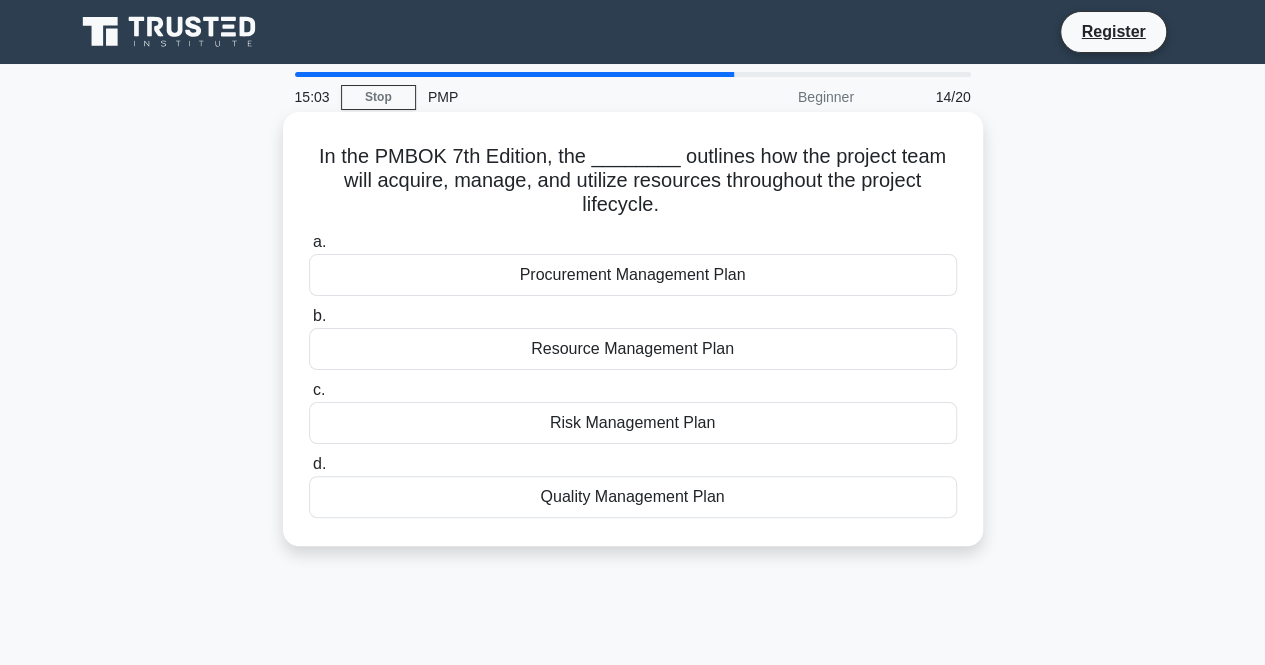 click on "Resource Management Plan" at bounding box center [633, 349] 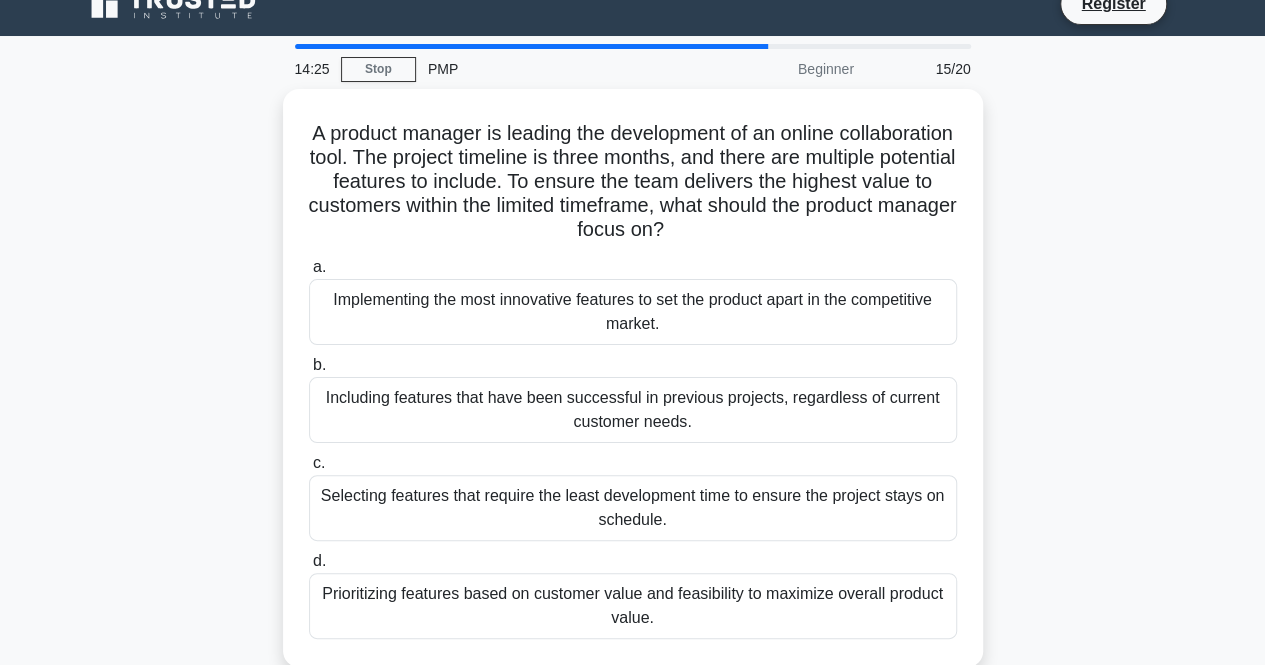 scroll, scrollTop: 40, scrollLeft: 0, axis: vertical 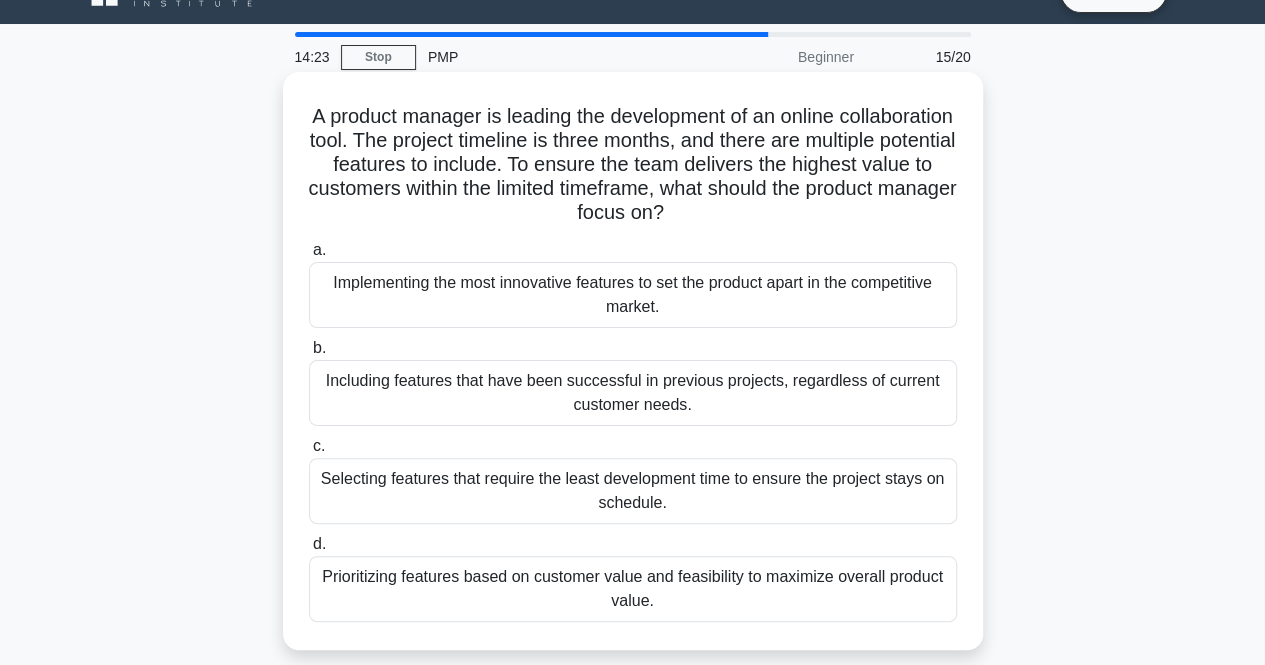 click on "Prioritizing features based on customer value and feasibility to maximize overall product value." at bounding box center (633, 589) 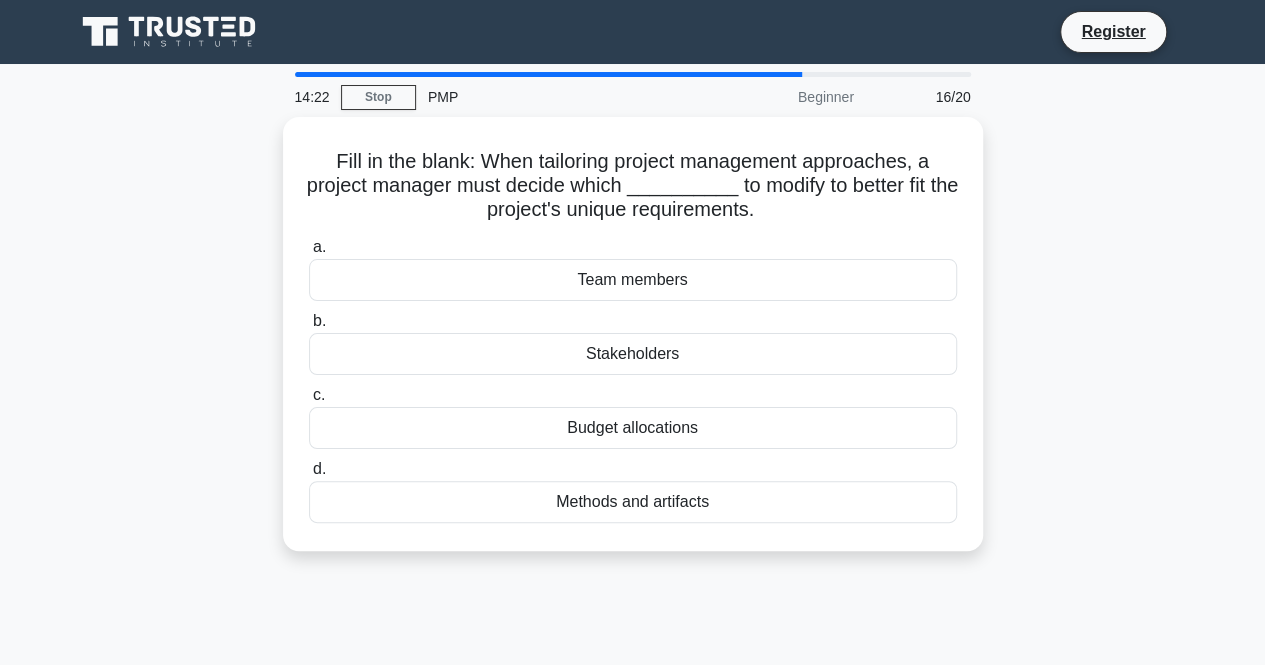 scroll, scrollTop: 0, scrollLeft: 0, axis: both 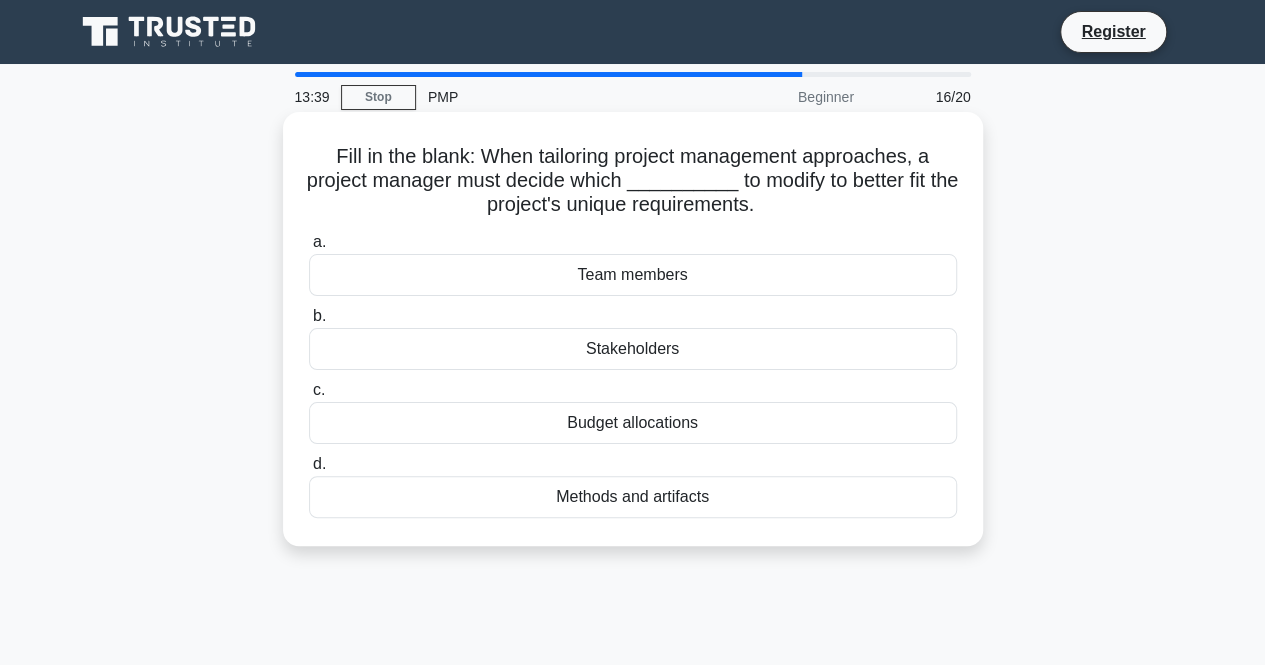 click on "Team members" at bounding box center [633, 275] 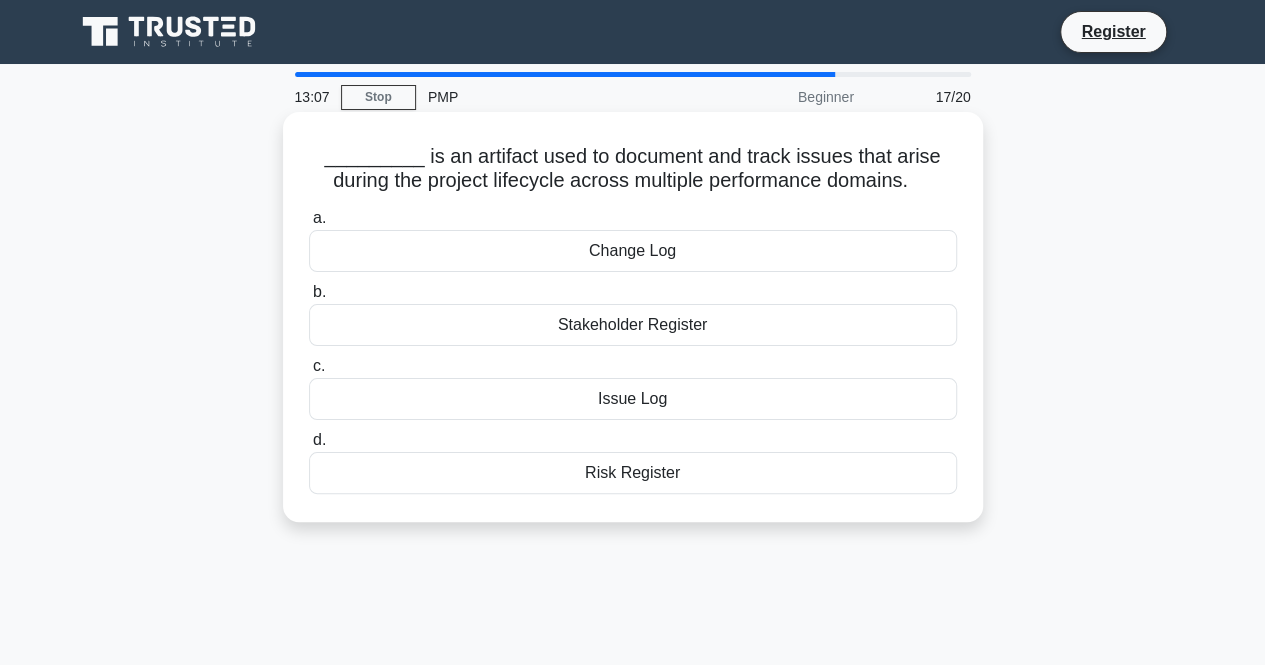 click on "Risk Register" at bounding box center [633, 473] 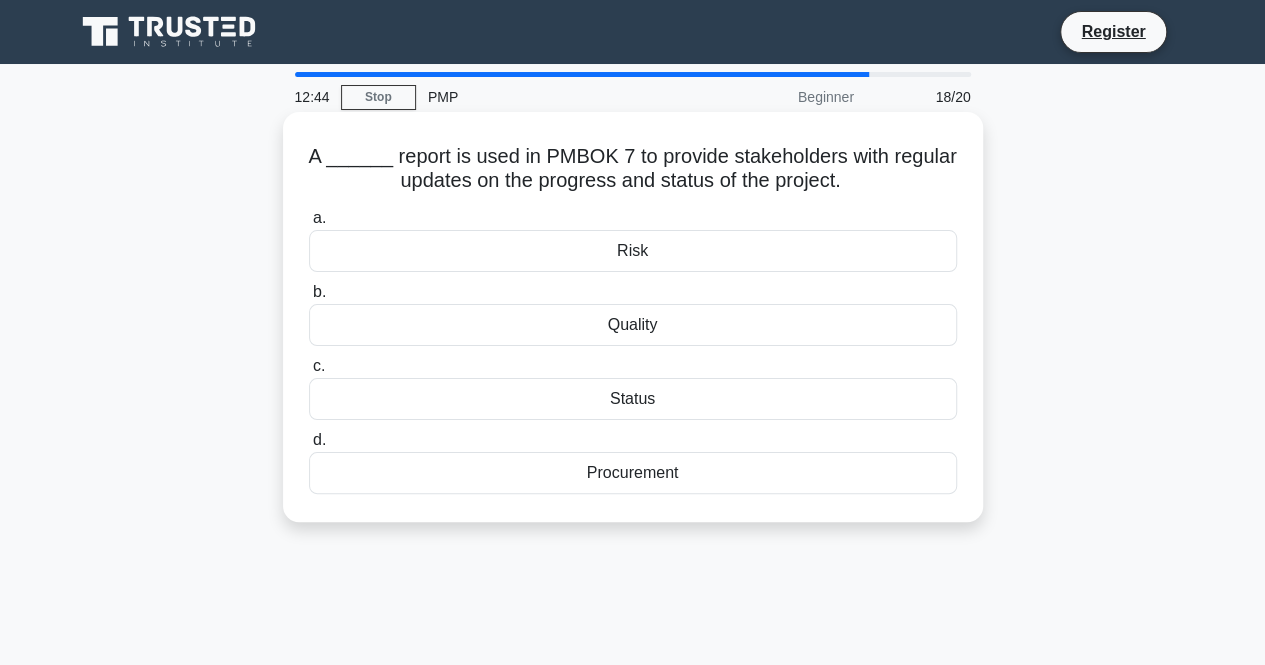 click on "Status" at bounding box center [633, 399] 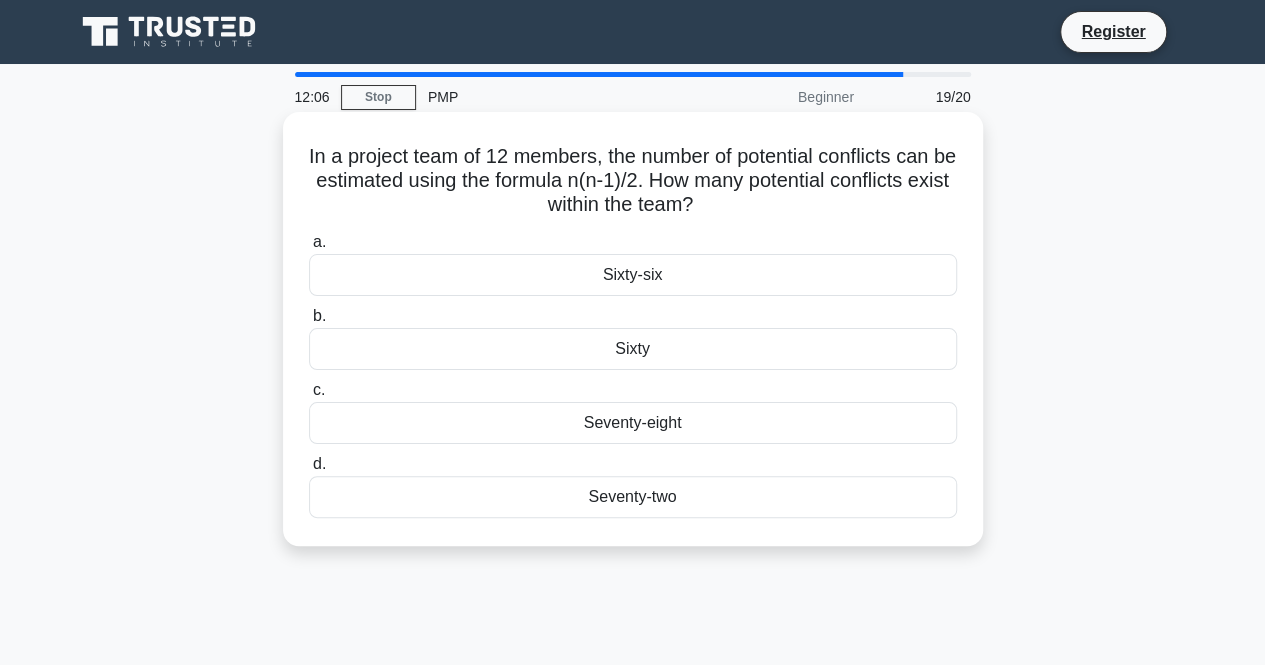 click on "Sixty-six" at bounding box center [633, 275] 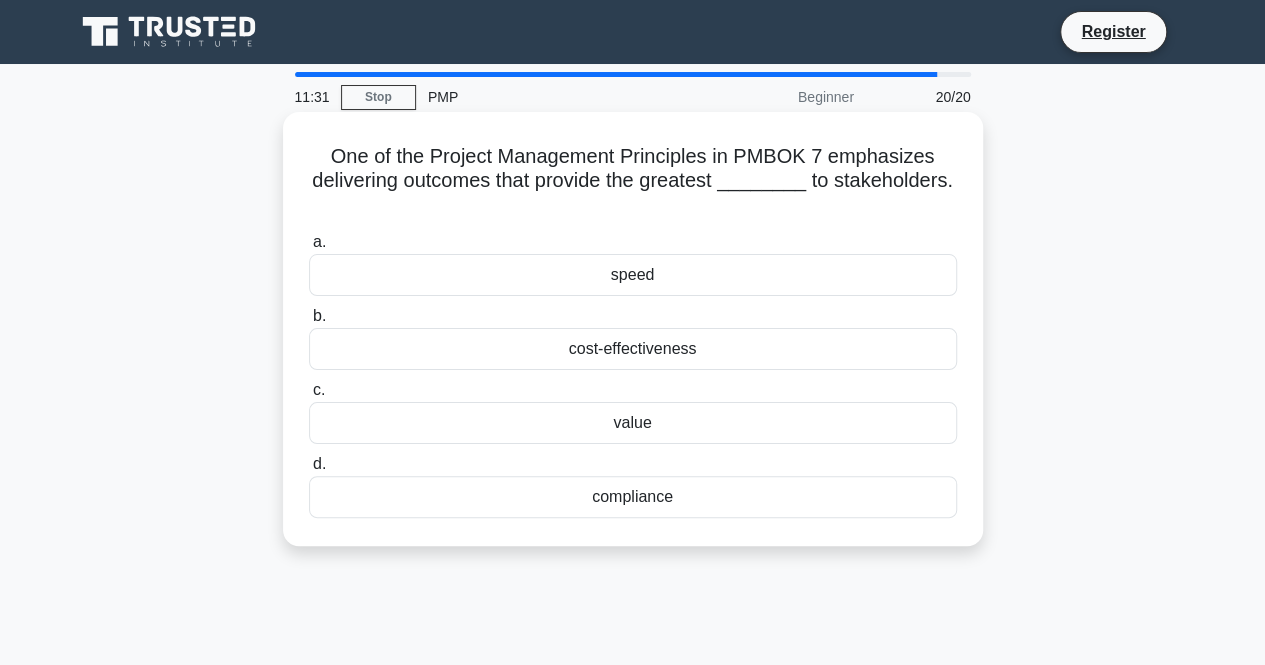 click on "value" at bounding box center [633, 423] 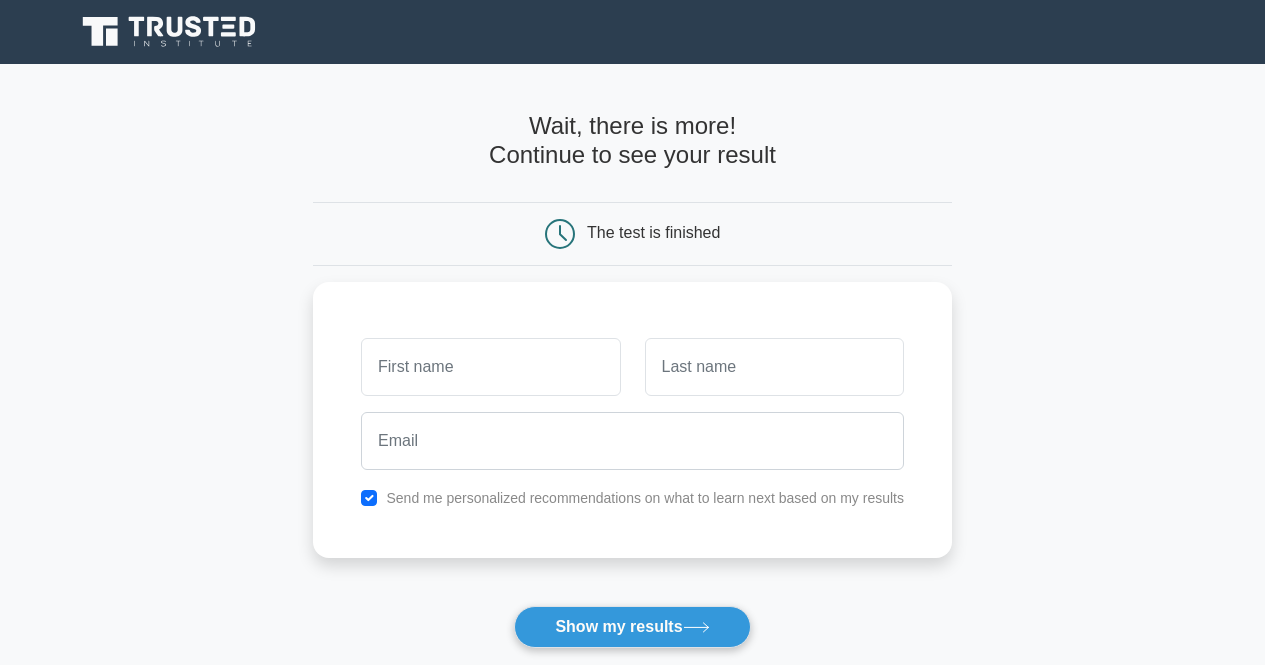 scroll, scrollTop: 0, scrollLeft: 0, axis: both 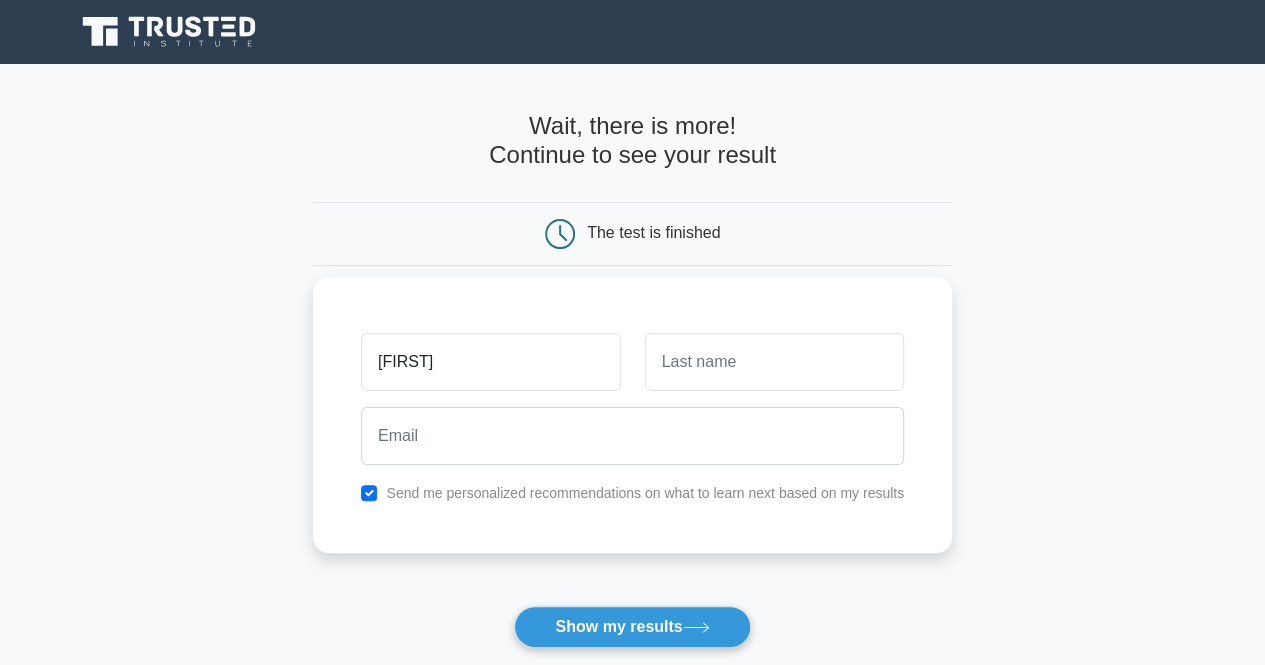 type on "[FIRST]" 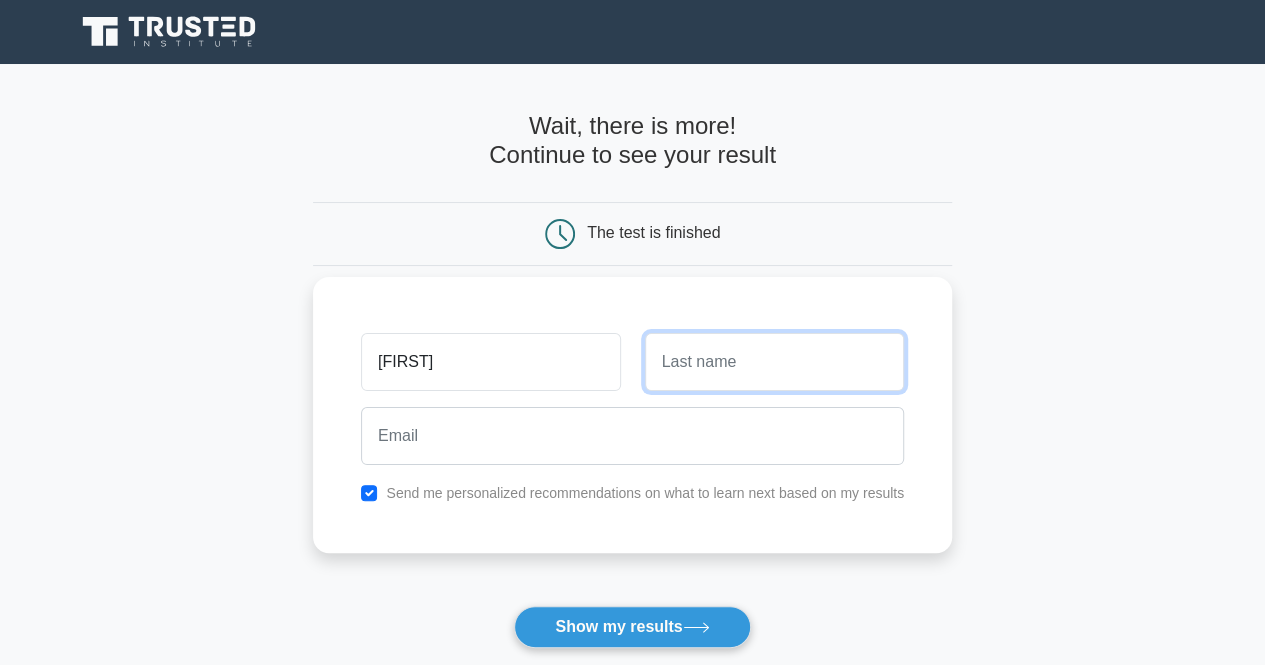 click at bounding box center (774, 362) 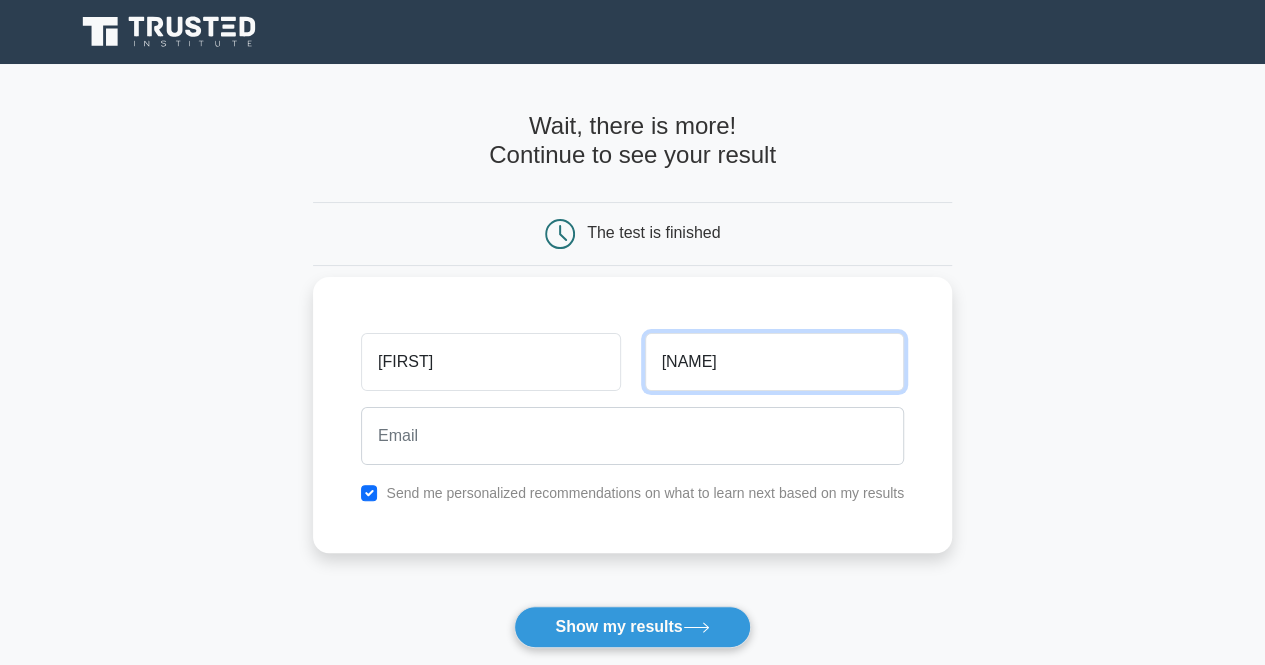 type on "[NAME]" 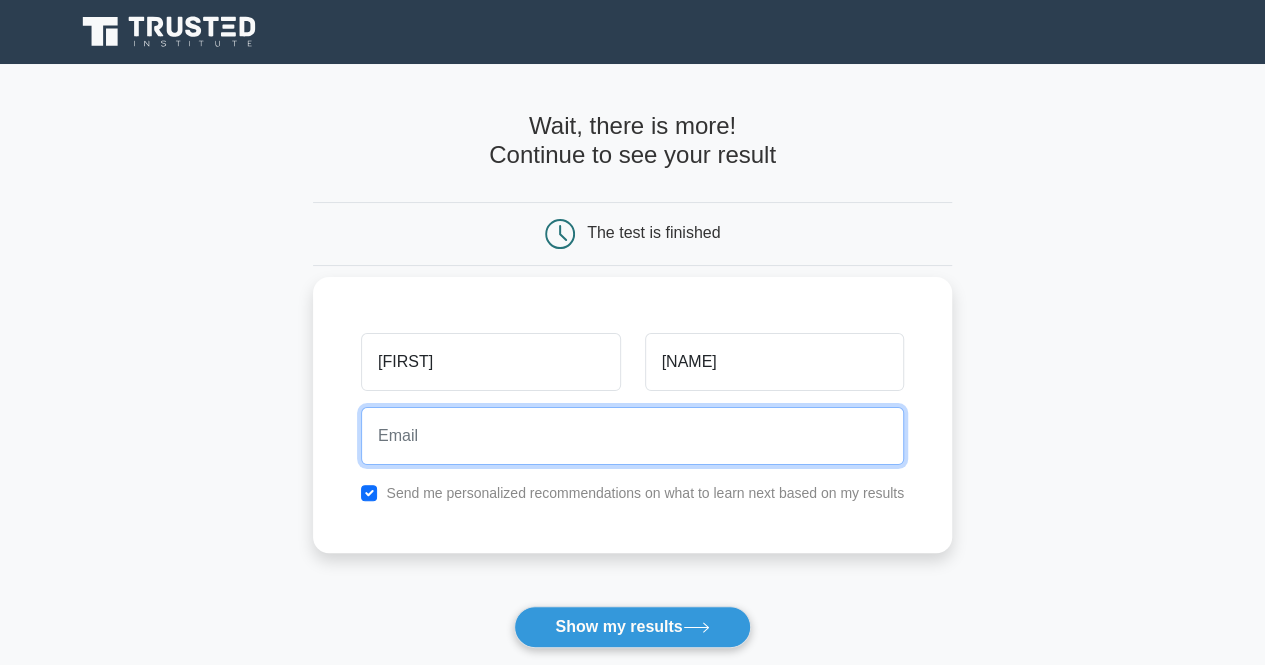 click at bounding box center (632, 436) 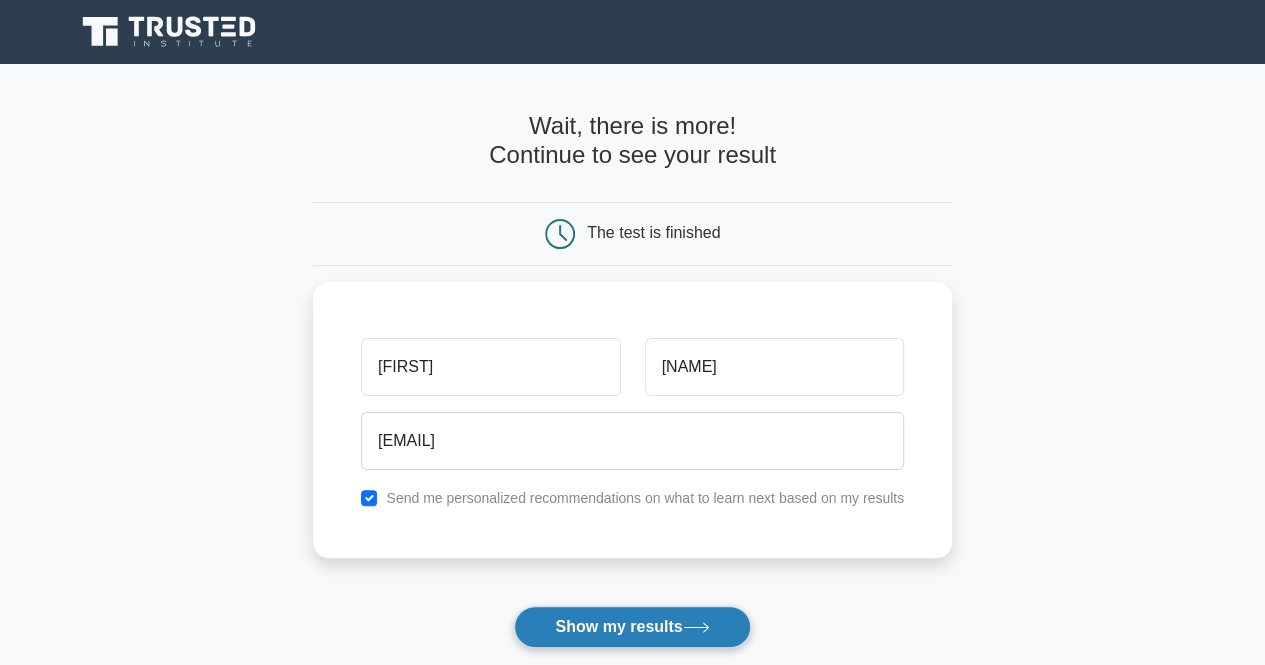 click on "Show my results" at bounding box center (632, 627) 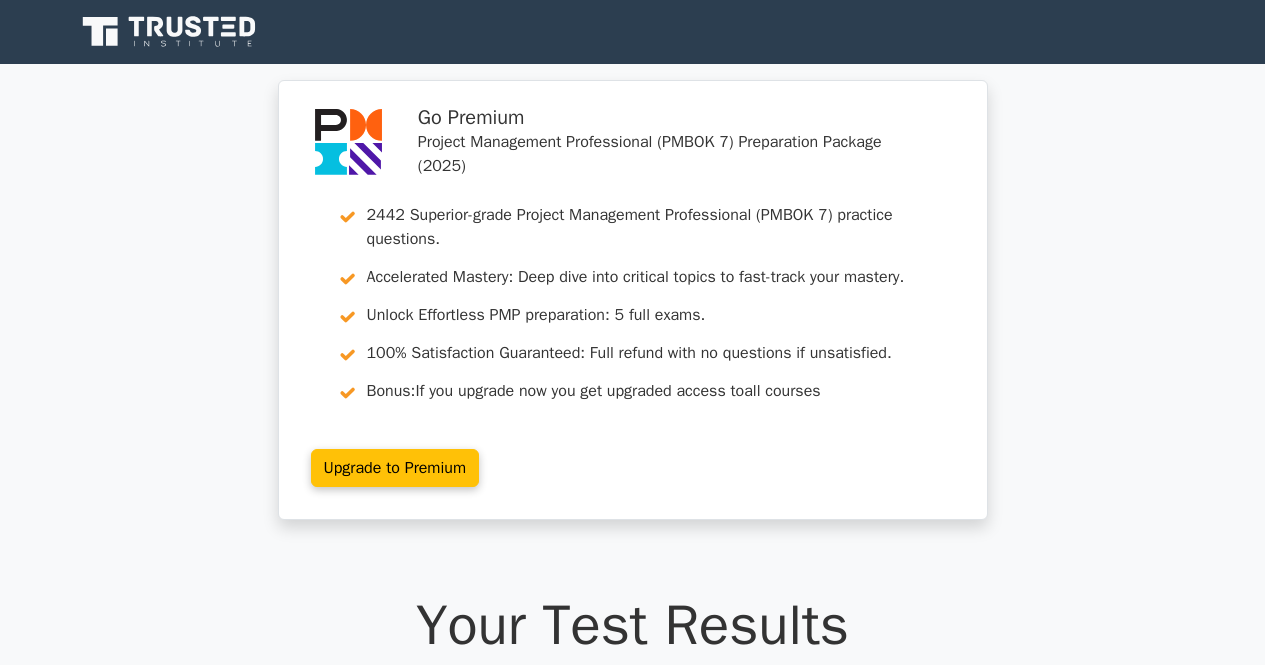 scroll, scrollTop: 0, scrollLeft: 0, axis: both 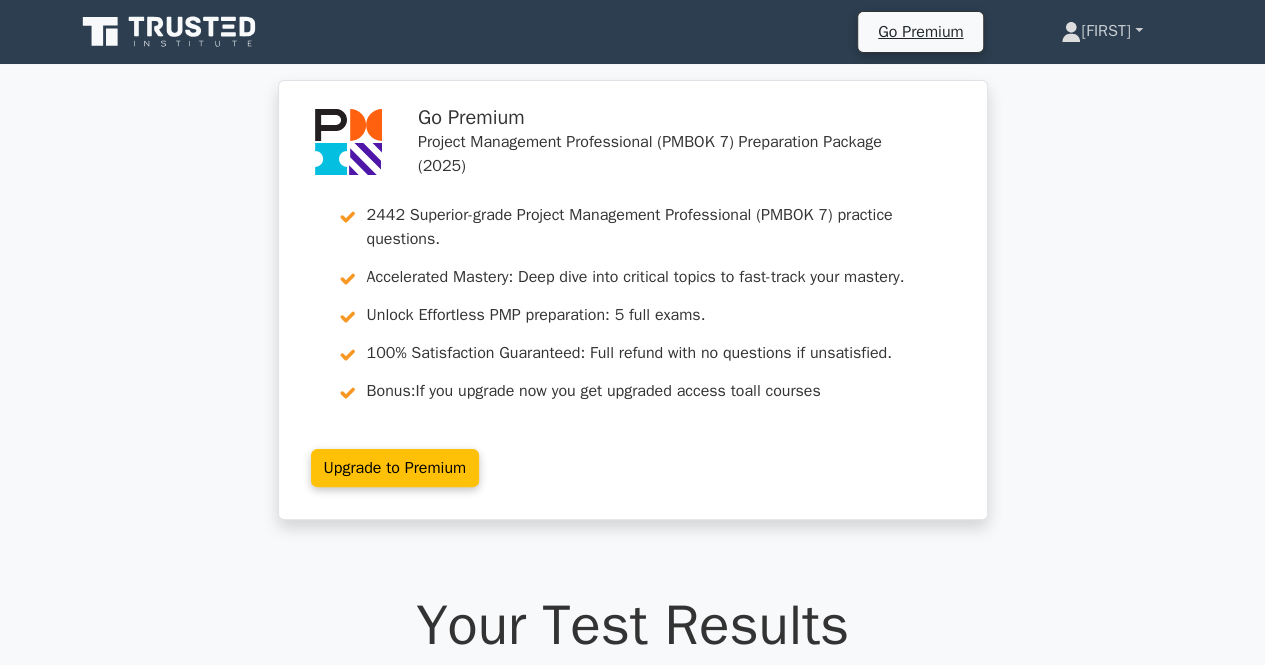 click on "[FIRST]" at bounding box center [1101, 31] 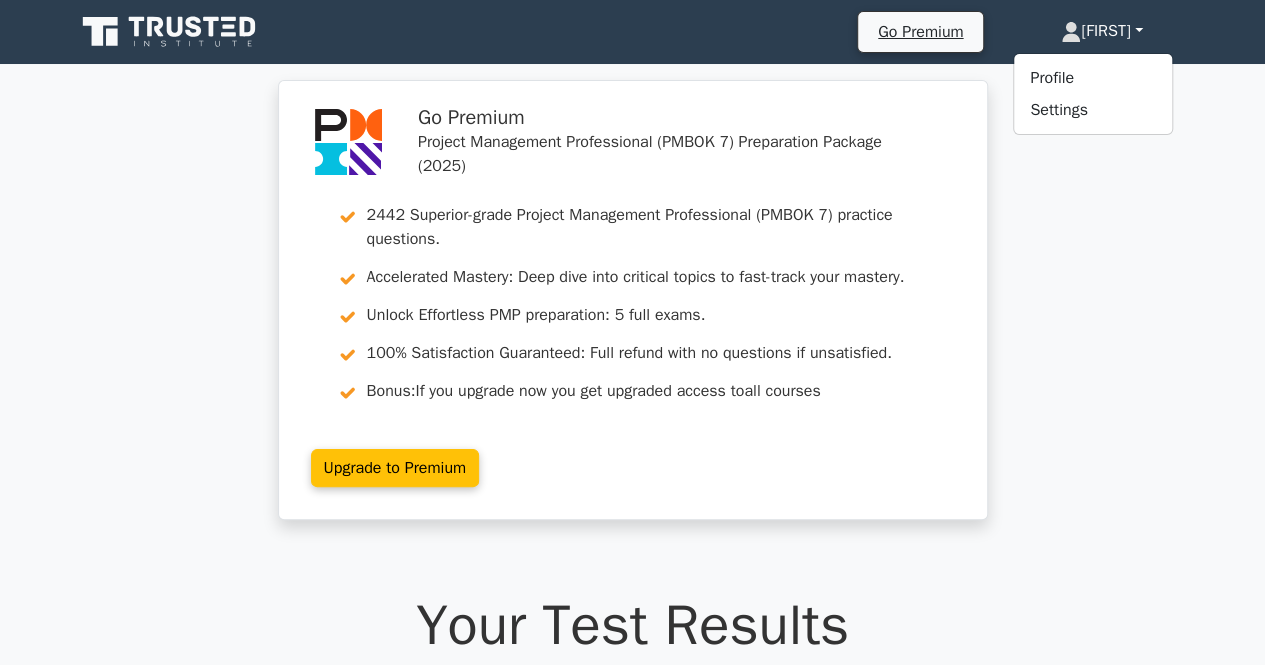 click on "Go Premium
Project Management Professional (PMBOK 7) Preparation Package (2025)
2442 Superior-grade  Project Management Professional (PMBOK 7) practice questions.
Accelerated Mastery: Deep dive into critical topics to fast-track your mastery.
Unlock Effortless PMP preparation: 5 full exams.
100% Satisfaction Guaranteed: Full refund with no questions if unsatisfied.
Bonus:  If you upgrade now you get upgraded access to  all courses" at bounding box center (632, 312) 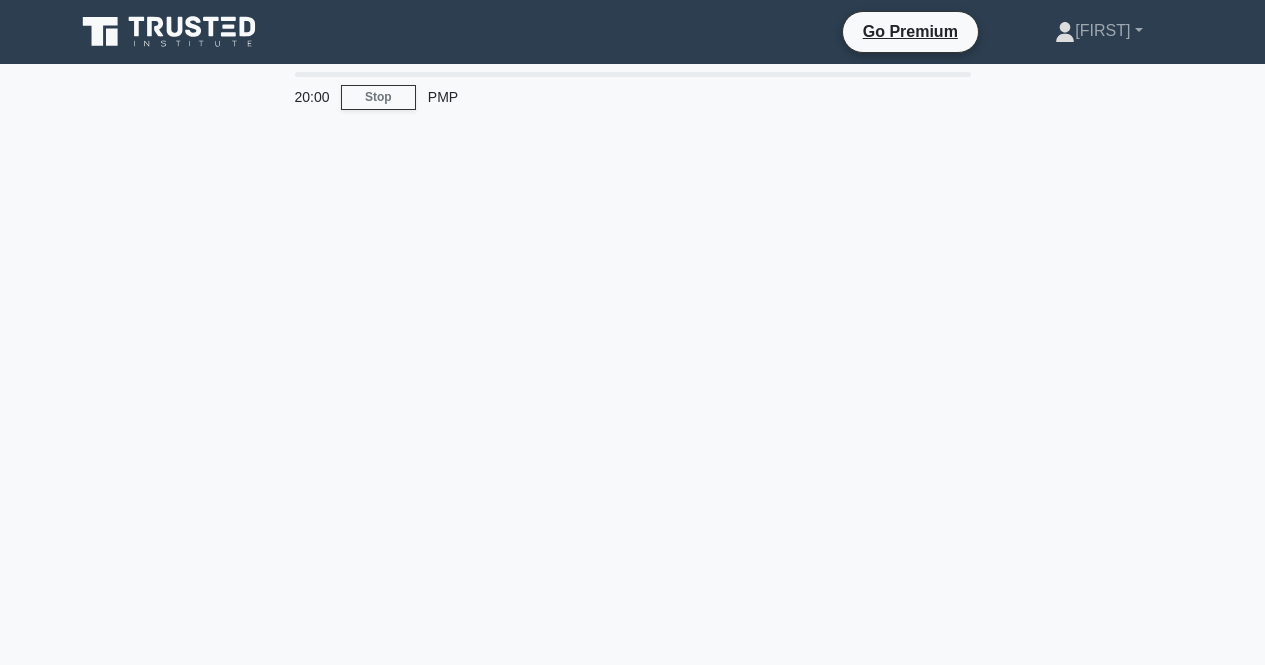 scroll, scrollTop: 0, scrollLeft: 0, axis: both 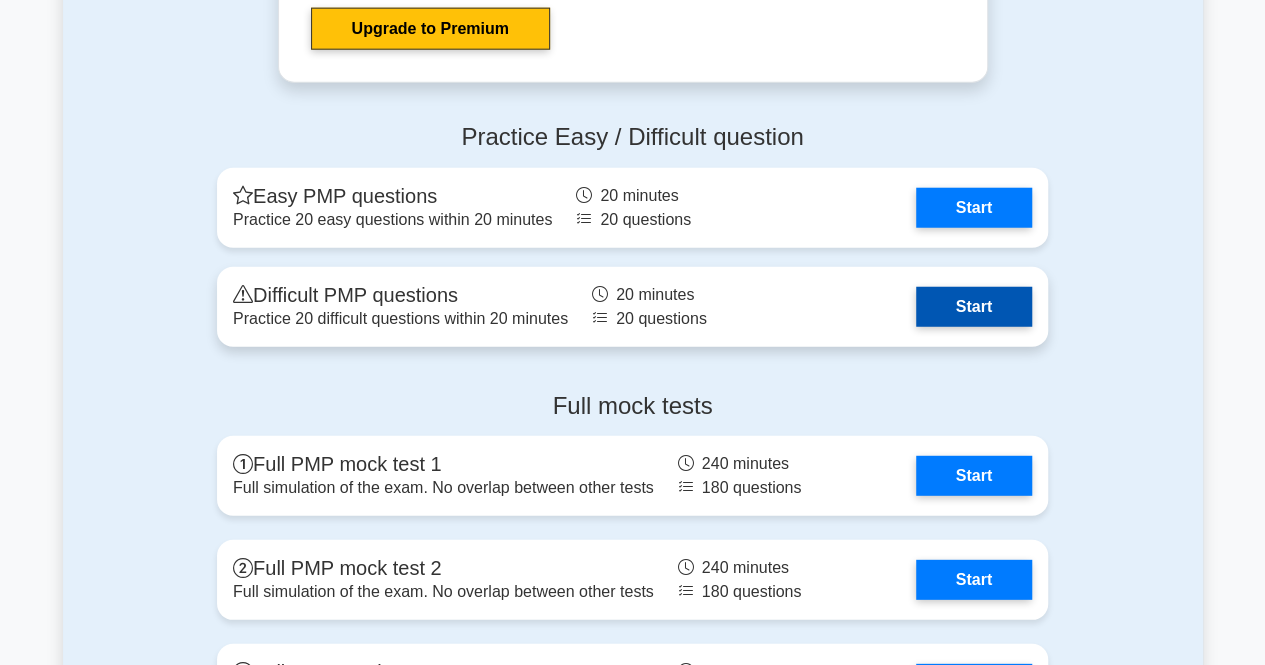 click on "Start" at bounding box center (974, 307) 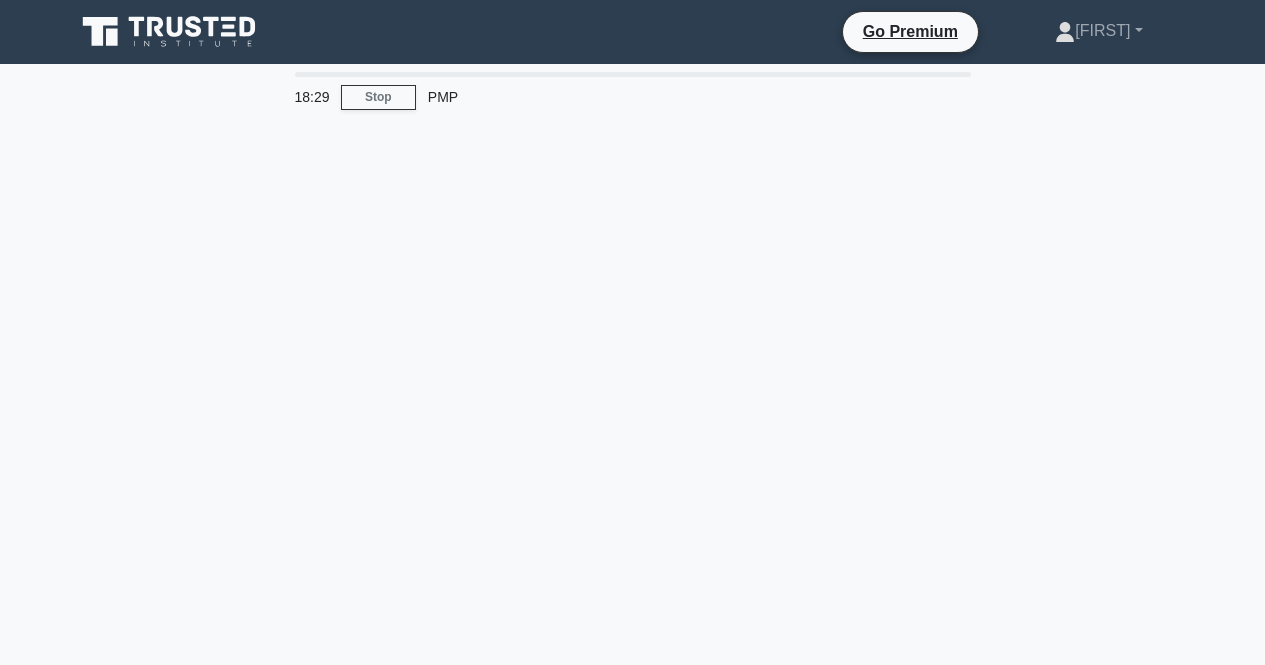 scroll, scrollTop: 0, scrollLeft: 0, axis: both 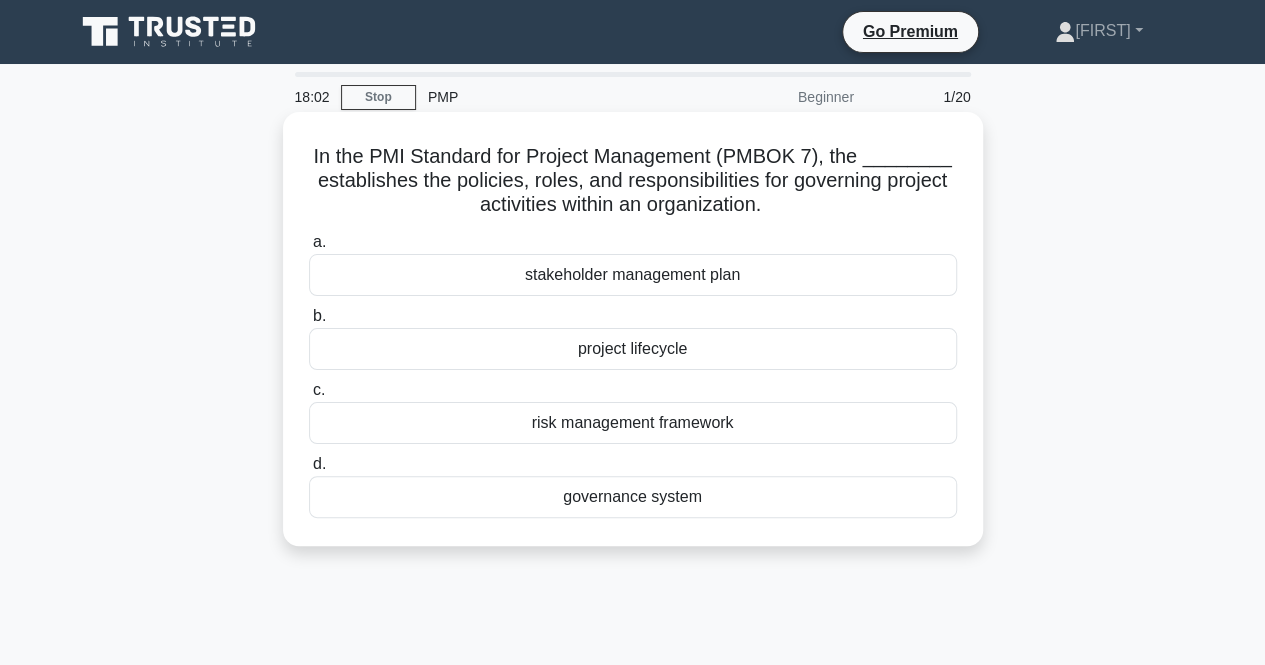 click on "governance system" at bounding box center [633, 497] 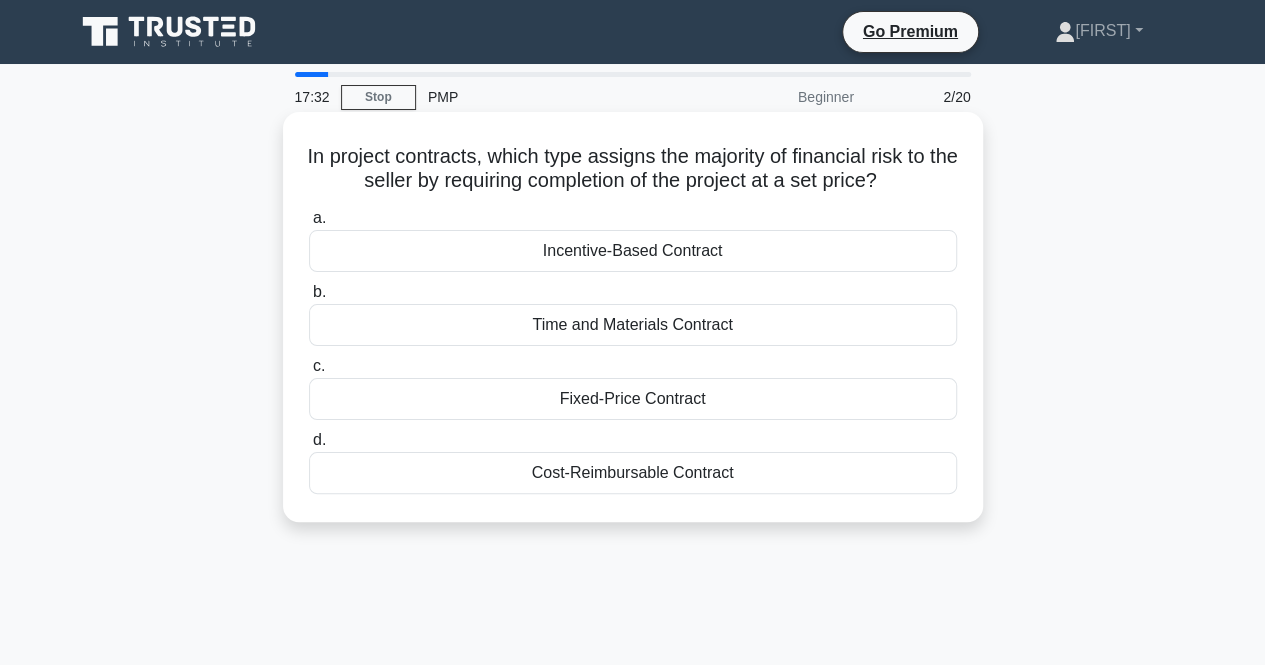 click on "Fixed-Price Contract" at bounding box center (633, 399) 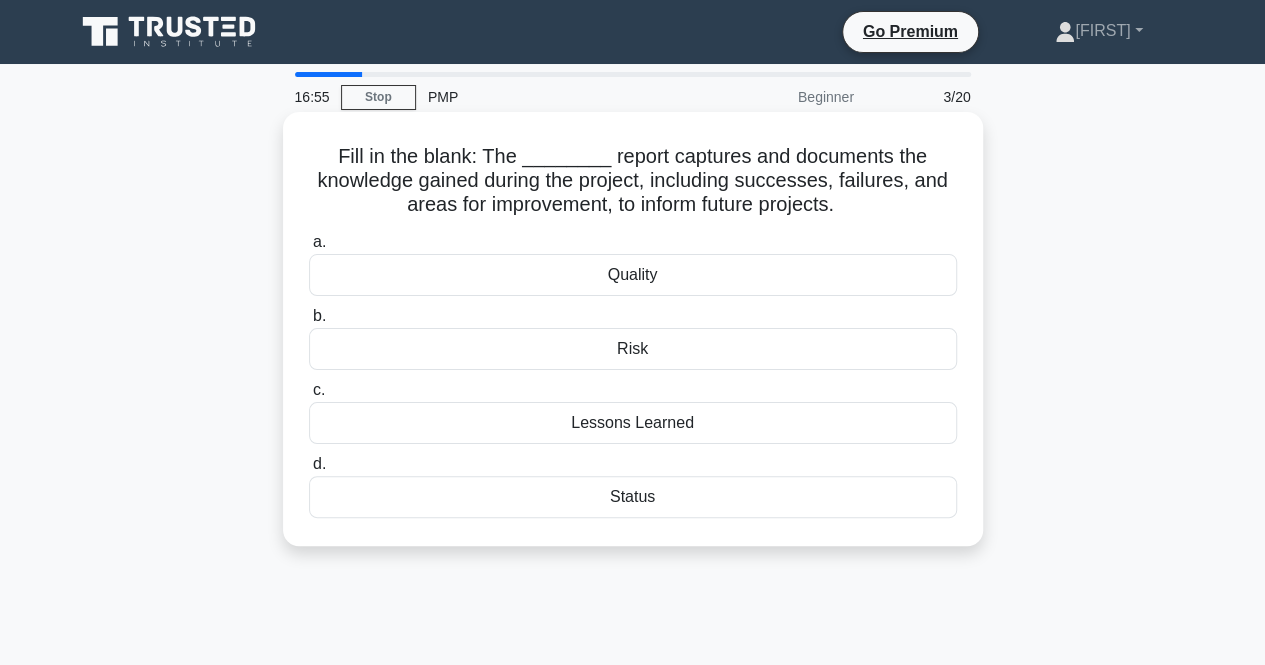 click on "Status" at bounding box center (633, 497) 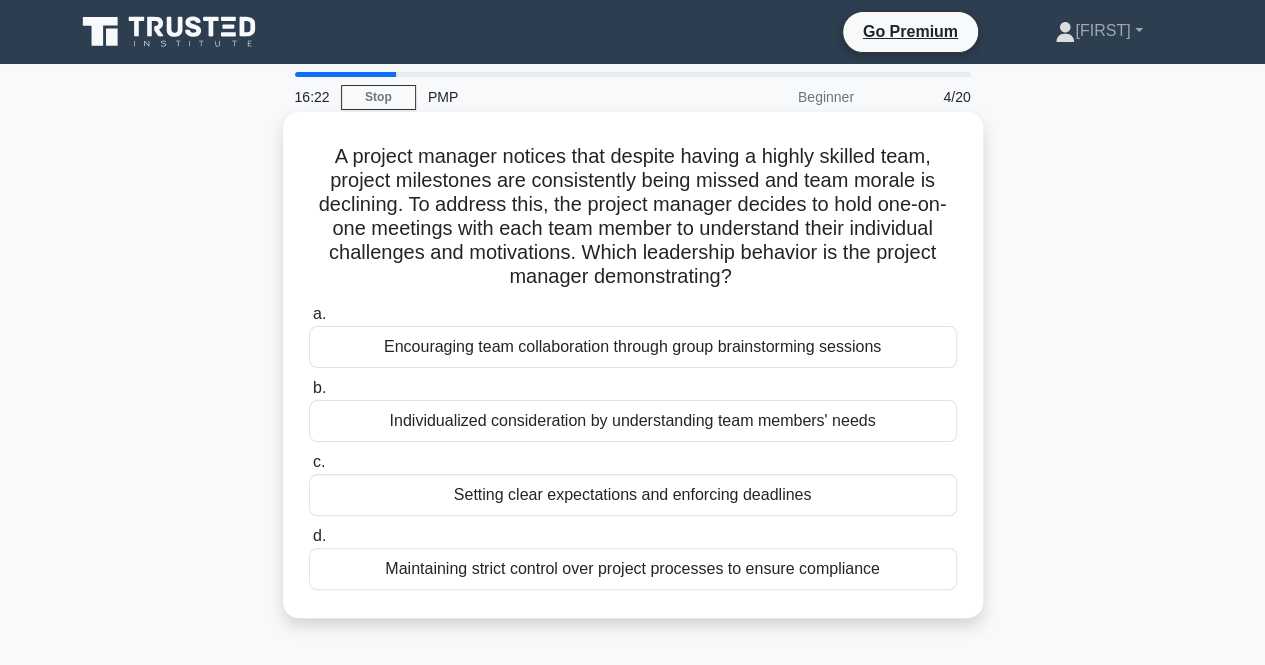 click on "Encouraging team collaboration through group brainstorming sessions" at bounding box center (633, 347) 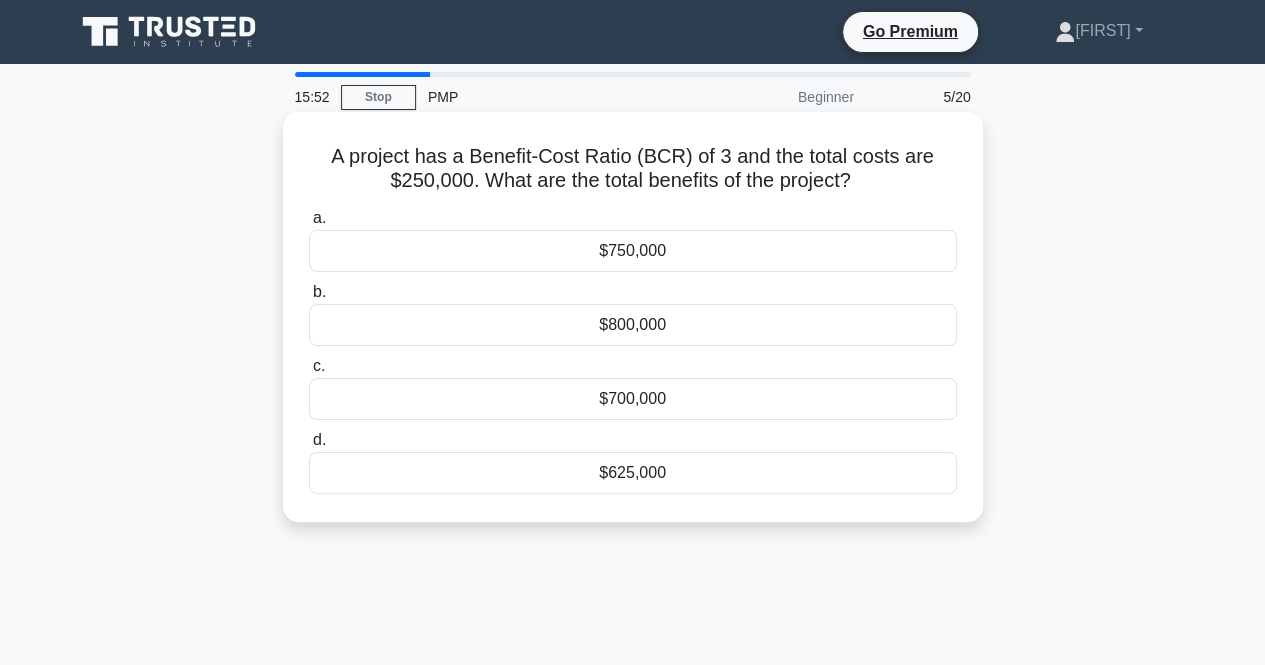 click on "$750,000" at bounding box center (633, 251) 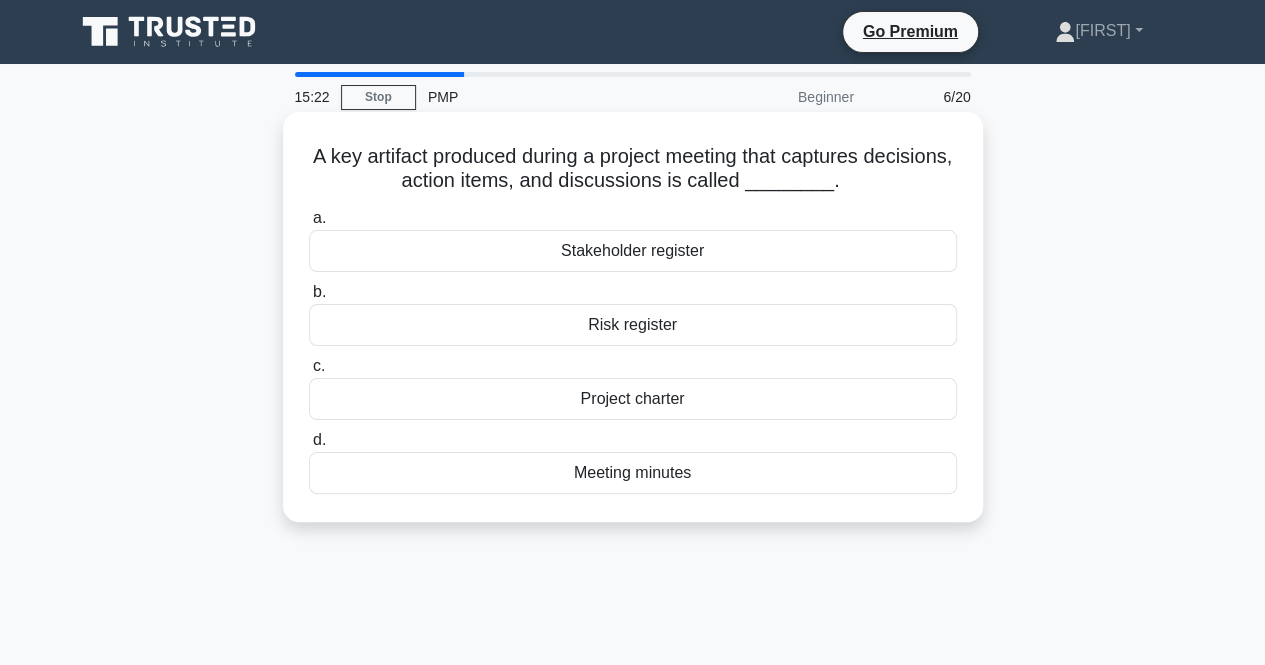 click on "Project charter" at bounding box center (633, 399) 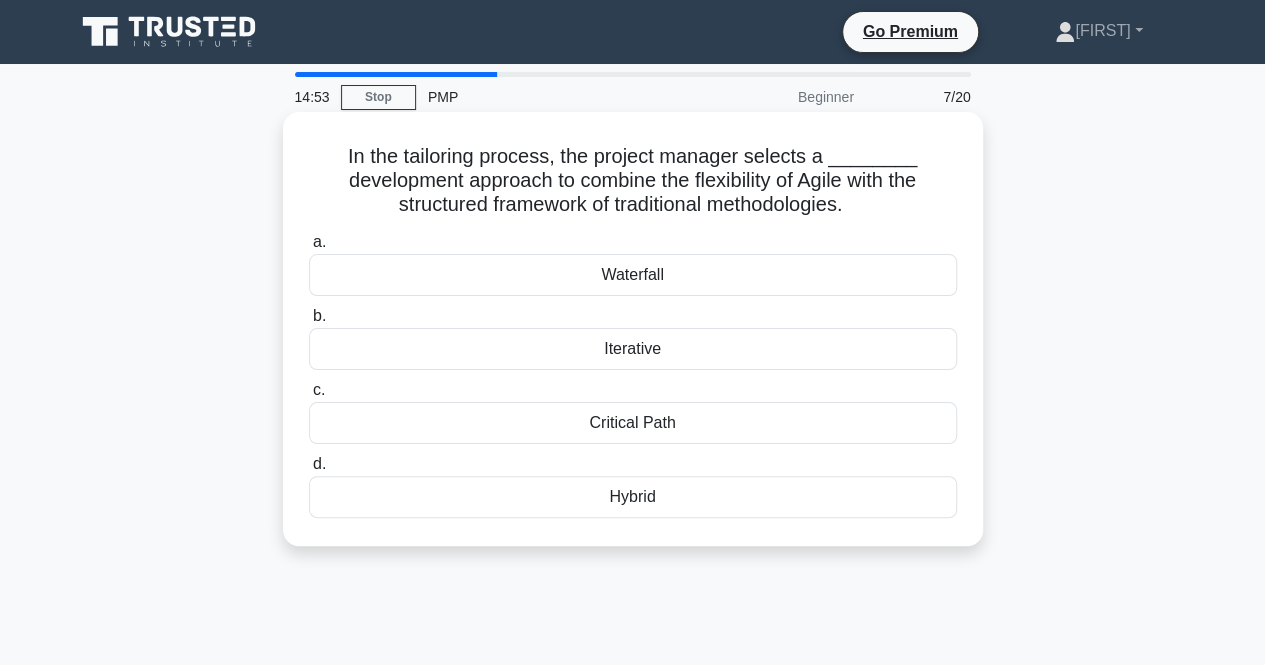 click on "Hybrid" at bounding box center (633, 497) 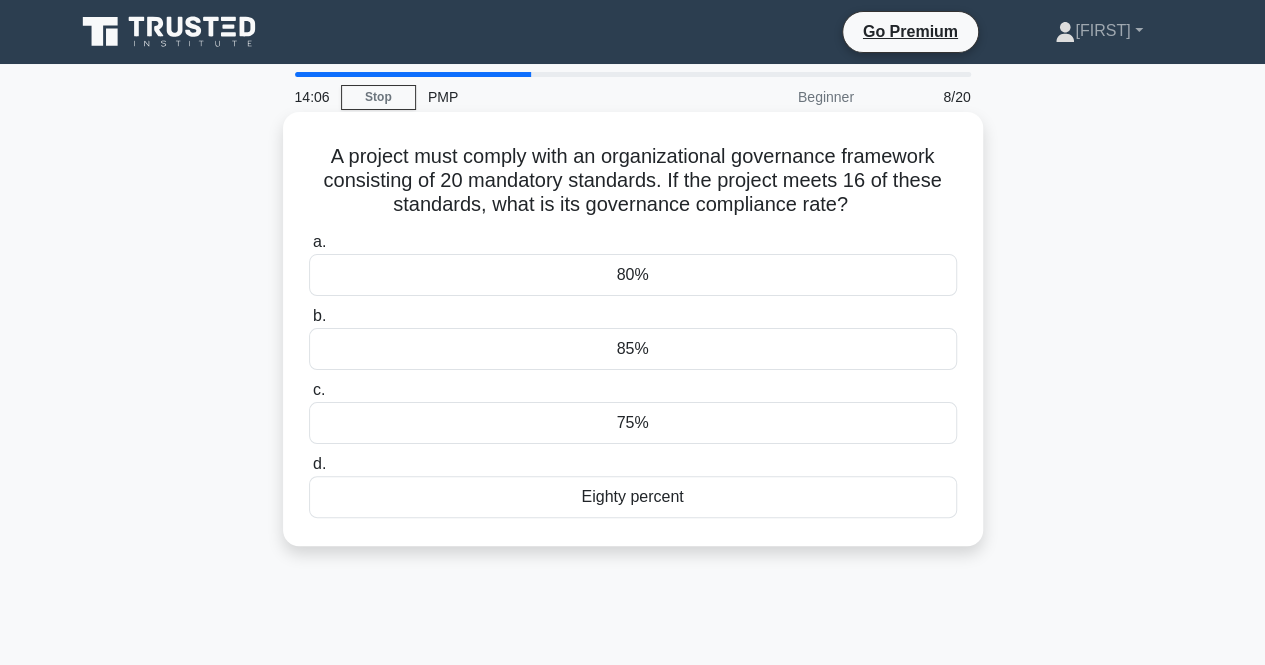 click on "80%" at bounding box center [633, 275] 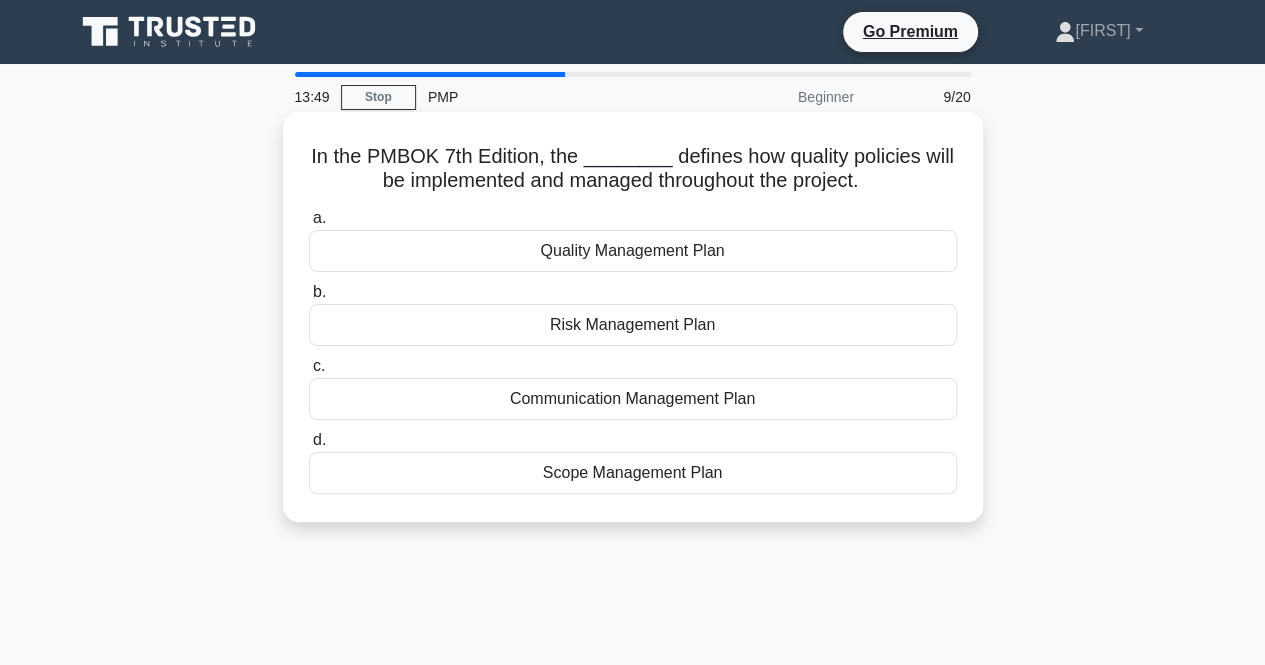 click on "Quality Management Plan" at bounding box center (633, 251) 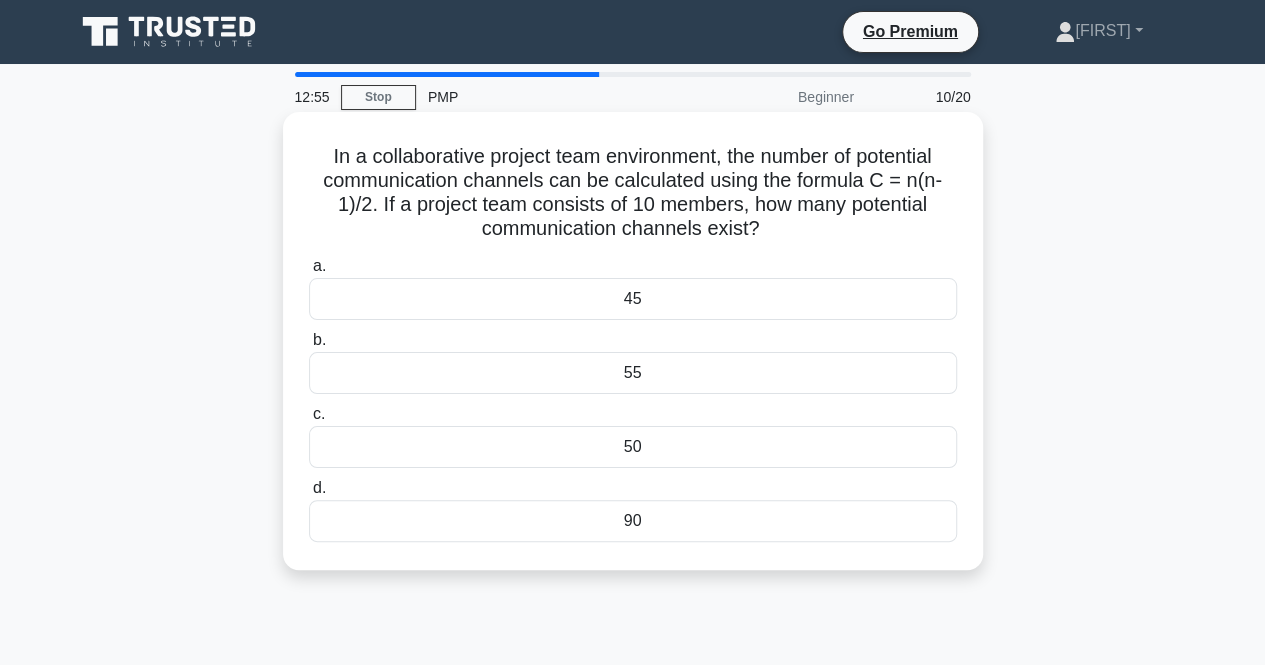 click on "45" at bounding box center (633, 299) 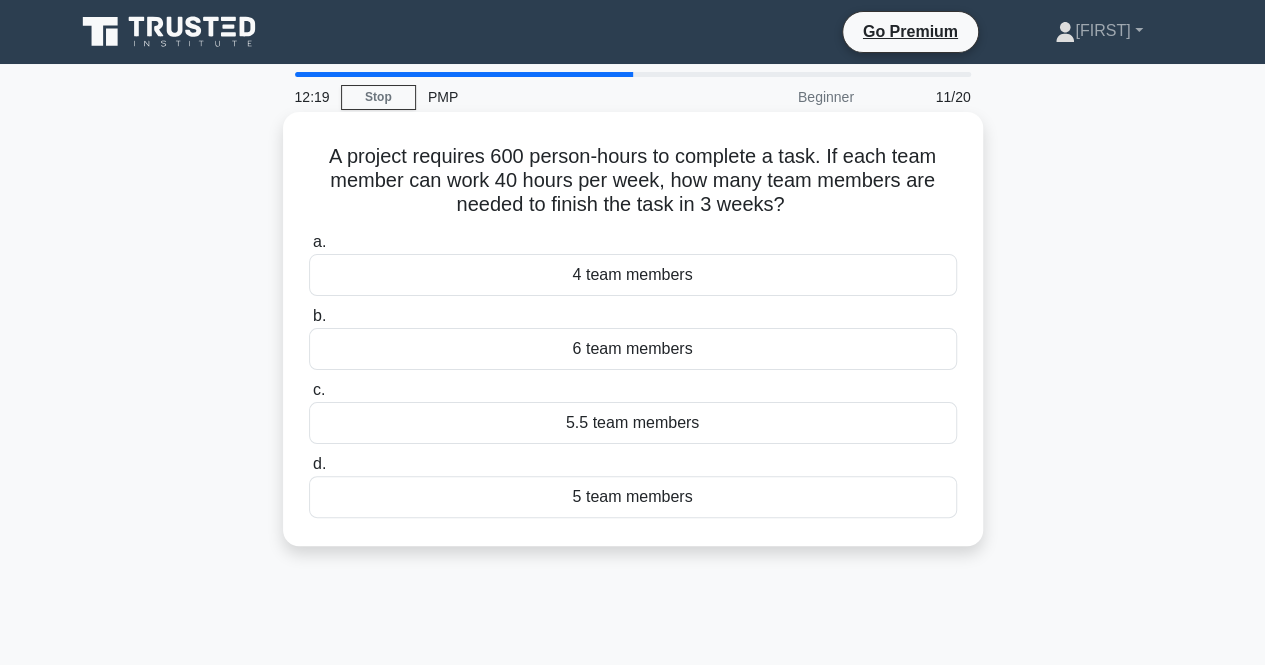 click on "5 team members" at bounding box center [633, 497] 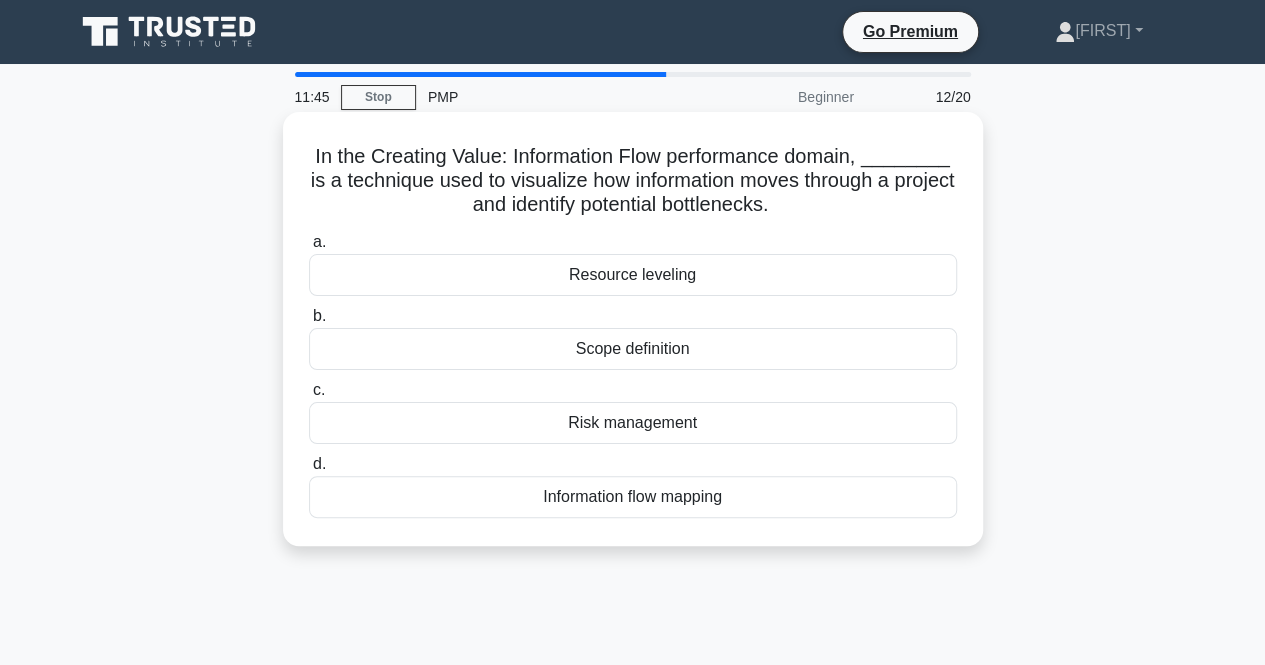 click on "Scope definition" at bounding box center (633, 349) 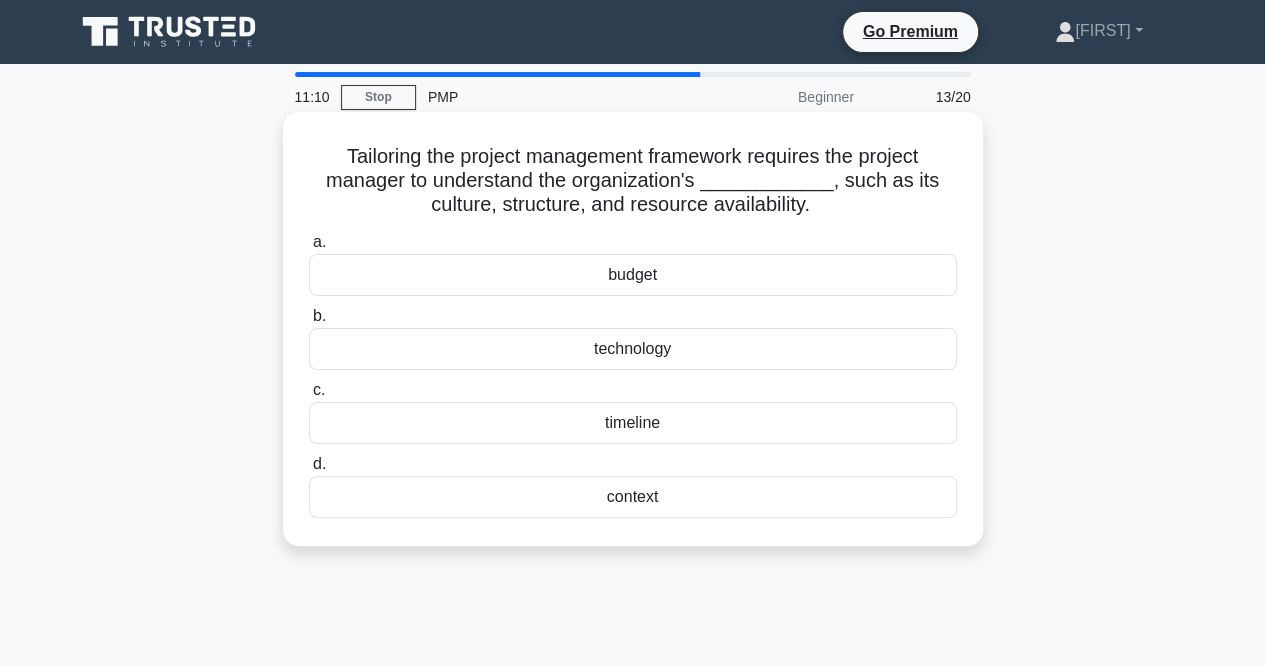 click on "context" at bounding box center (633, 497) 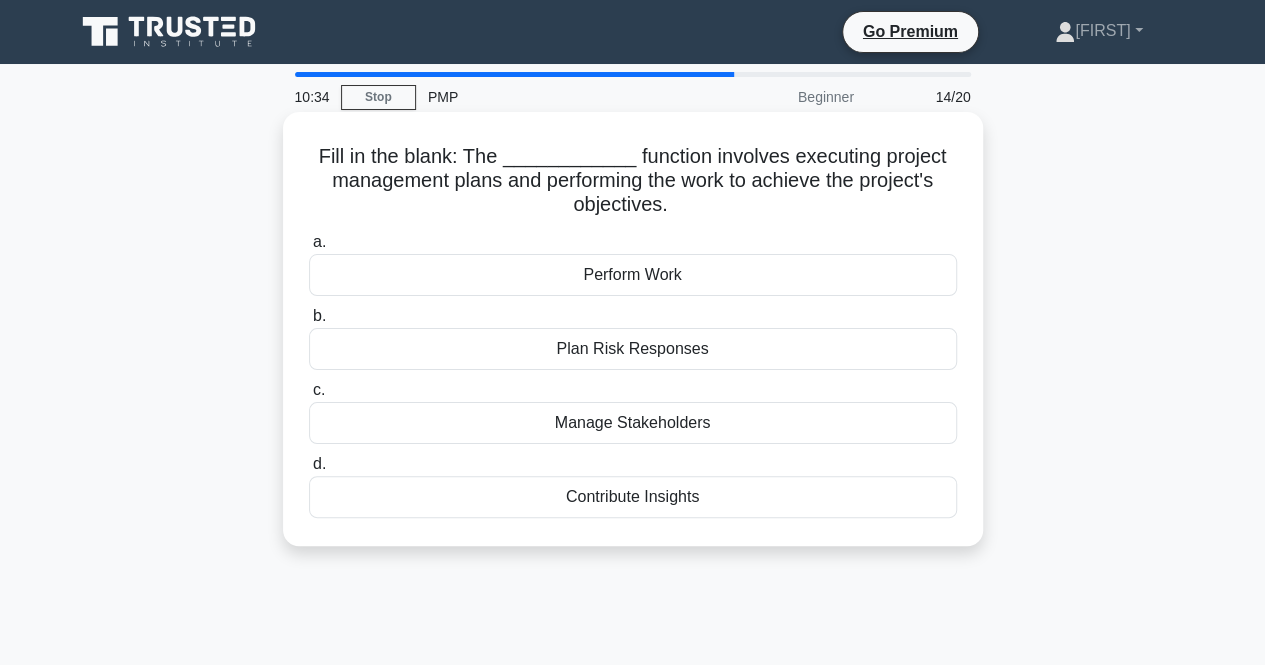 click on "Perform Work" at bounding box center [633, 275] 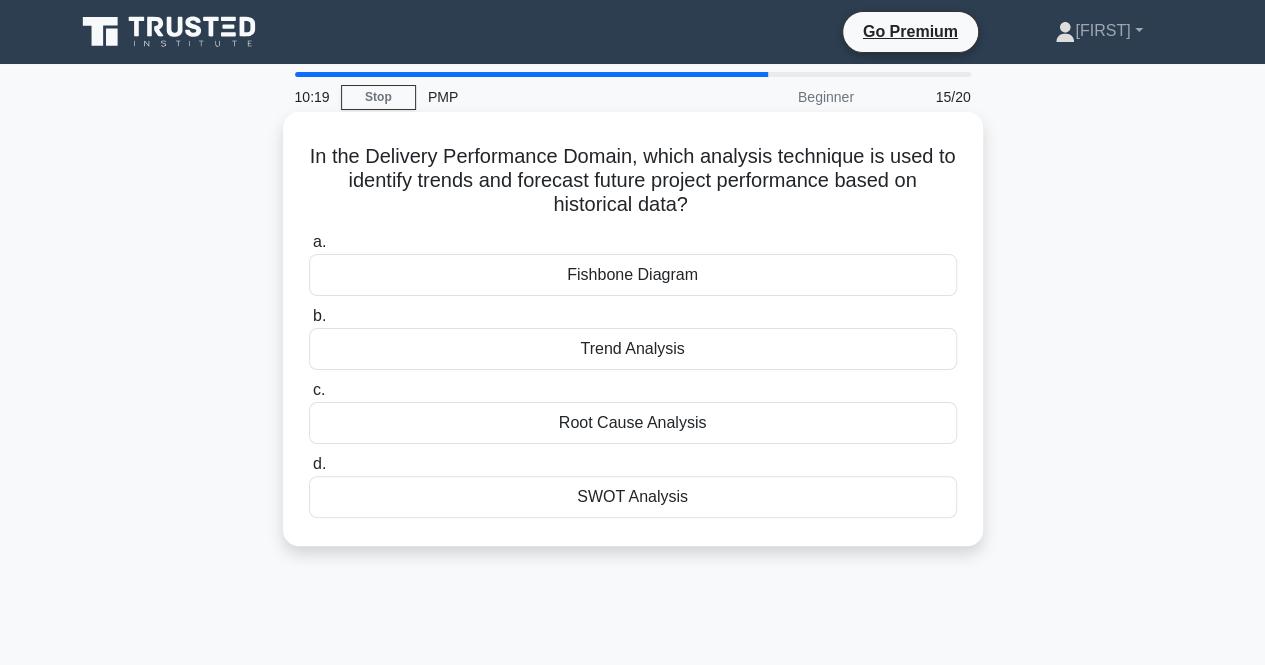 click on "In the Delivery Performance Domain, which analysis technique is used to identify trends and forecast future project performance based on historical data?
.spinner_0XTQ{transform-origin:center;animation:spinner_y6GP .75s linear infinite}@keyframes spinner_y6GP{100%{transform:rotate(360deg)}}" at bounding box center [633, 181] 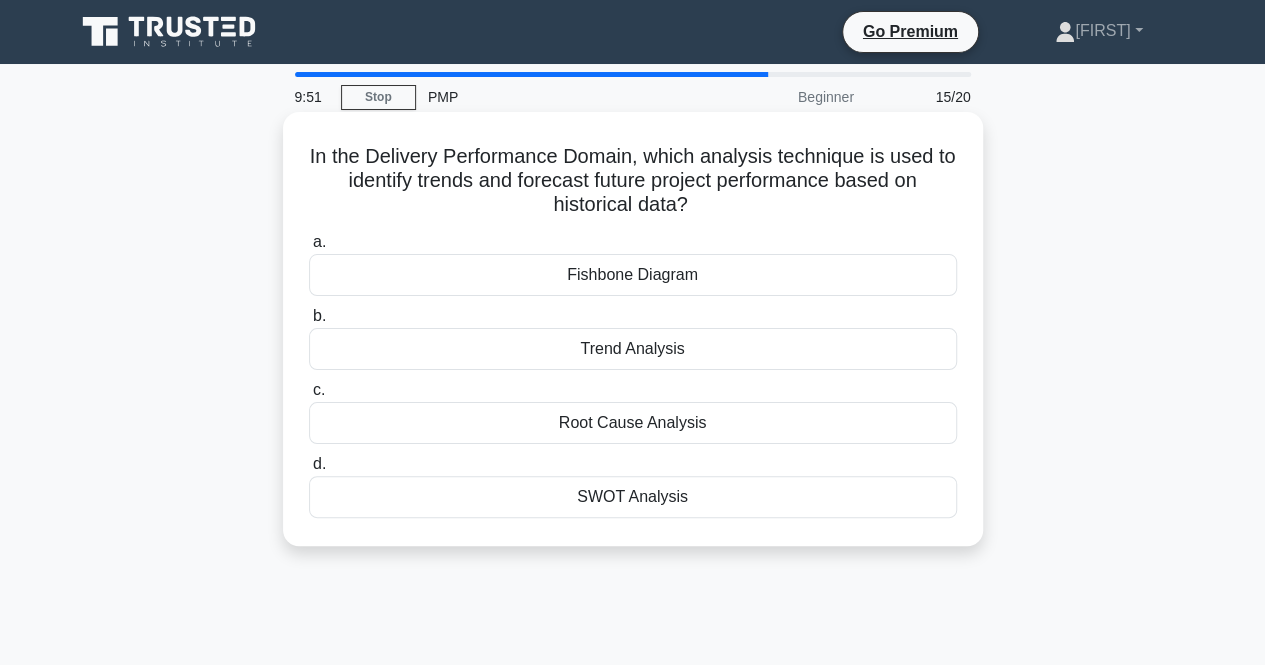click on "Trend Analysis" at bounding box center (633, 349) 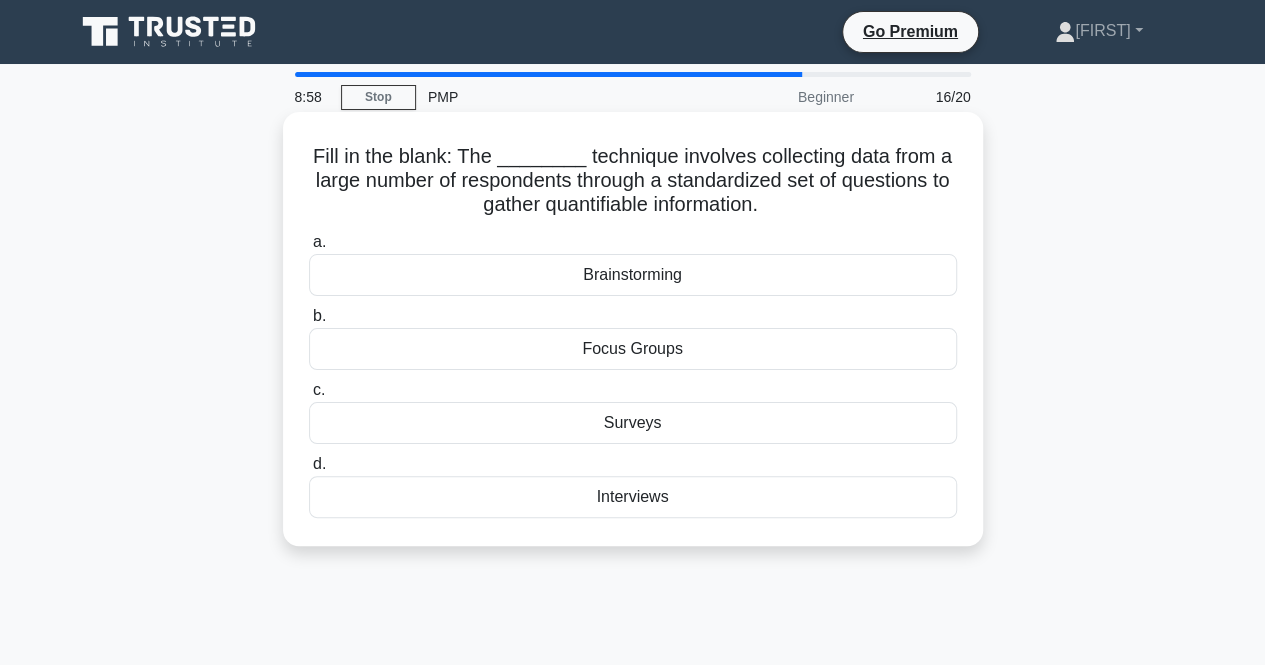 click on "Surveys" at bounding box center [633, 423] 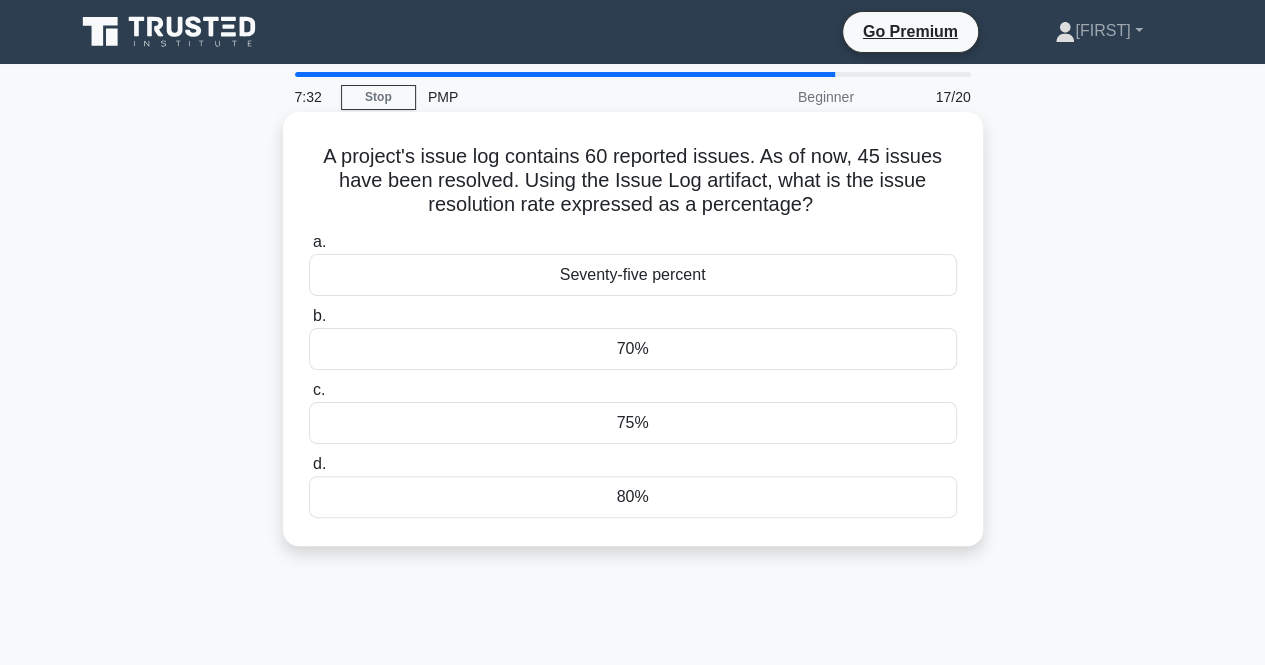 click on "75%" at bounding box center (633, 423) 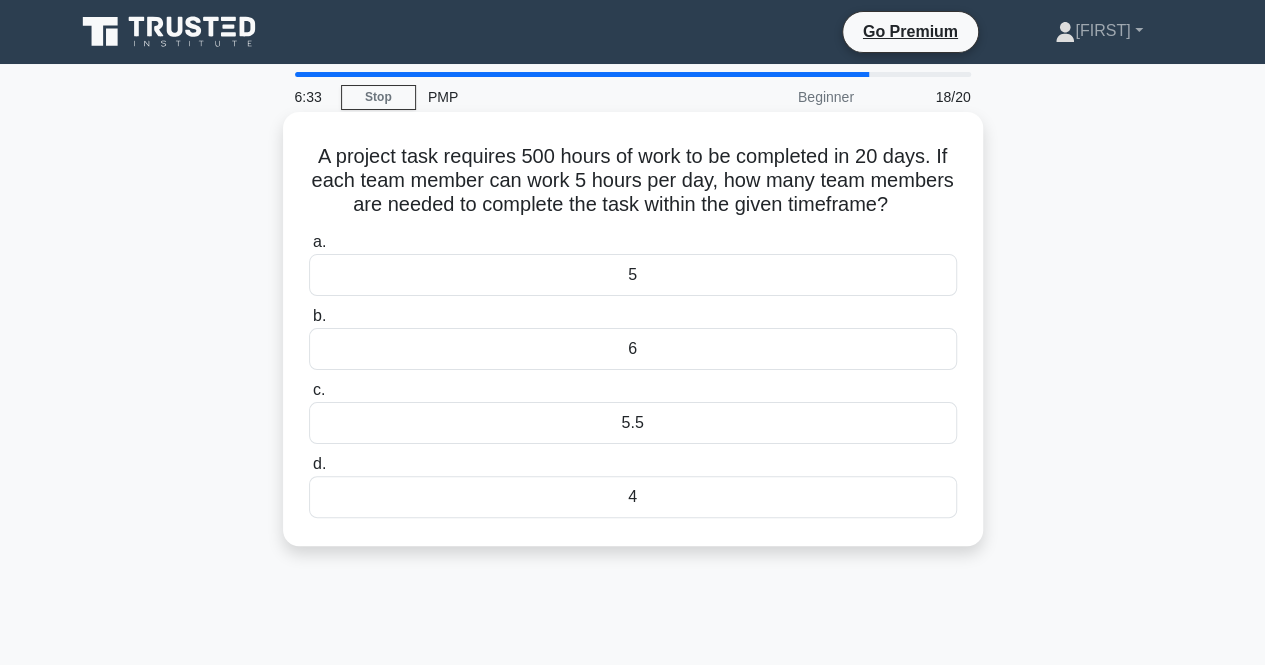 click on "5" at bounding box center (633, 275) 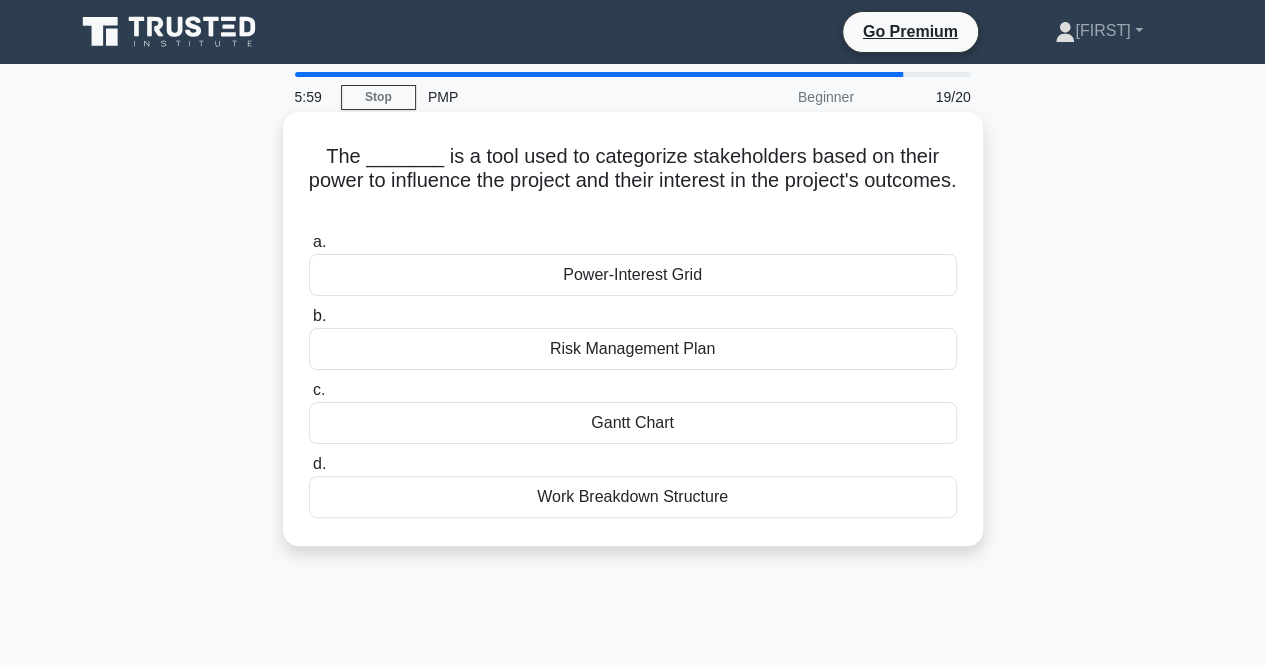 click on "Power-Interest Grid" at bounding box center [633, 275] 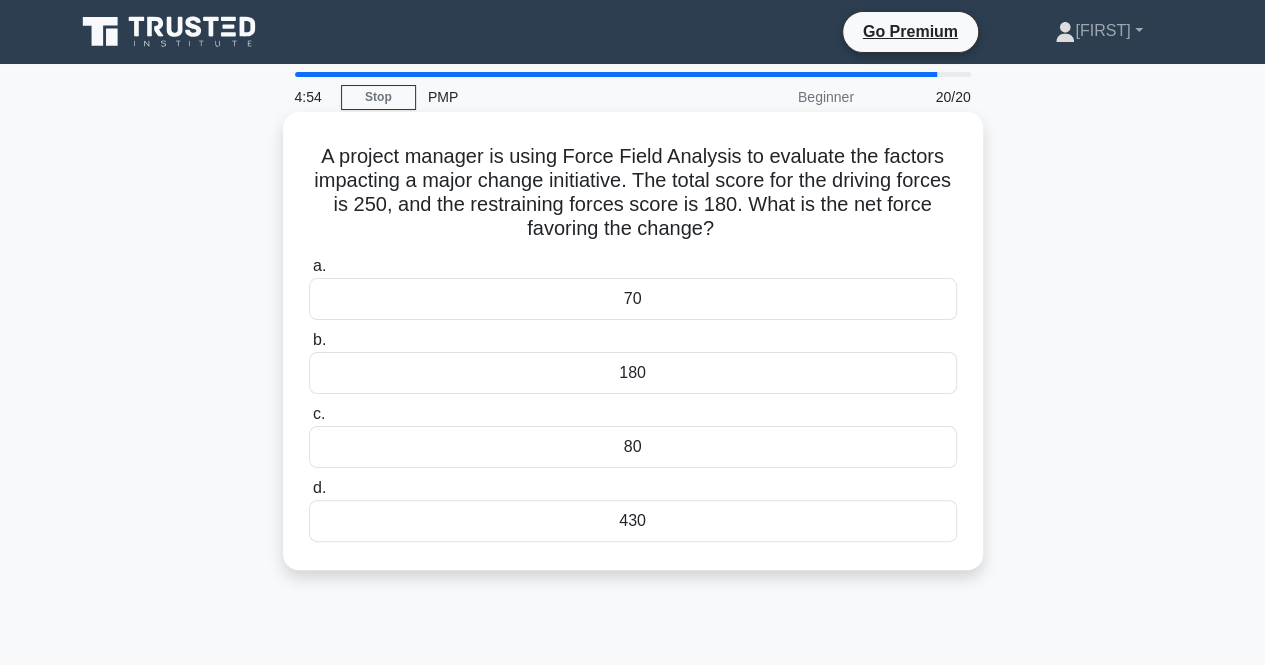 click on "70" at bounding box center (633, 299) 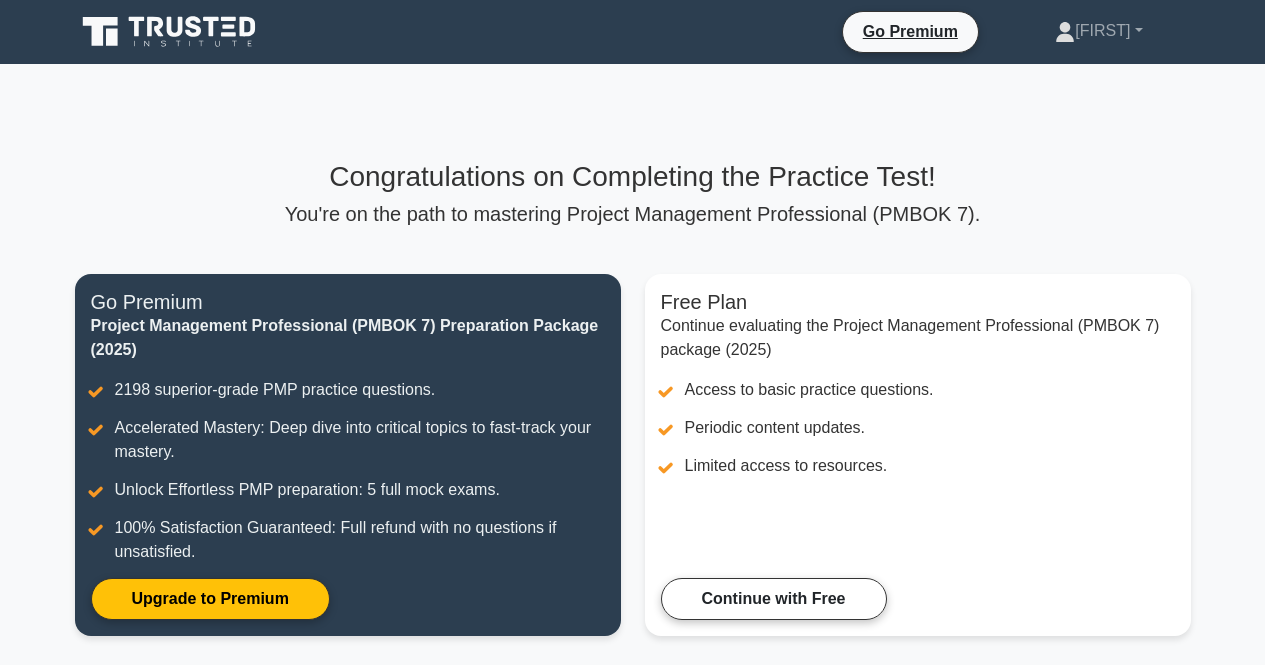 scroll, scrollTop: 0, scrollLeft: 0, axis: both 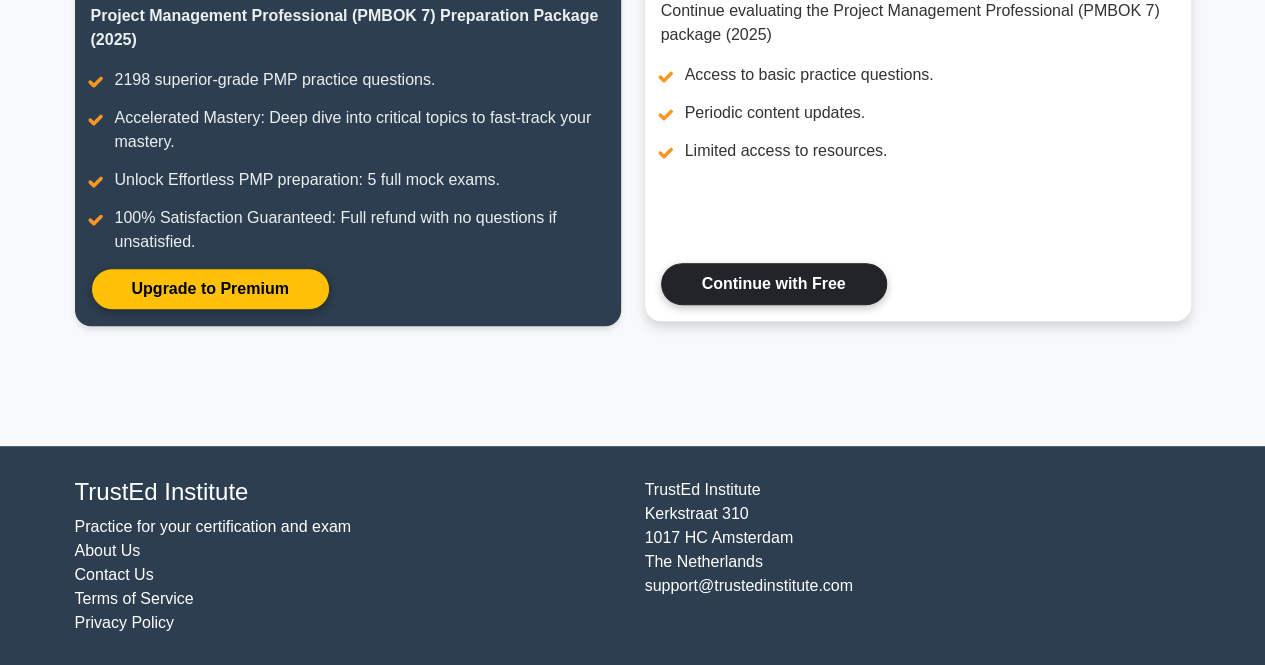 click on "Continue with Free" at bounding box center (774, 284) 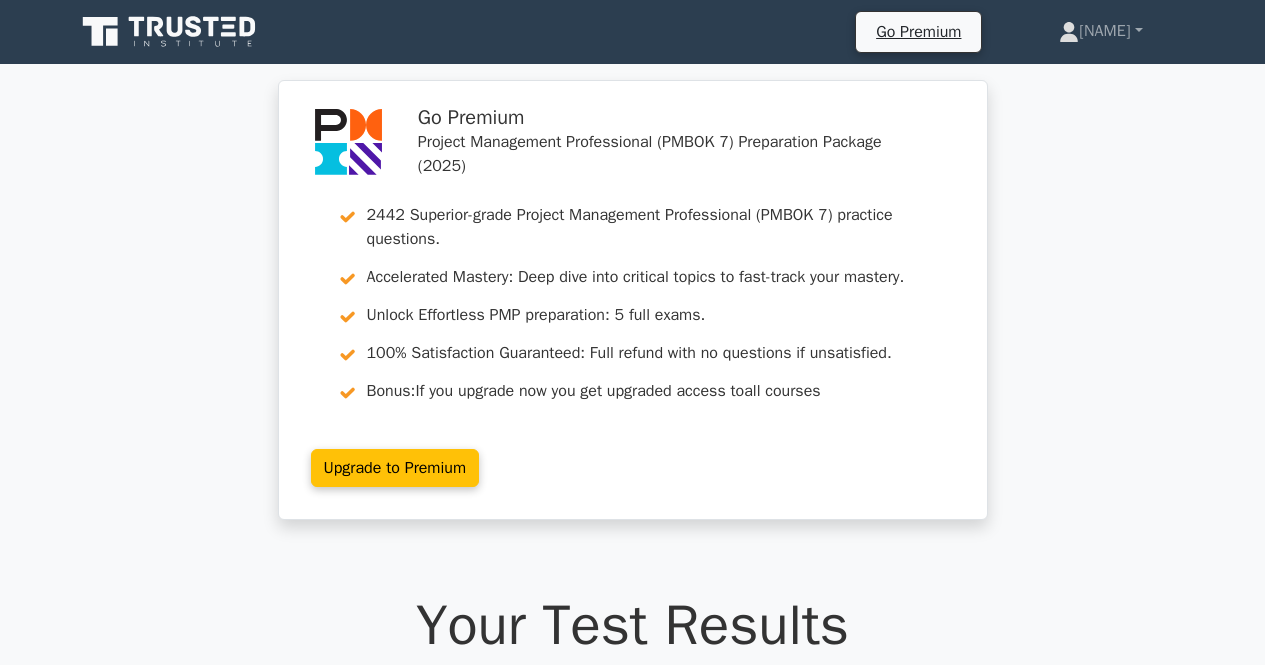 scroll, scrollTop: 0, scrollLeft: 0, axis: both 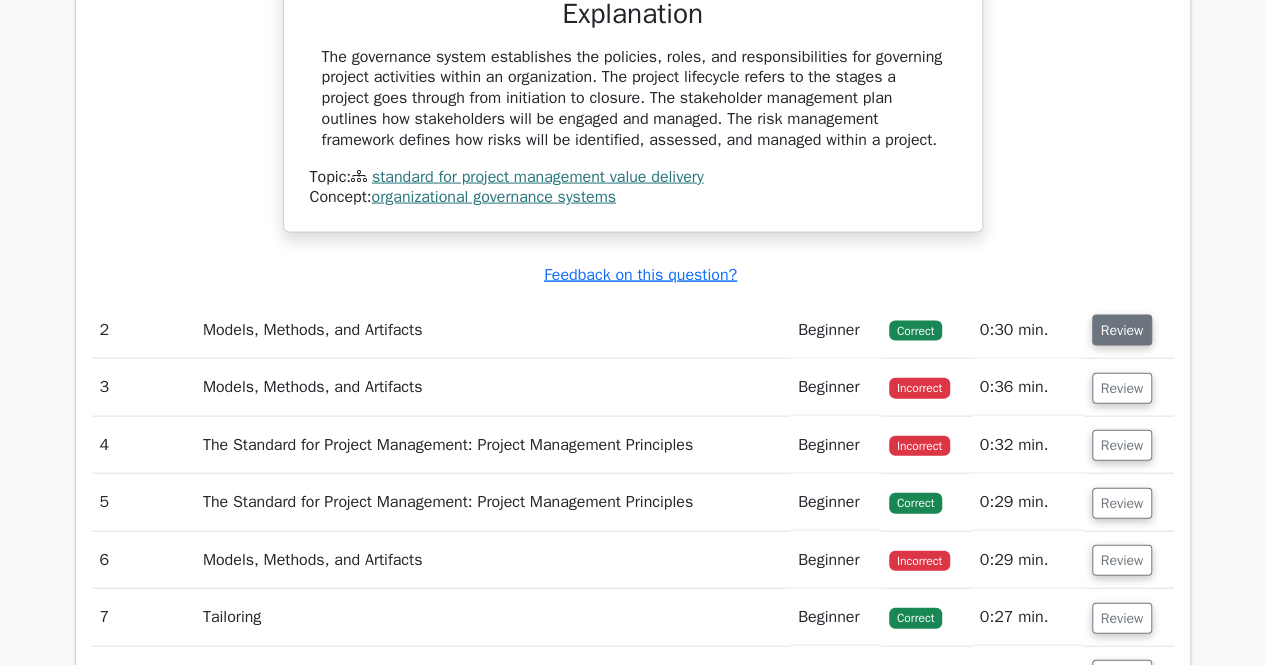 click on "Review" at bounding box center (1122, 330) 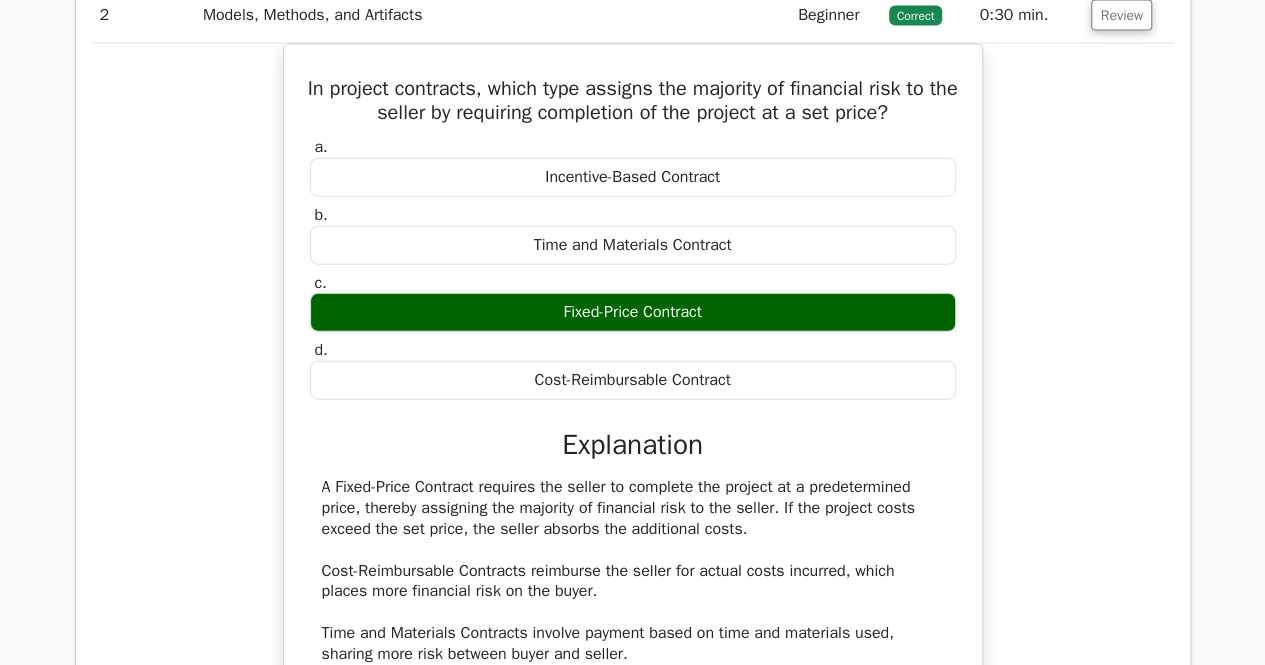 scroll, scrollTop: 2360, scrollLeft: 0, axis: vertical 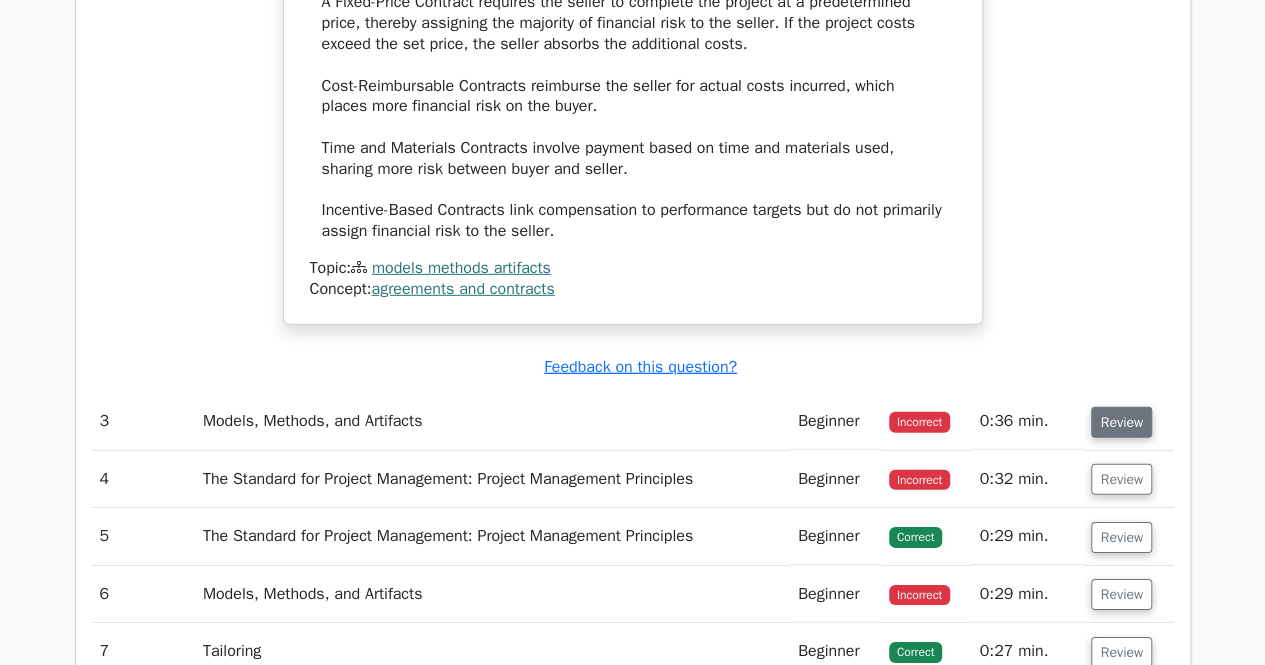 click on "Review" at bounding box center [1121, 422] 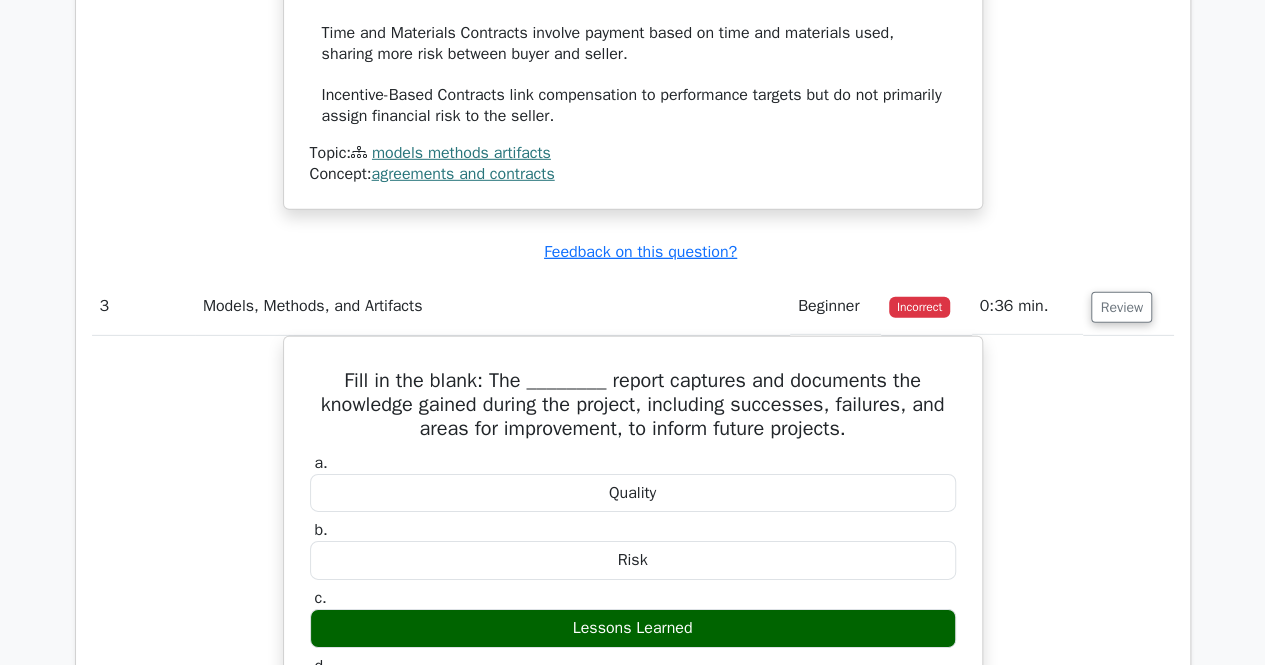 scroll, scrollTop: 2960, scrollLeft: 0, axis: vertical 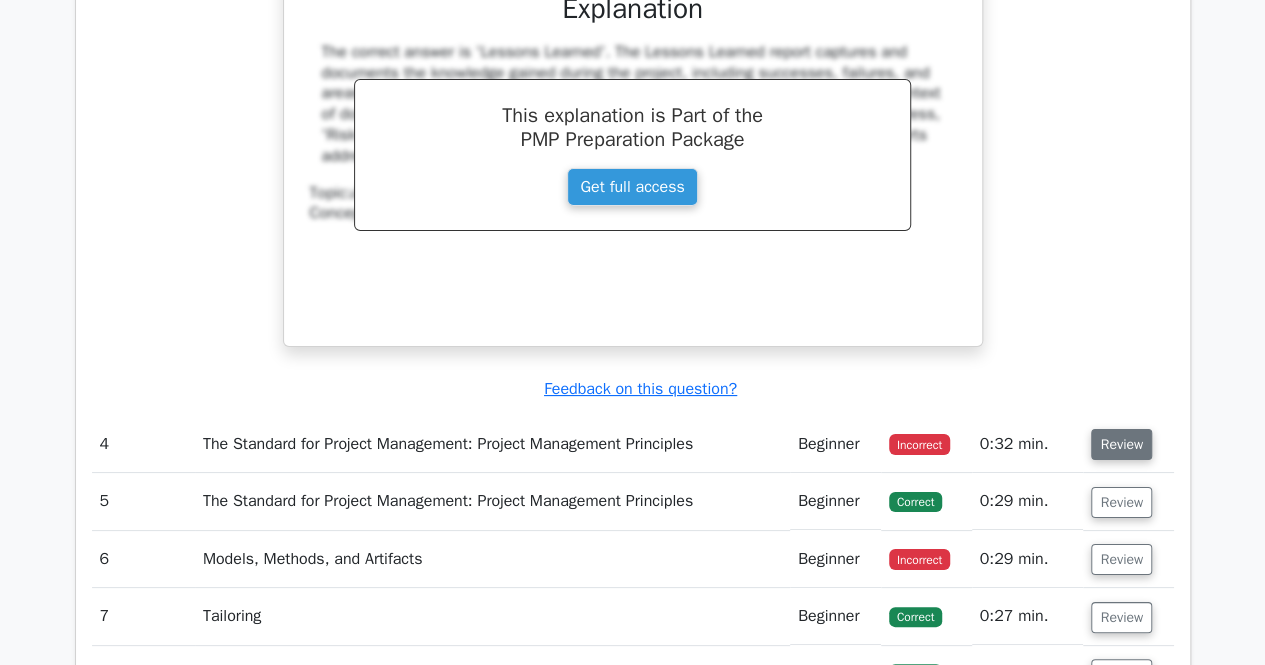 click on "Review" at bounding box center [1121, 444] 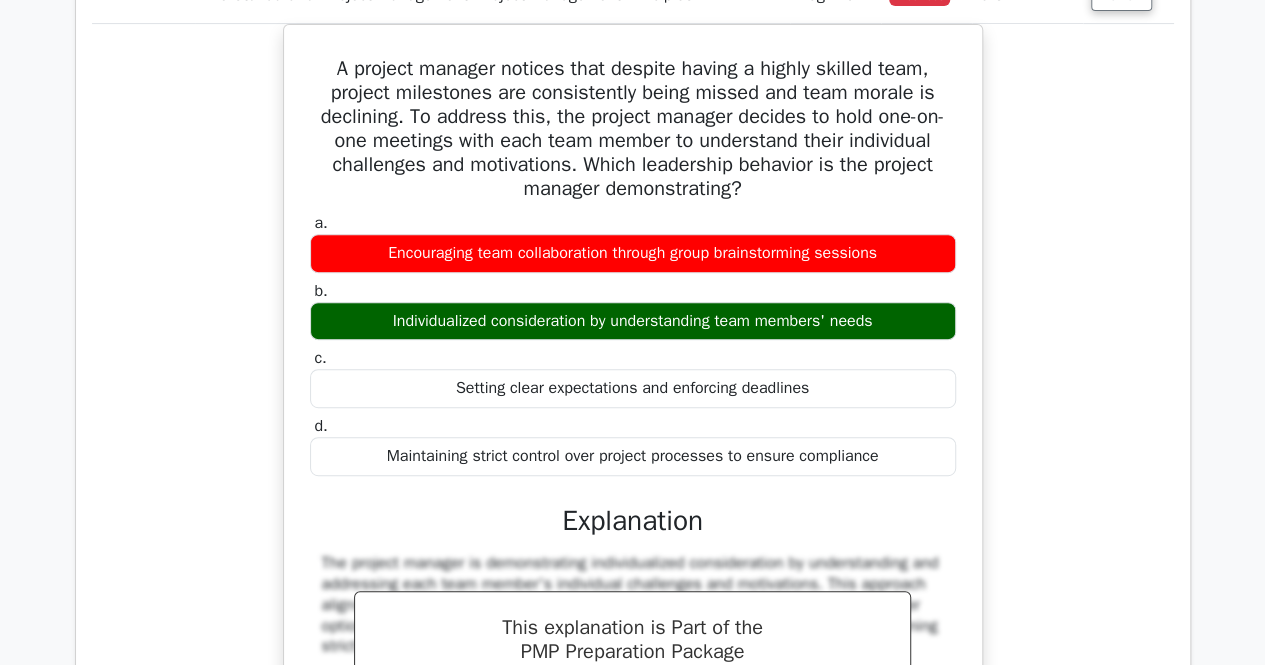 scroll, scrollTop: 4133, scrollLeft: 0, axis: vertical 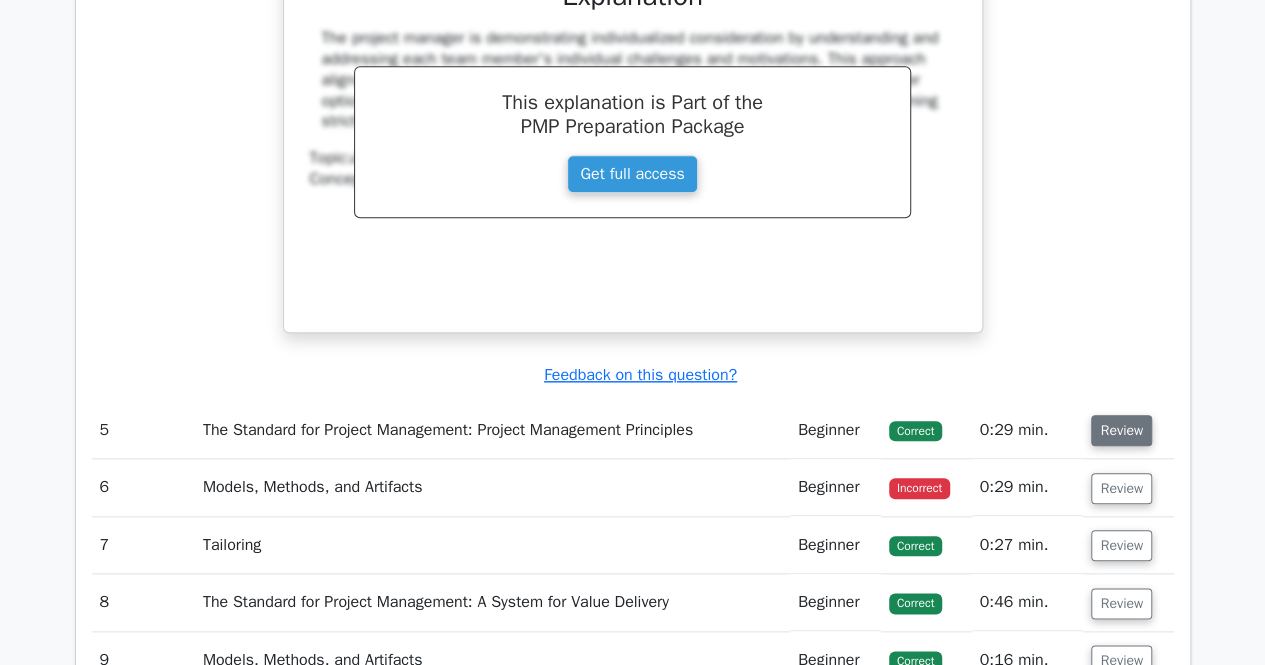 click on "Review" at bounding box center [1121, 430] 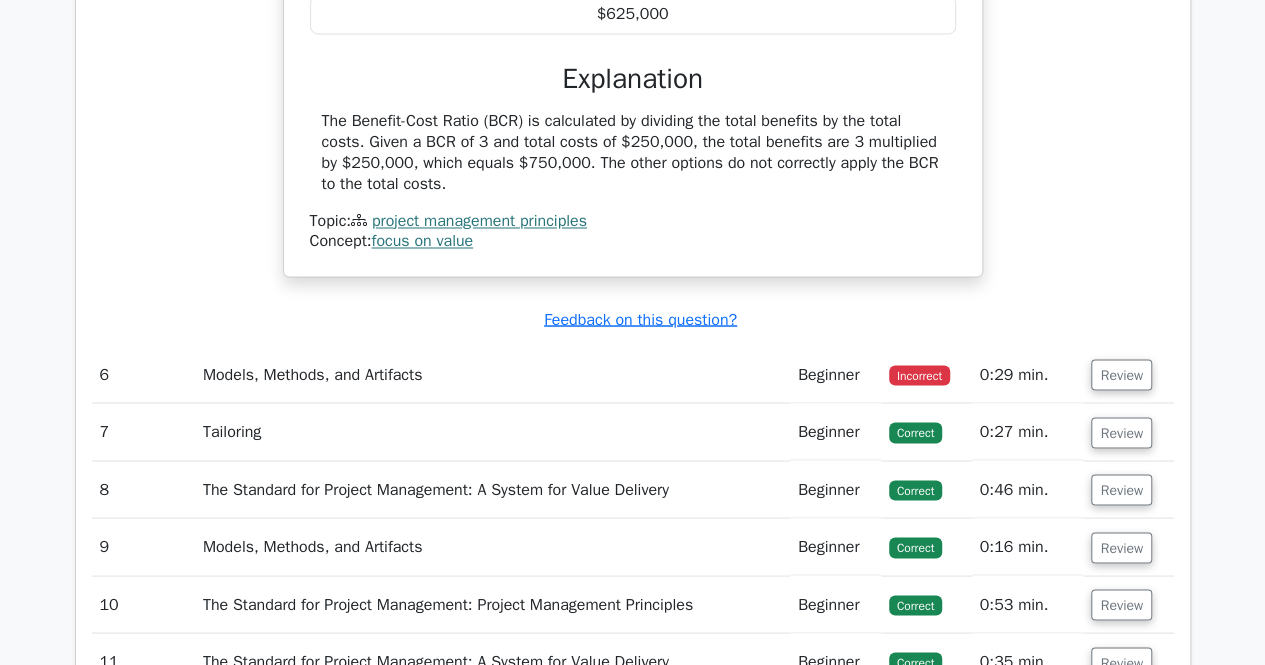 scroll, scrollTop: 5440, scrollLeft: 0, axis: vertical 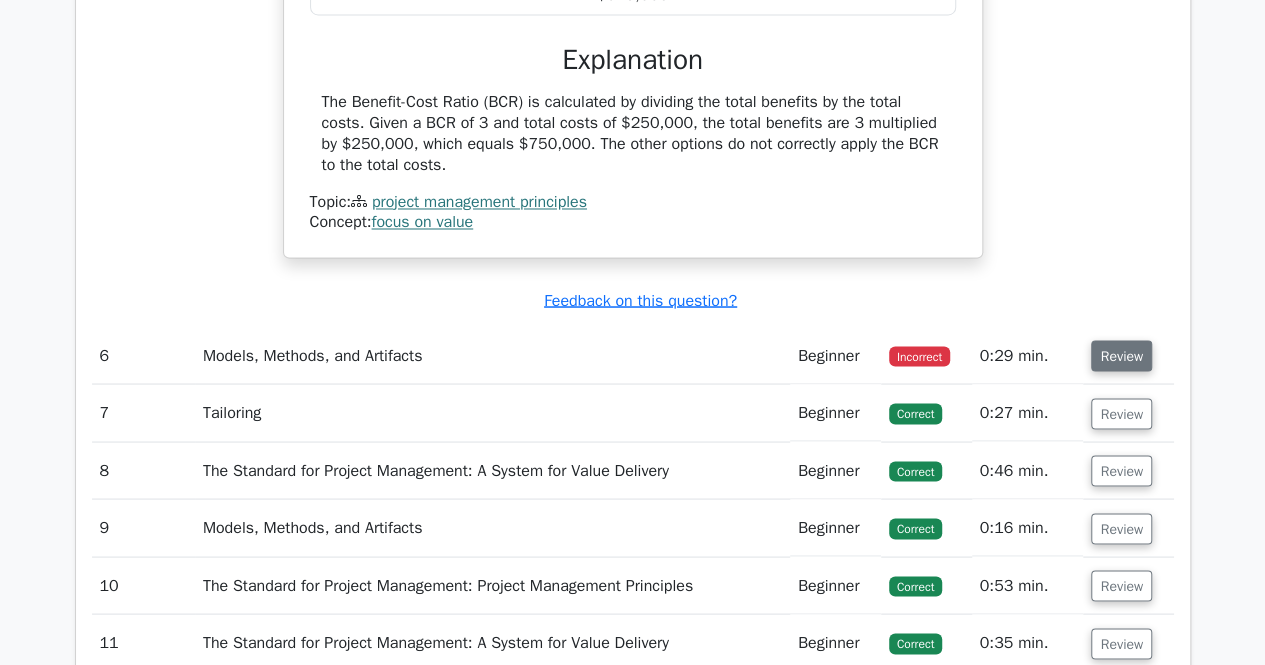 click on "Review" at bounding box center (1121, 355) 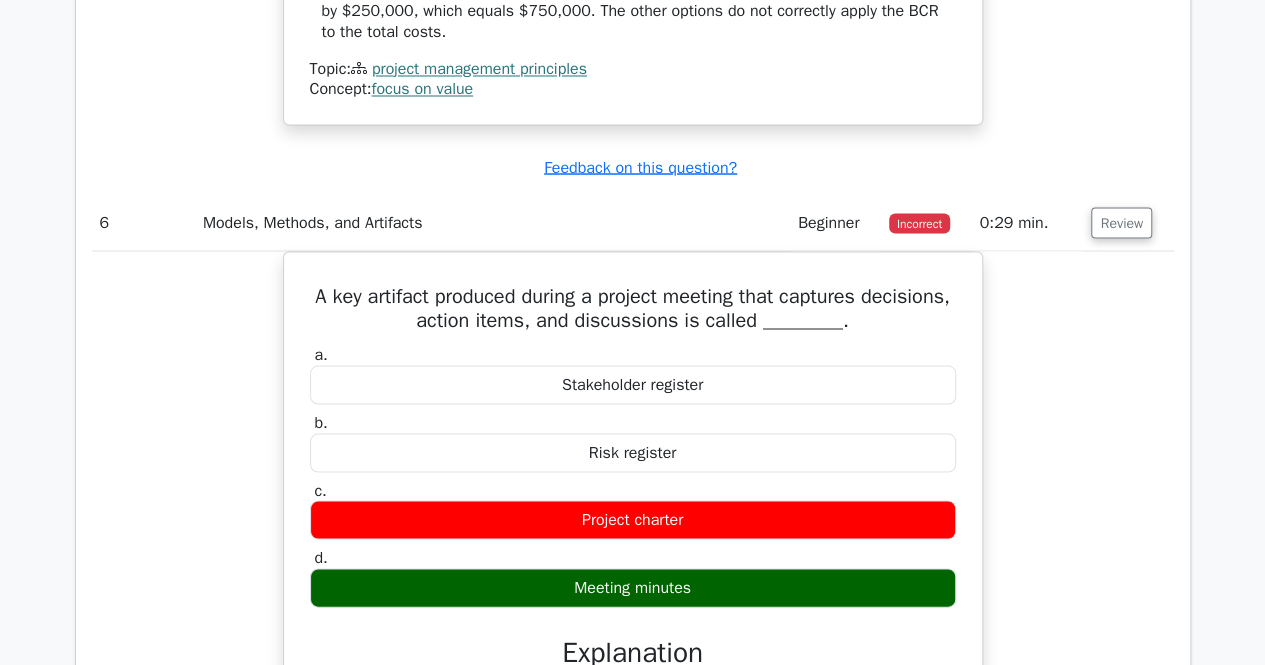 scroll, scrollTop: 5613, scrollLeft: 0, axis: vertical 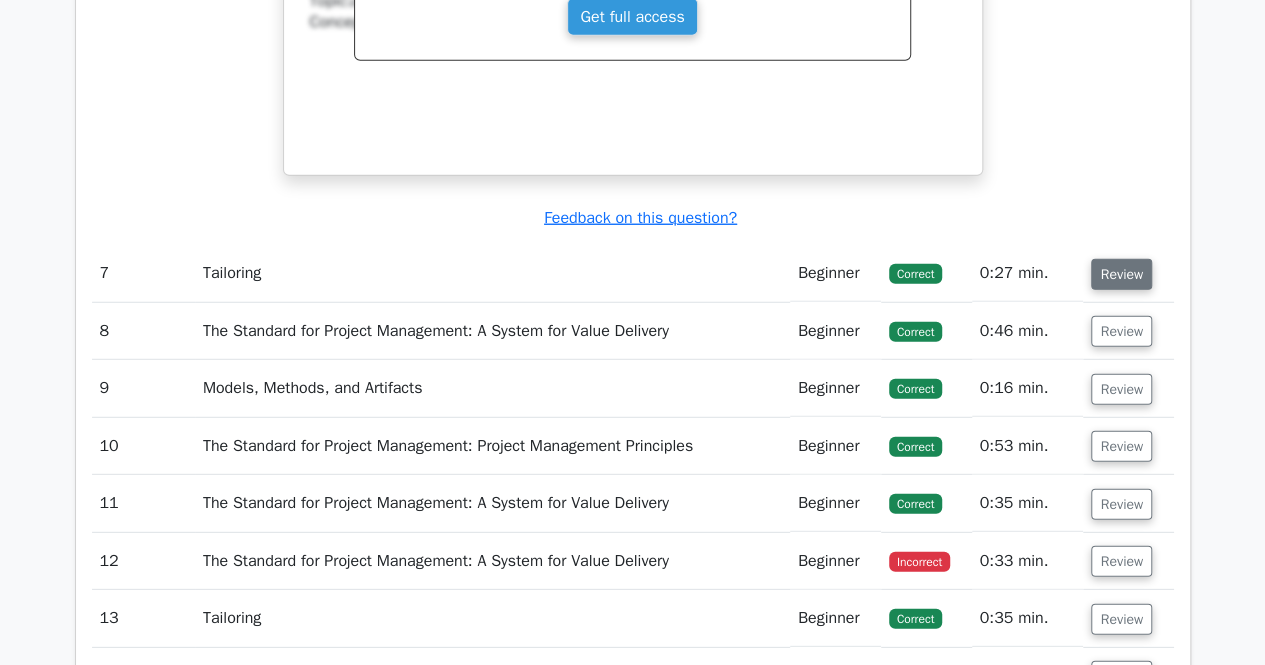 click on "Review" at bounding box center (1121, 274) 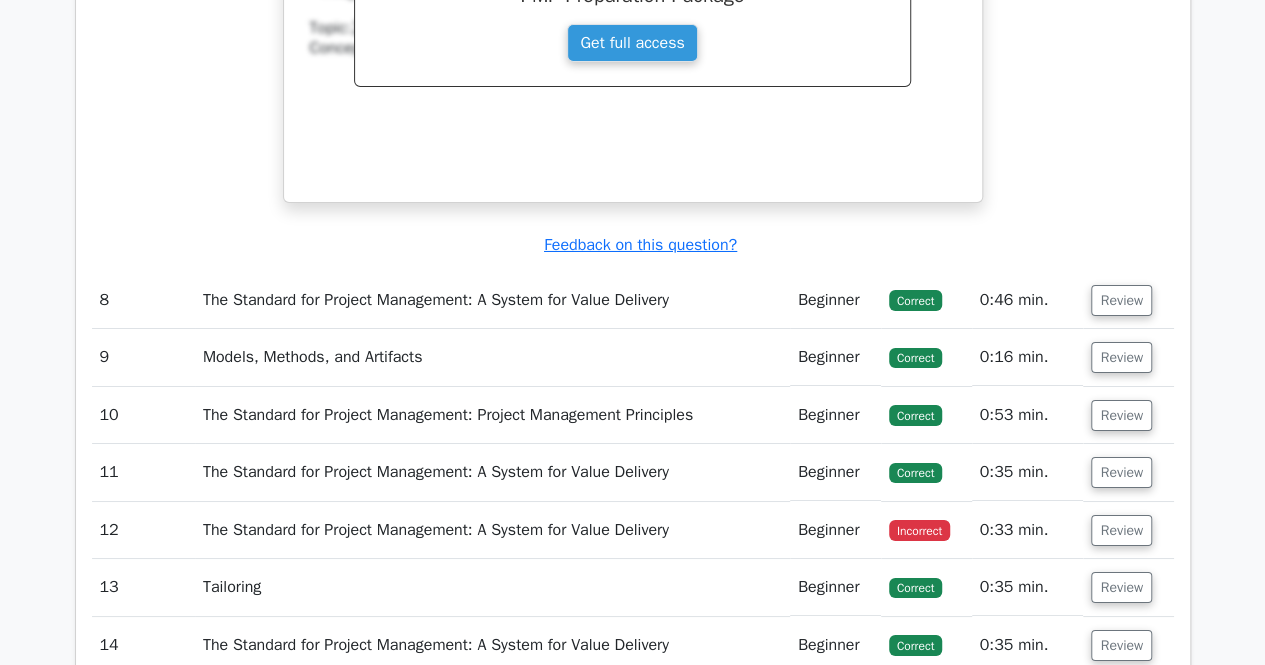scroll, scrollTop: 7306, scrollLeft: 0, axis: vertical 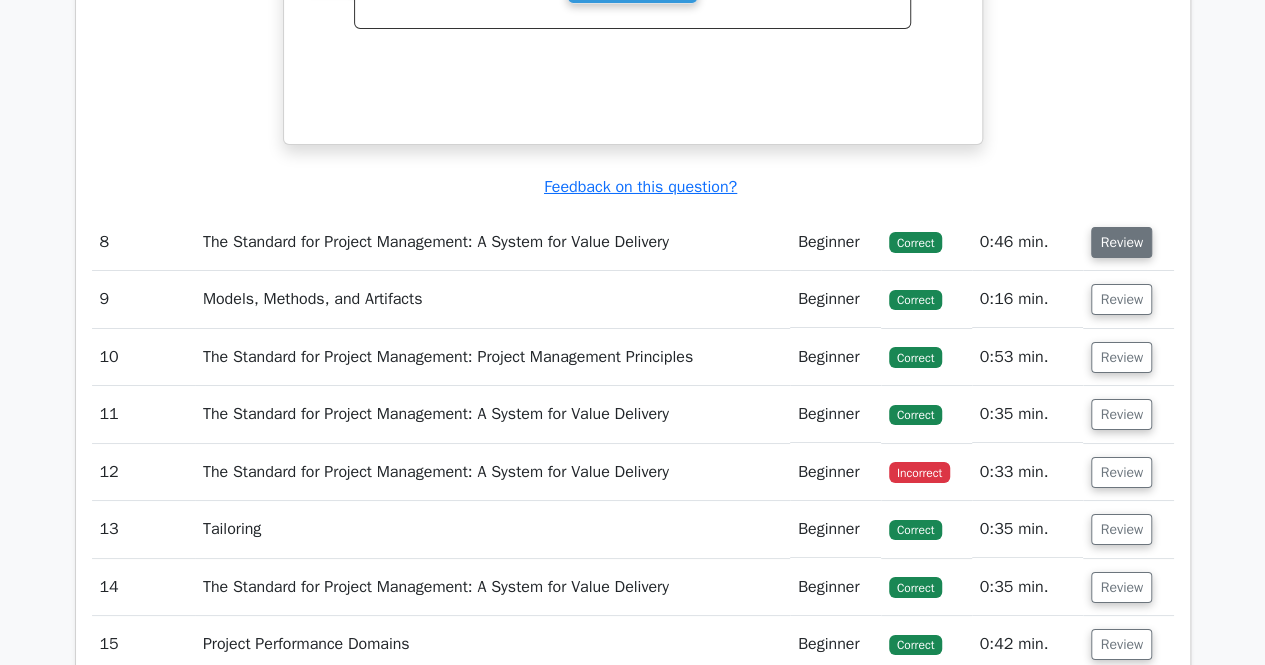 click on "Review" at bounding box center (1121, 242) 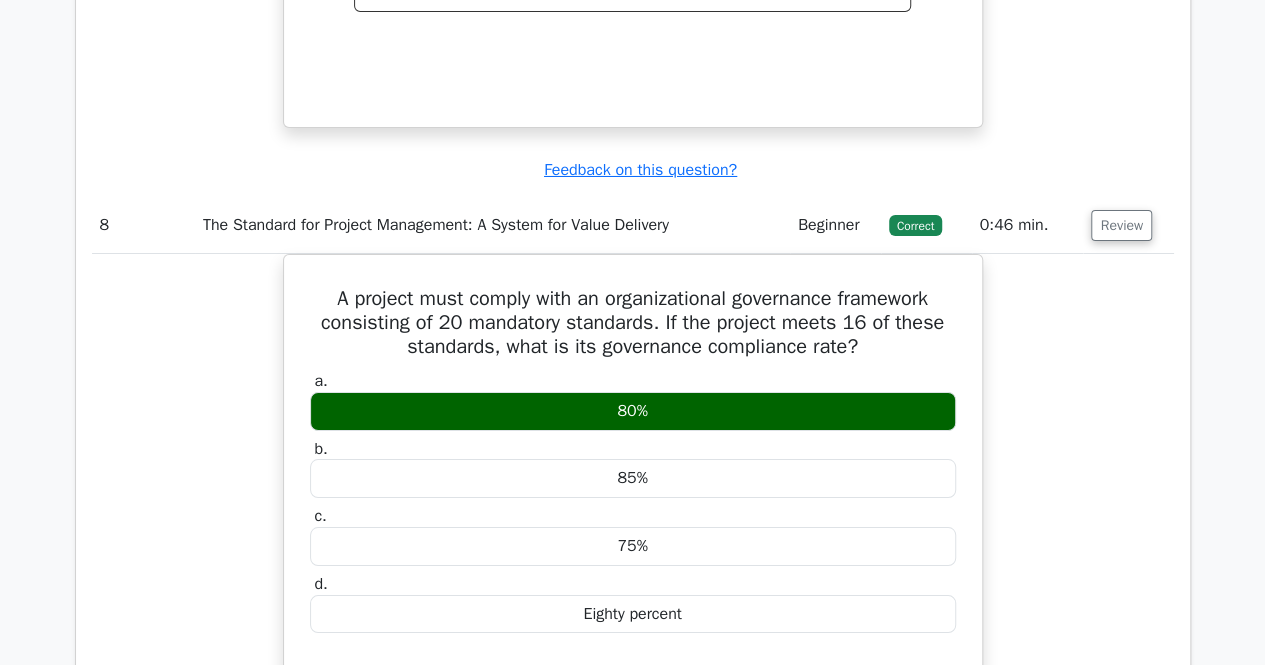 scroll, scrollTop: 7346, scrollLeft: 0, axis: vertical 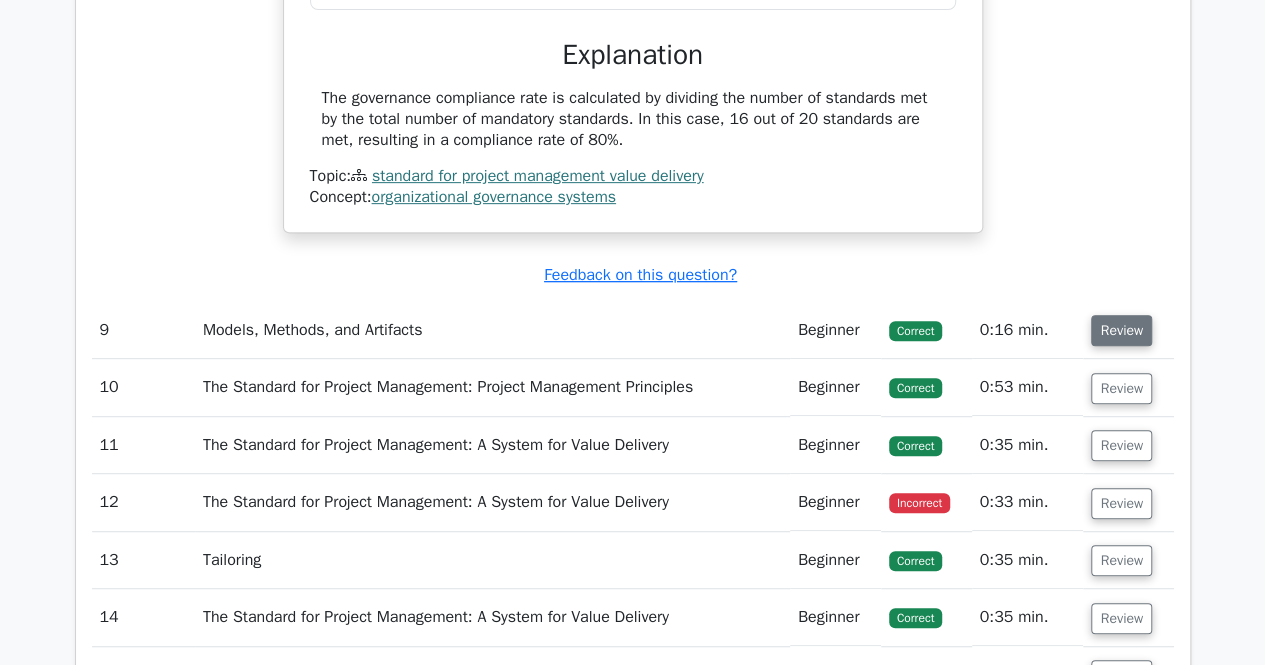 click on "Review" at bounding box center [1121, 330] 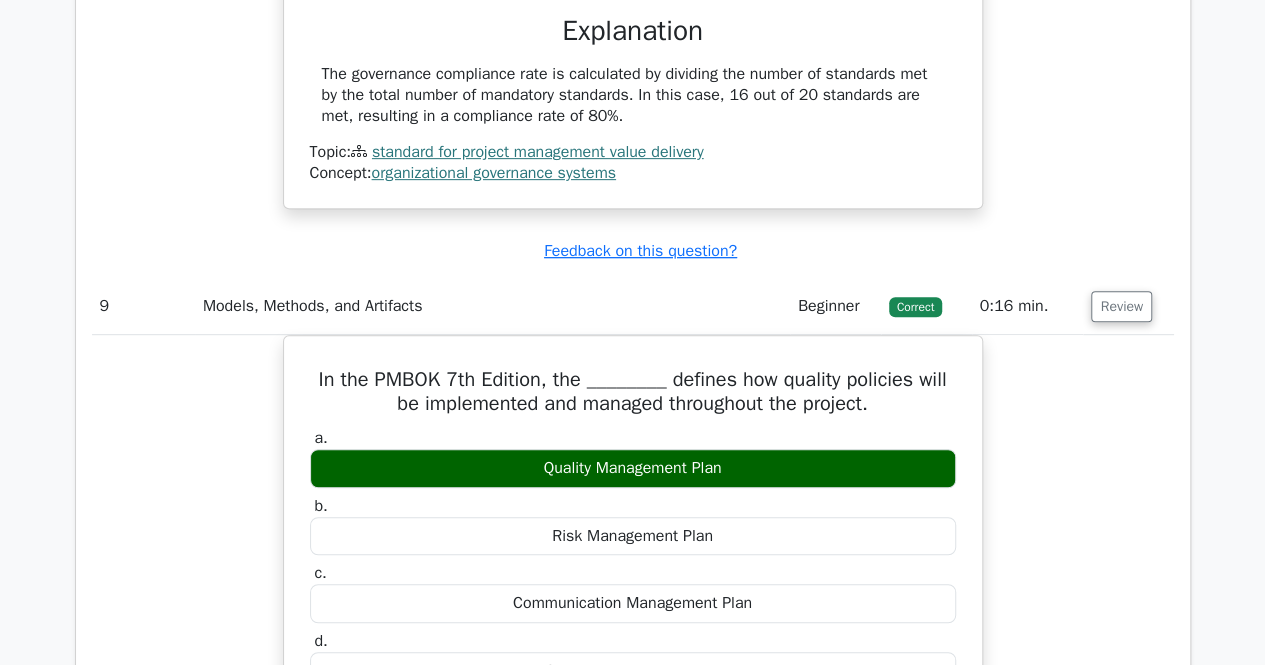 scroll, scrollTop: 7986, scrollLeft: 0, axis: vertical 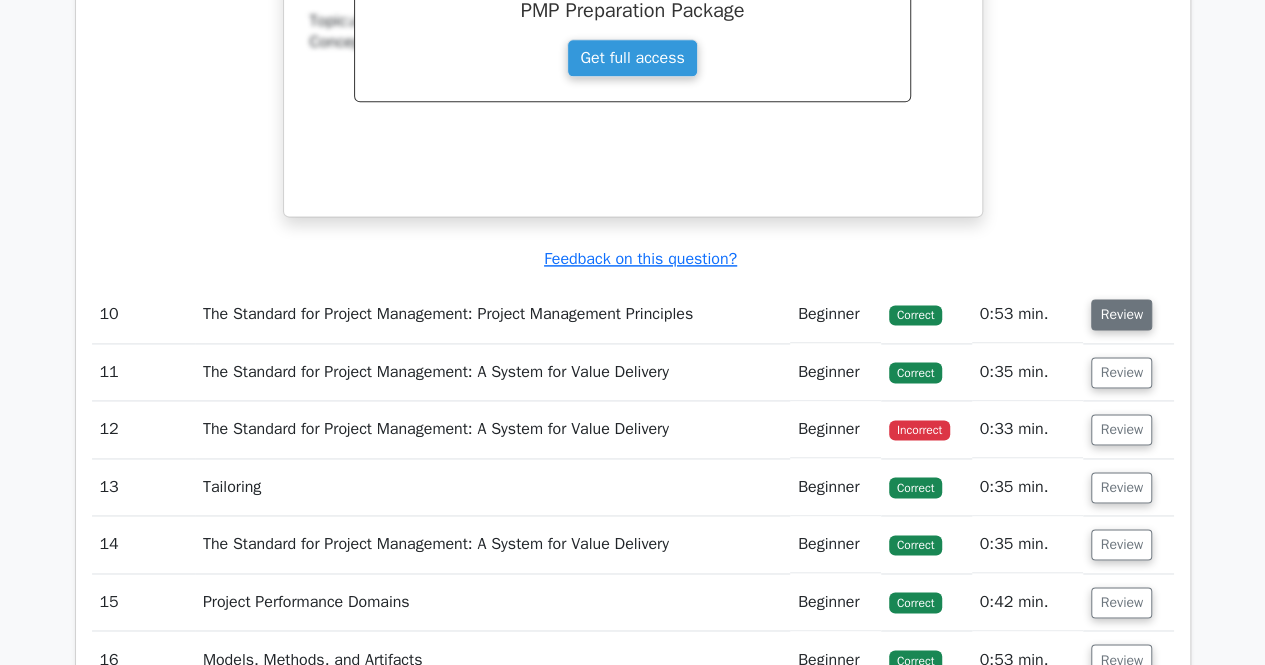 click on "Review" at bounding box center [1121, 314] 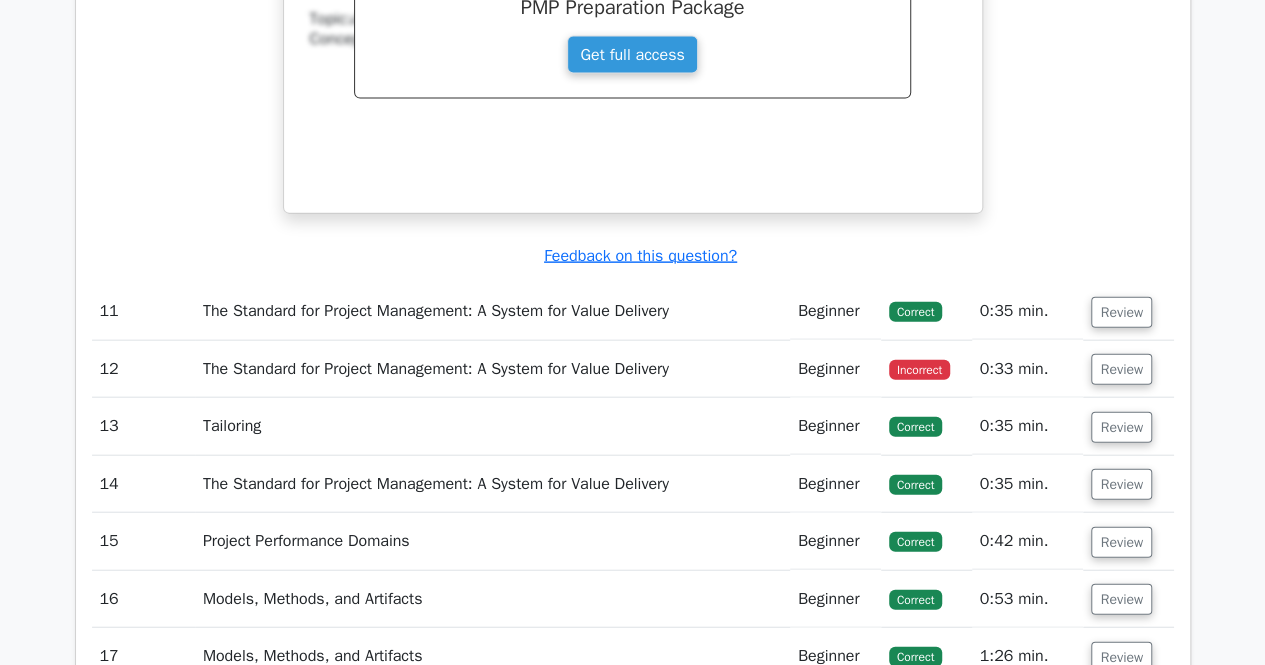 scroll, scrollTop: 9772, scrollLeft: 0, axis: vertical 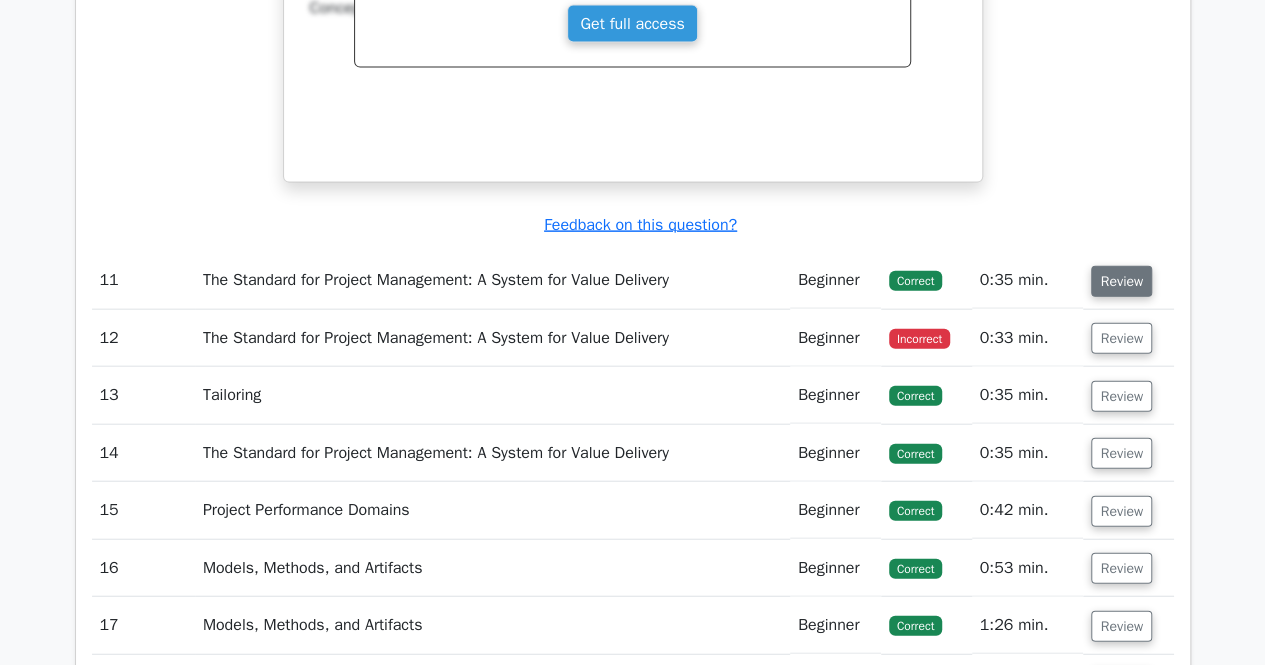 click on "Review" at bounding box center (1121, 281) 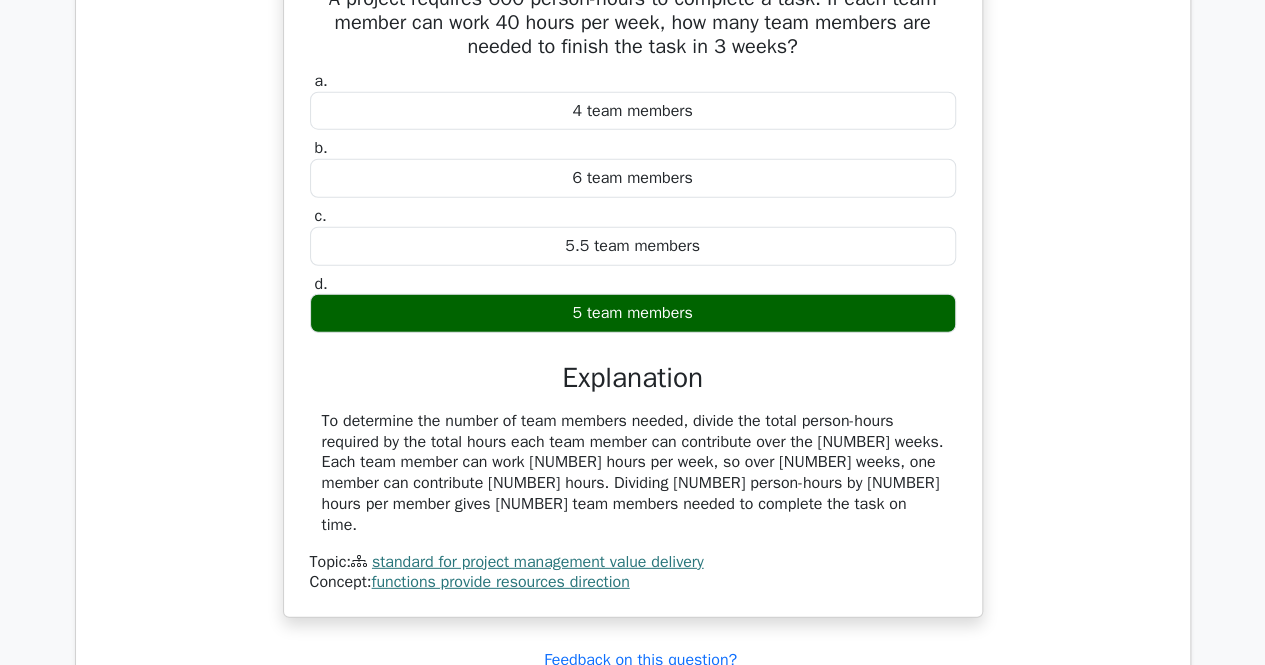 scroll, scrollTop: 10199, scrollLeft: 0, axis: vertical 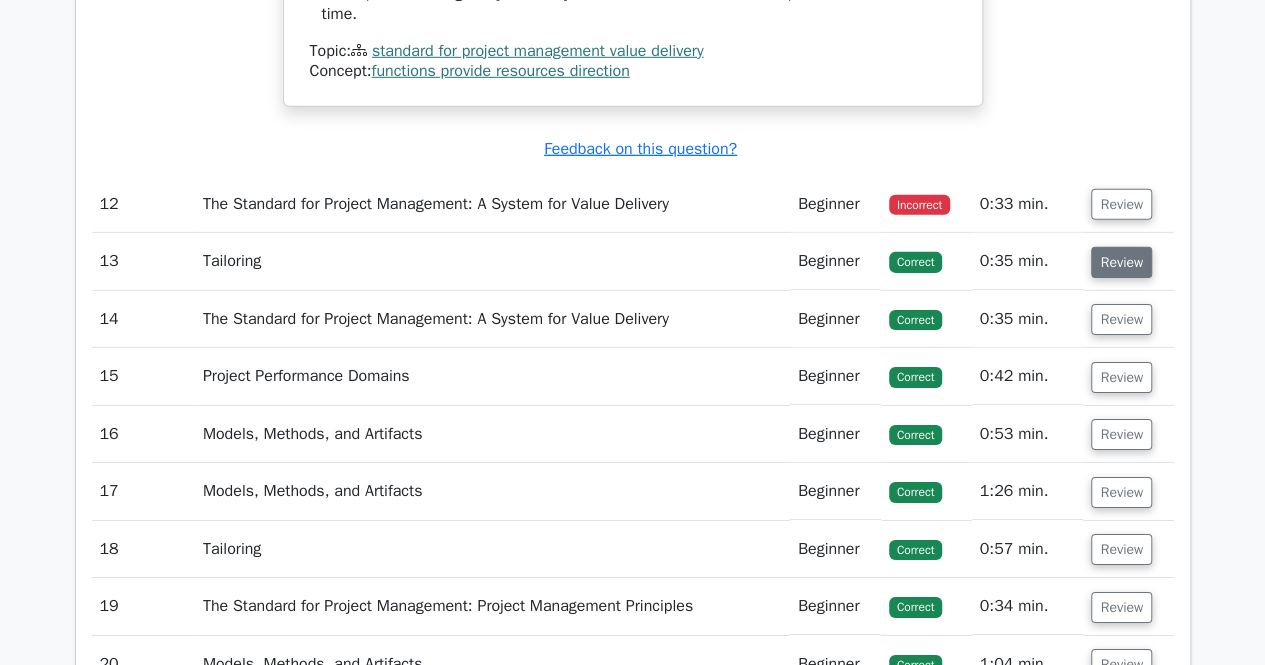 click on "Review" at bounding box center (1121, 262) 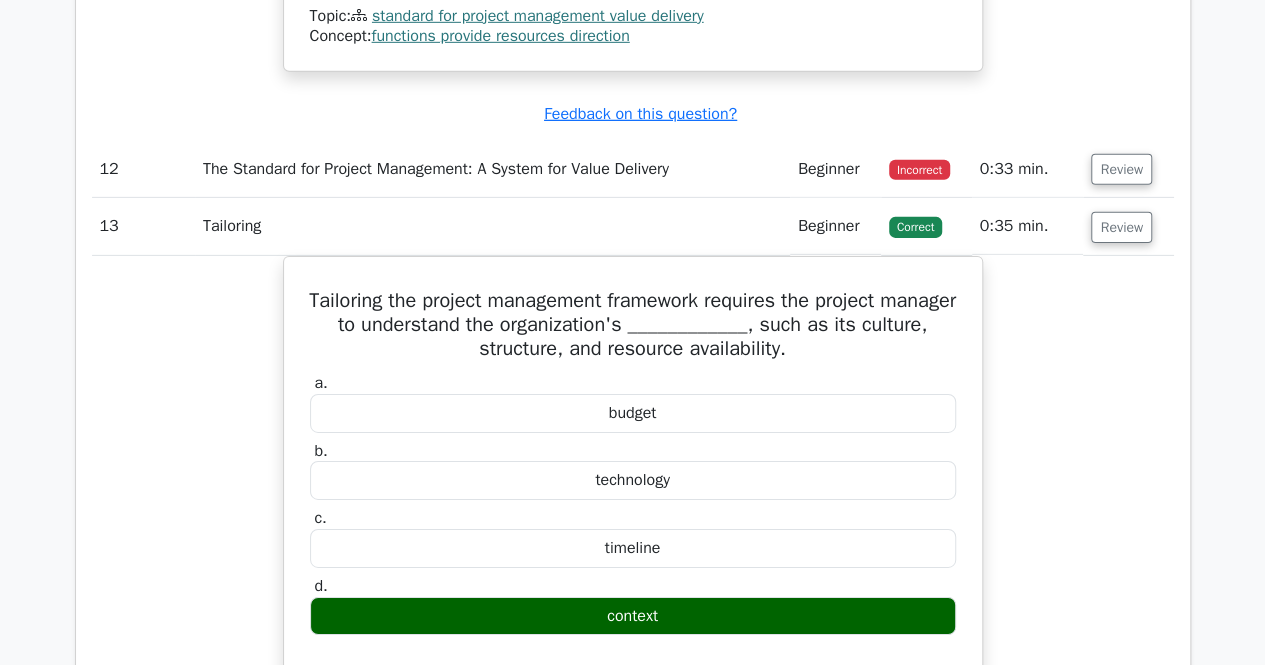 scroll, scrollTop: 10866, scrollLeft: 0, axis: vertical 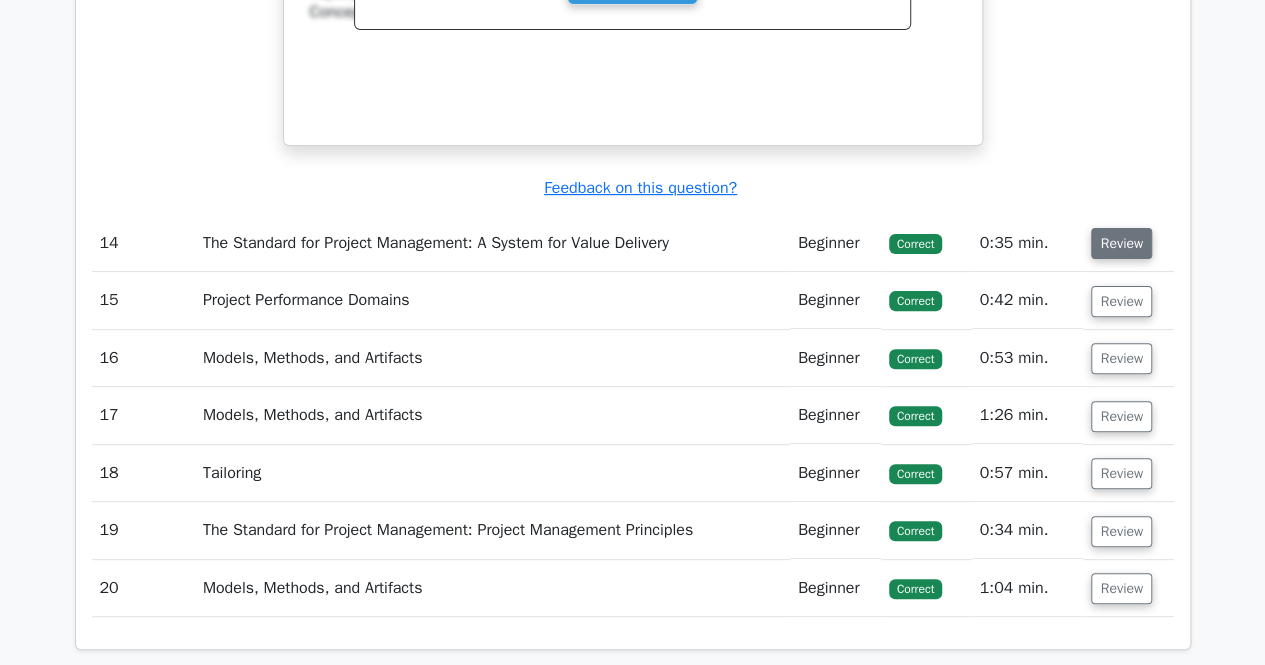 click on "Review" at bounding box center [1121, 243] 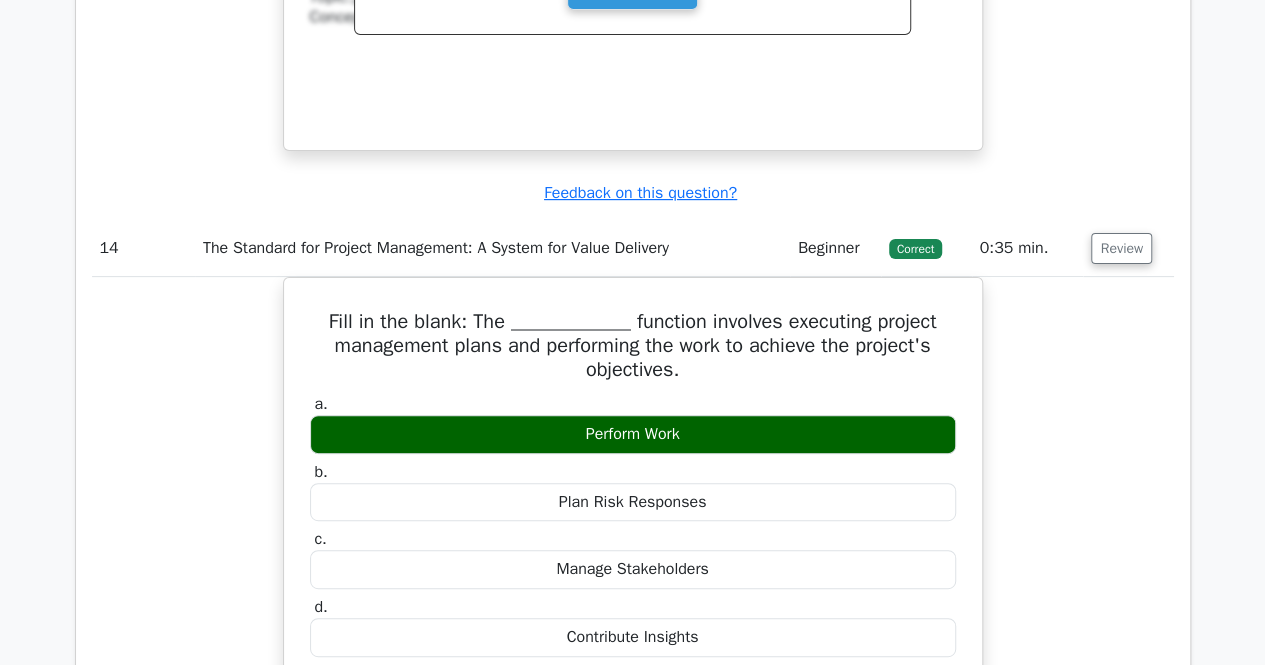 scroll, scrollTop: 11586, scrollLeft: 0, axis: vertical 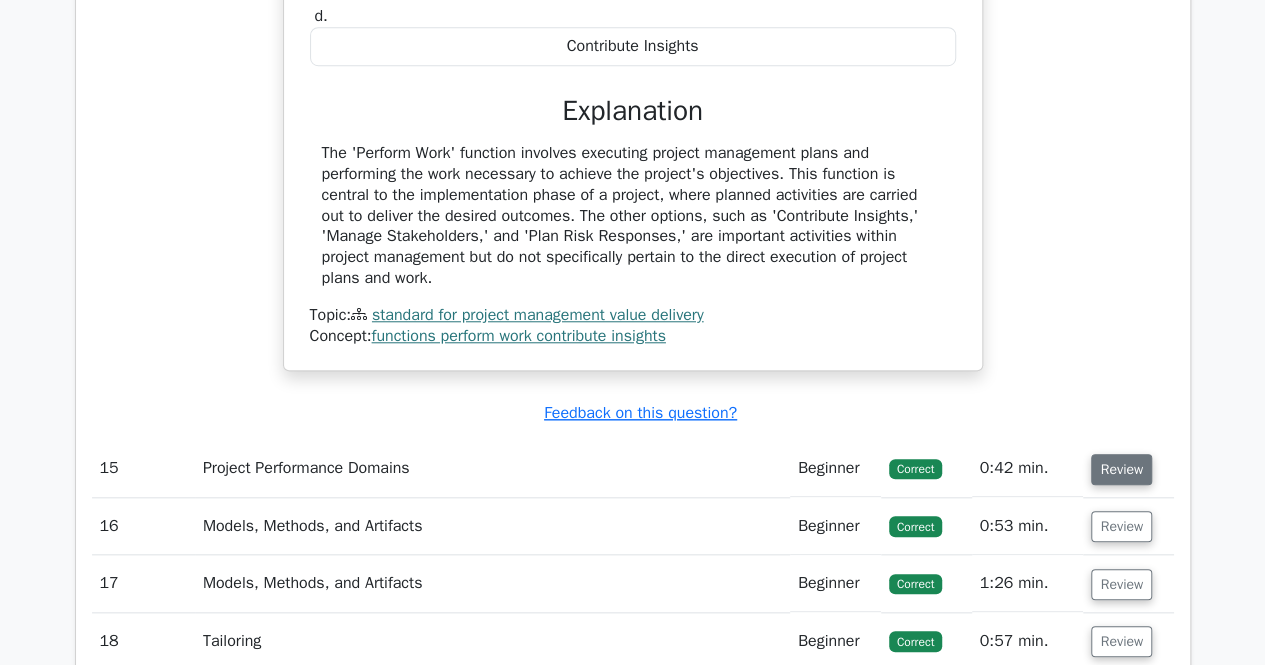 click on "Review" at bounding box center (1121, 469) 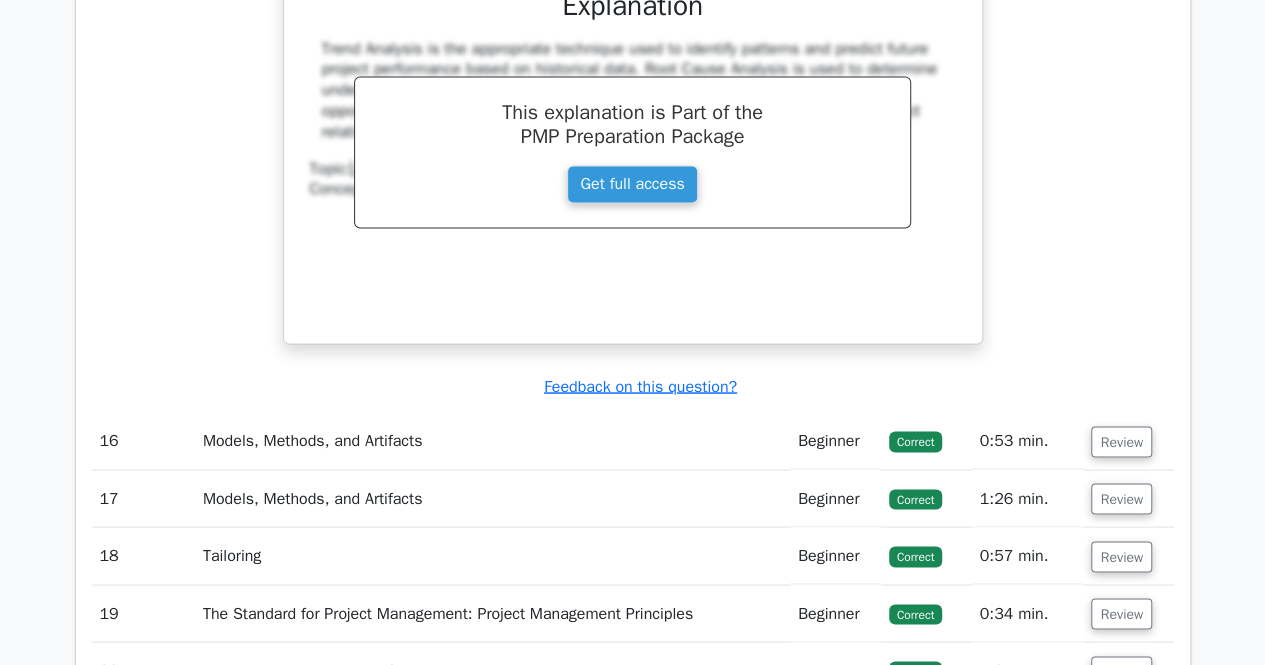 scroll, scrollTop: 13066, scrollLeft: 0, axis: vertical 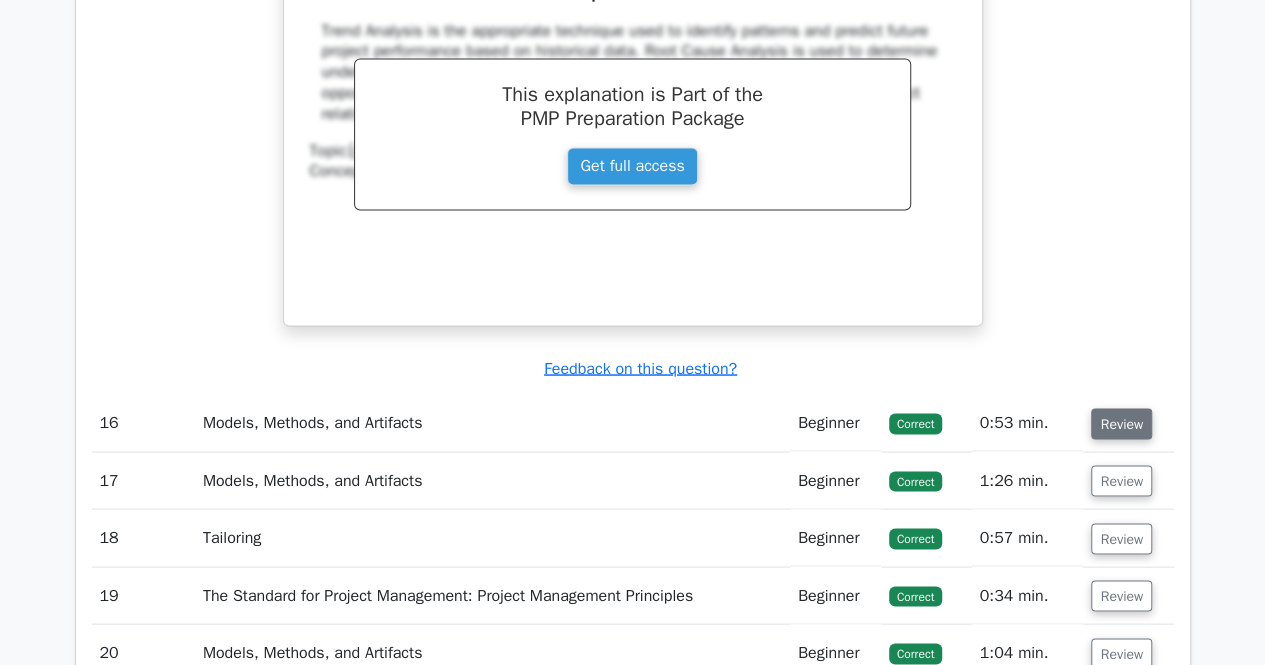 click on "Review" at bounding box center (1121, 423) 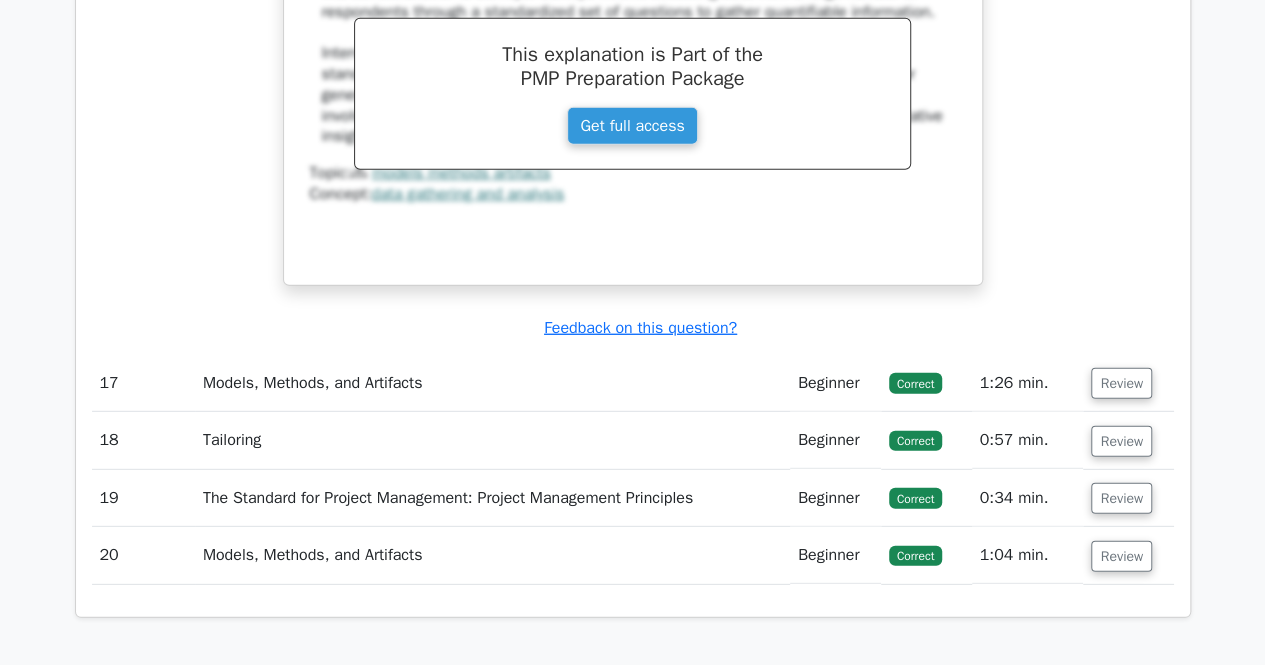 scroll, scrollTop: 14039, scrollLeft: 0, axis: vertical 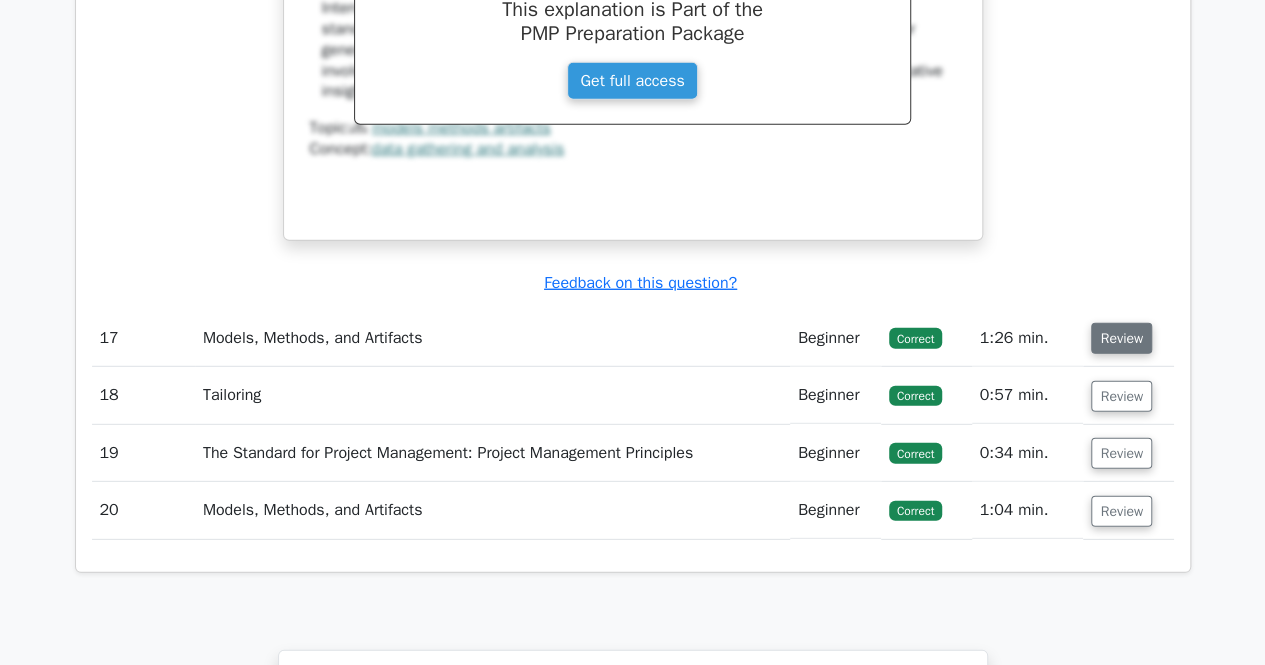 click on "Review" at bounding box center [1121, 338] 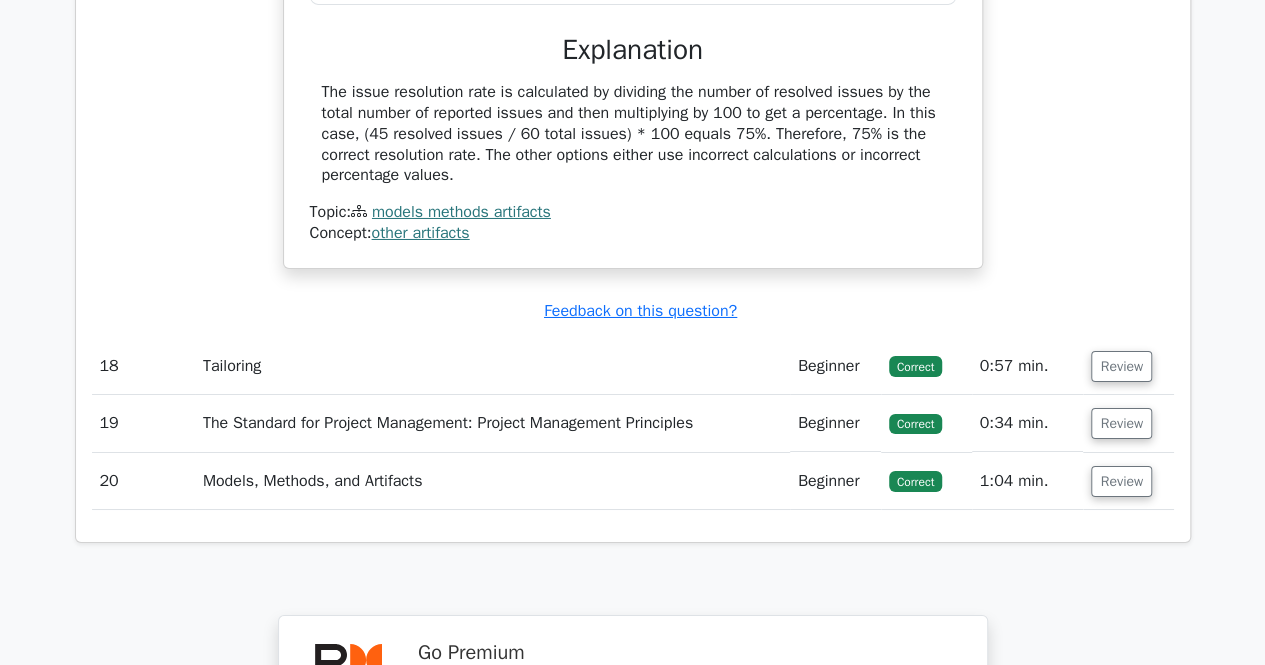 scroll, scrollTop: 14799, scrollLeft: 0, axis: vertical 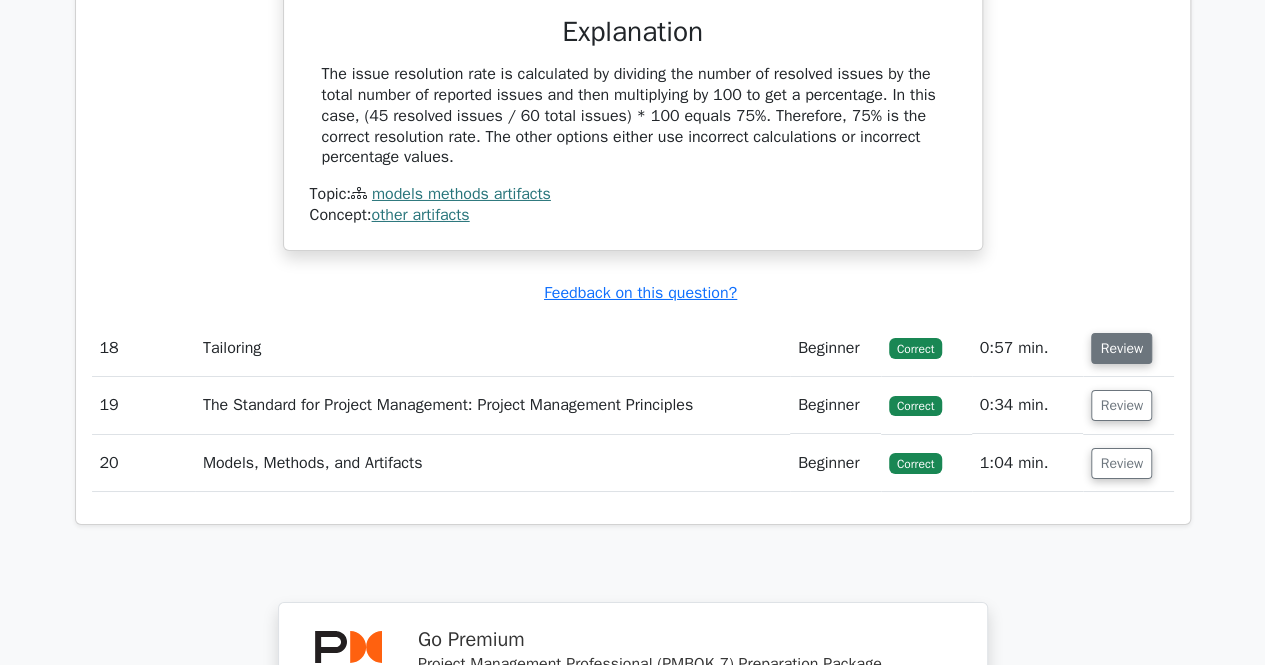 click on "Review" at bounding box center (1121, 348) 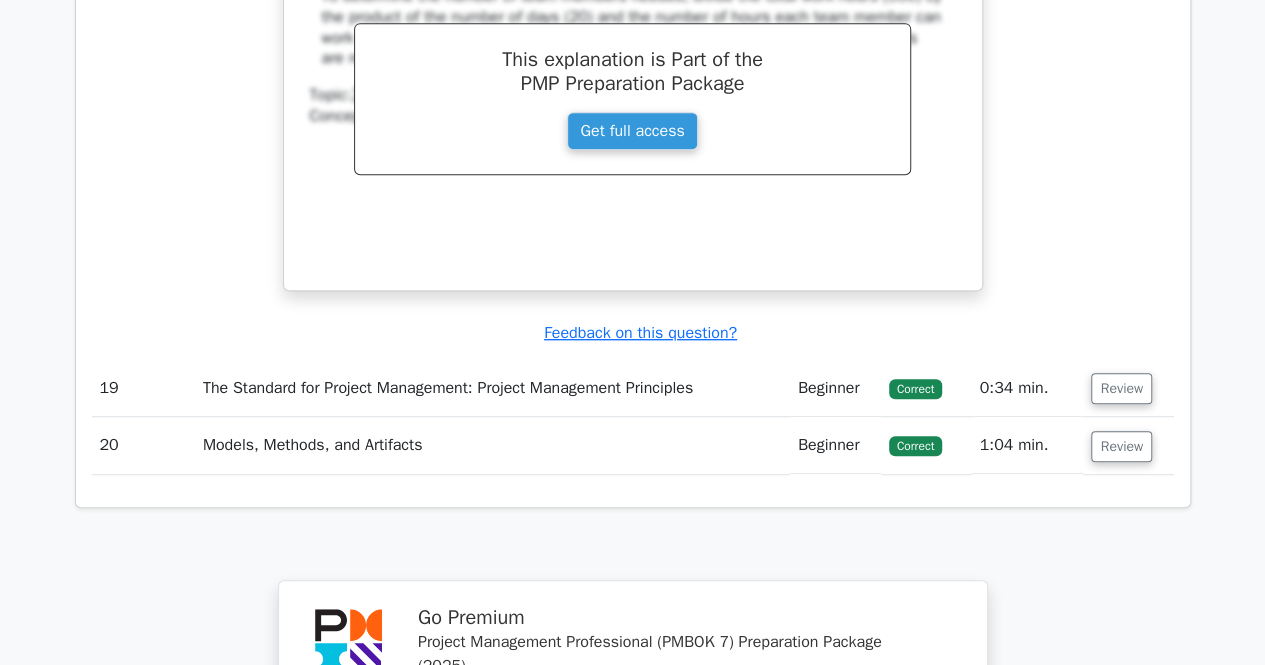 scroll, scrollTop: 15719, scrollLeft: 0, axis: vertical 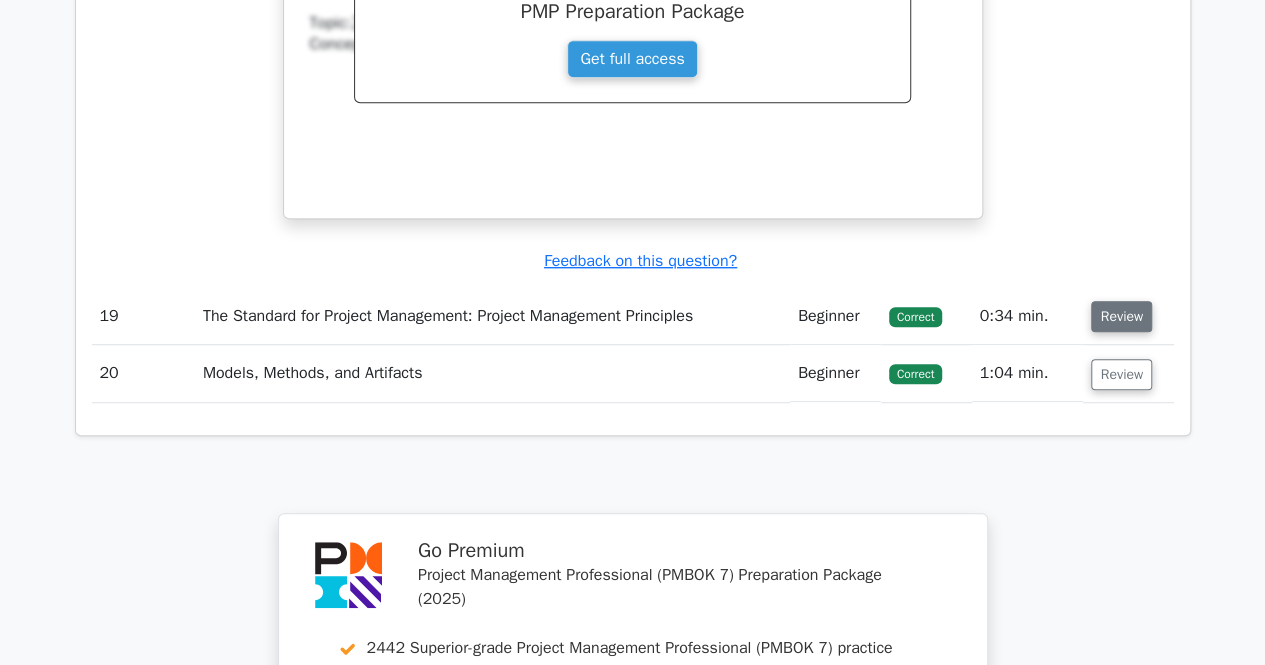 click on "Review" at bounding box center (1121, 316) 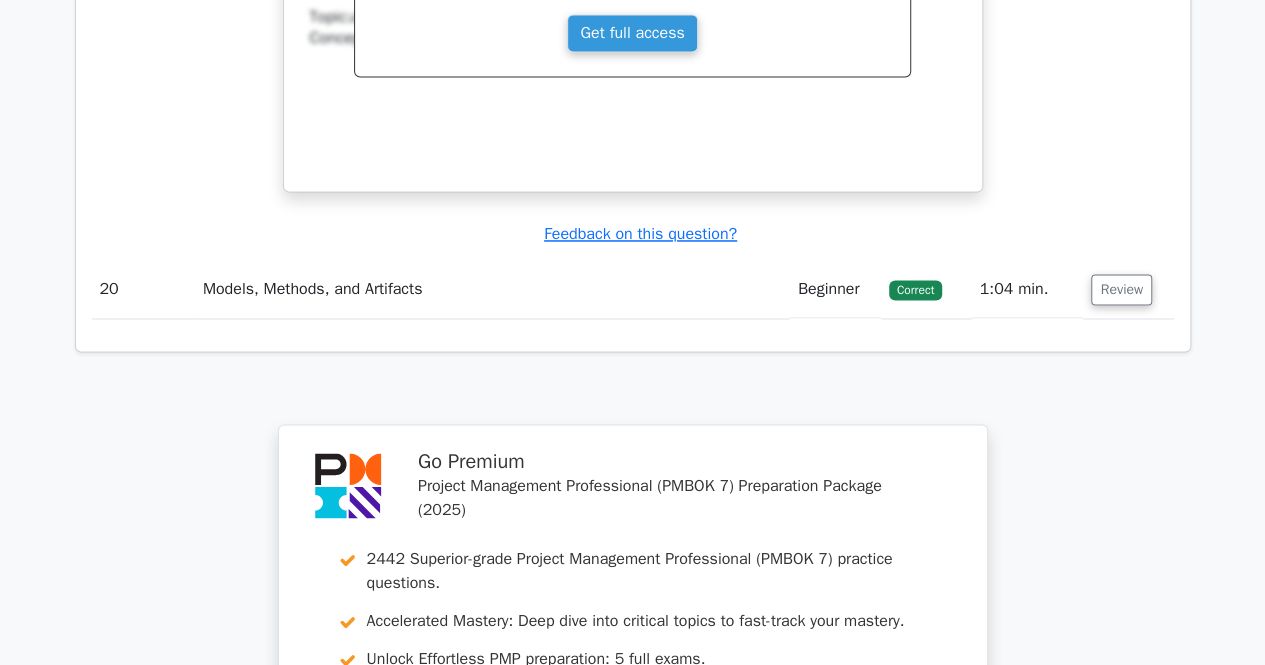 scroll, scrollTop: 16666, scrollLeft: 0, axis: vertical 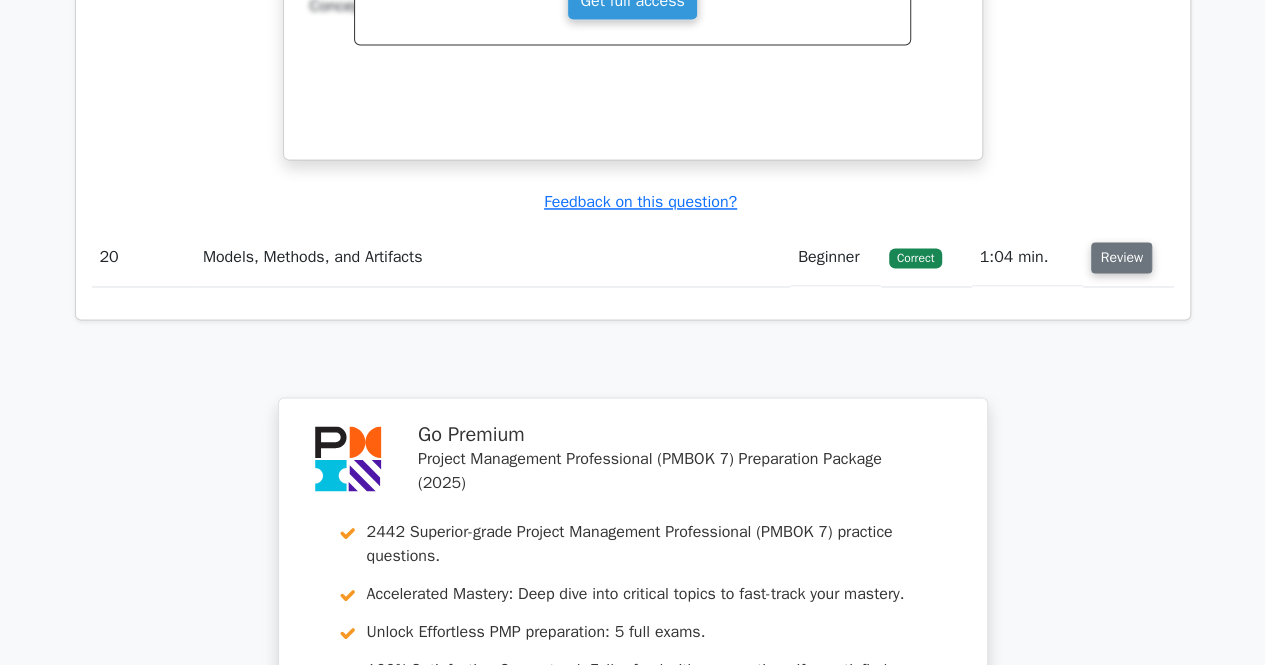 click on "Review" at bounding box center [1121, 257] 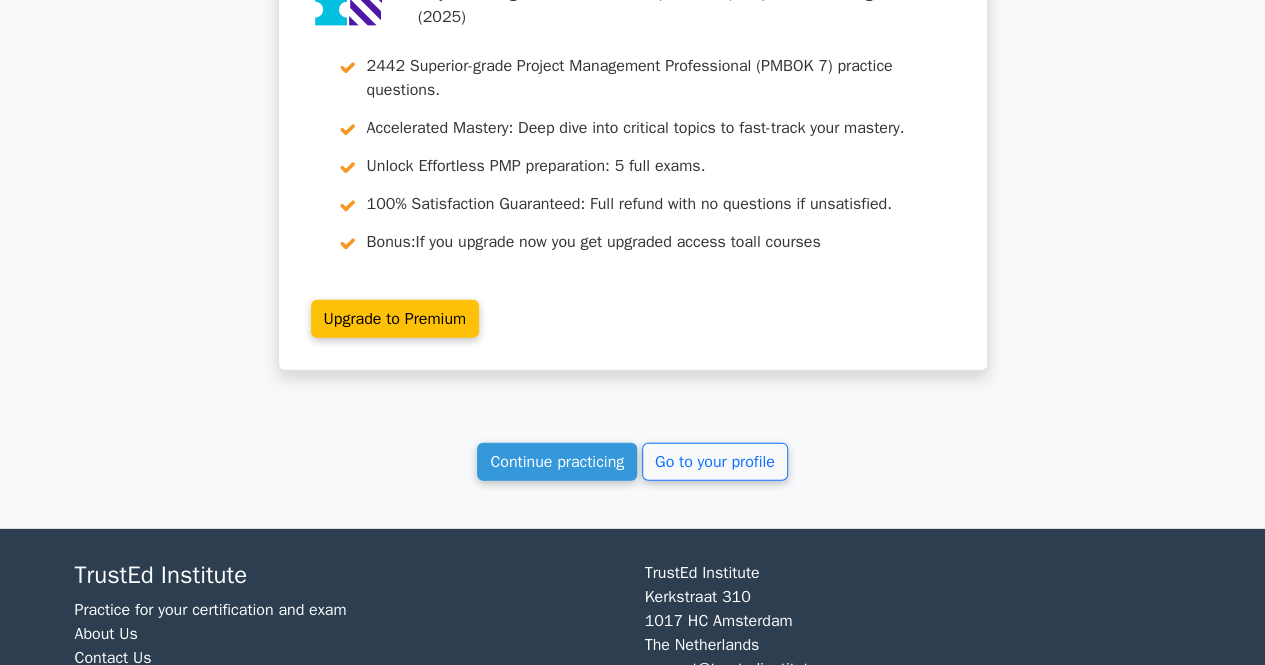 scroll, scrollTop: 17842, scrollLeft: 0, axis: vertical 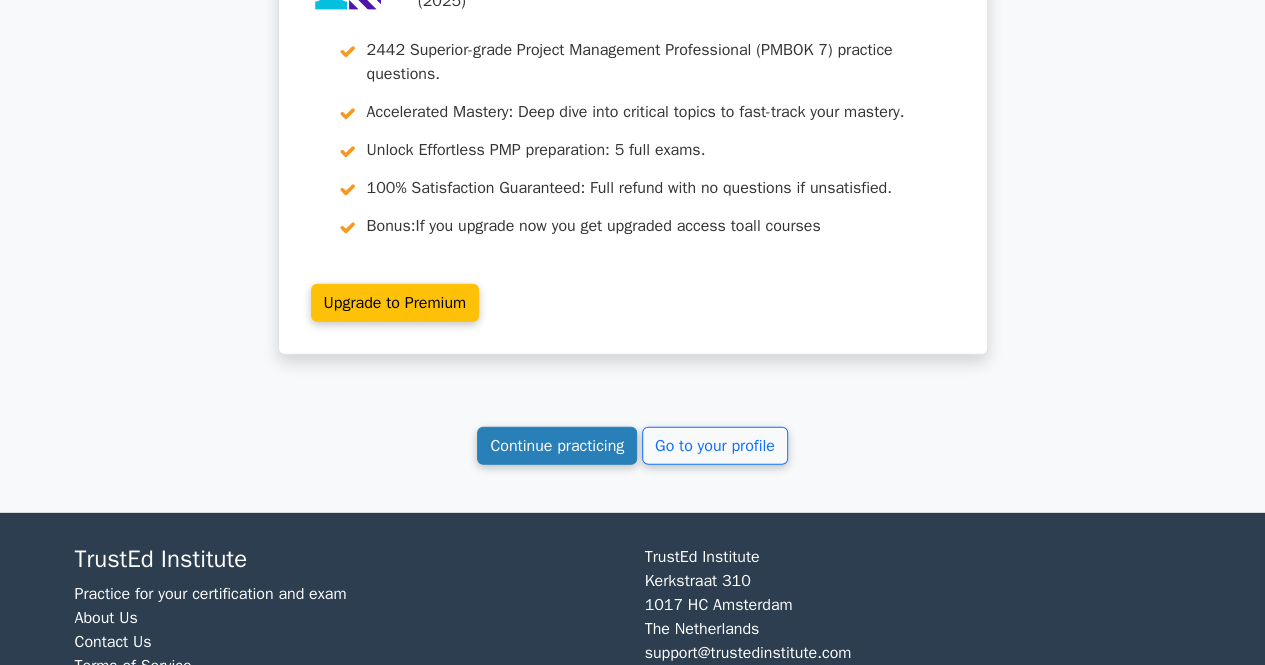 click on "Continue practicing" at bounding box center [557, 446] 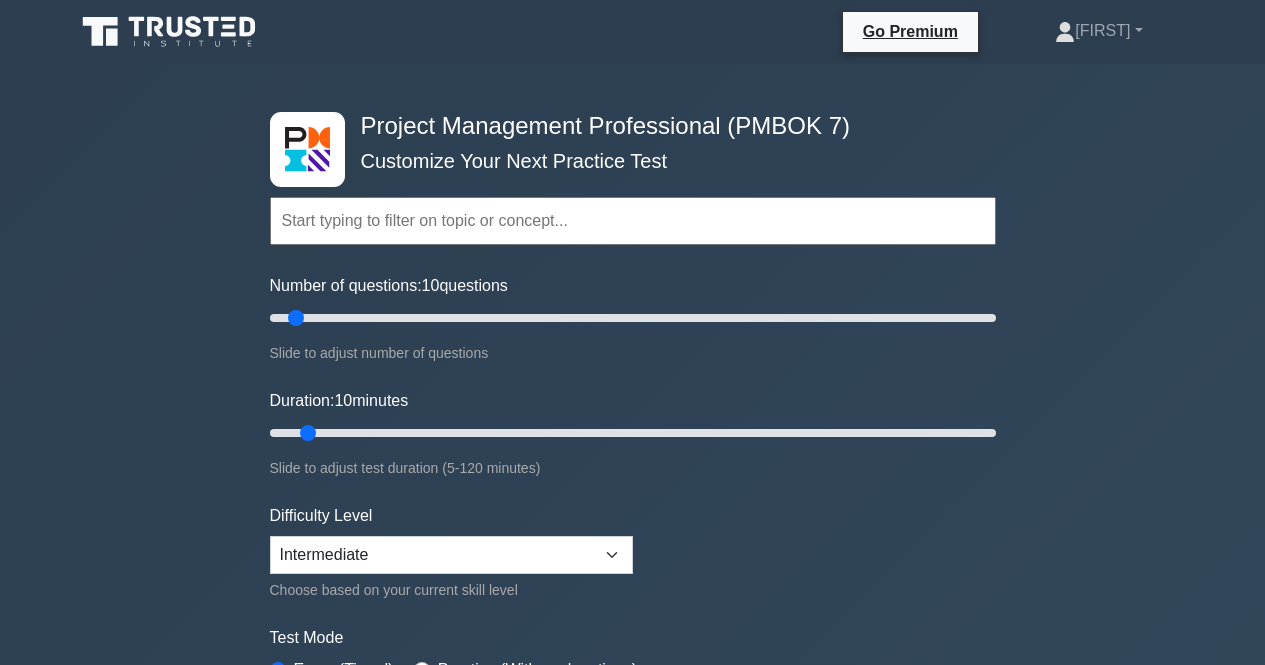 scroll, scrollTop: 0, scrollLeft: 0, axis: both 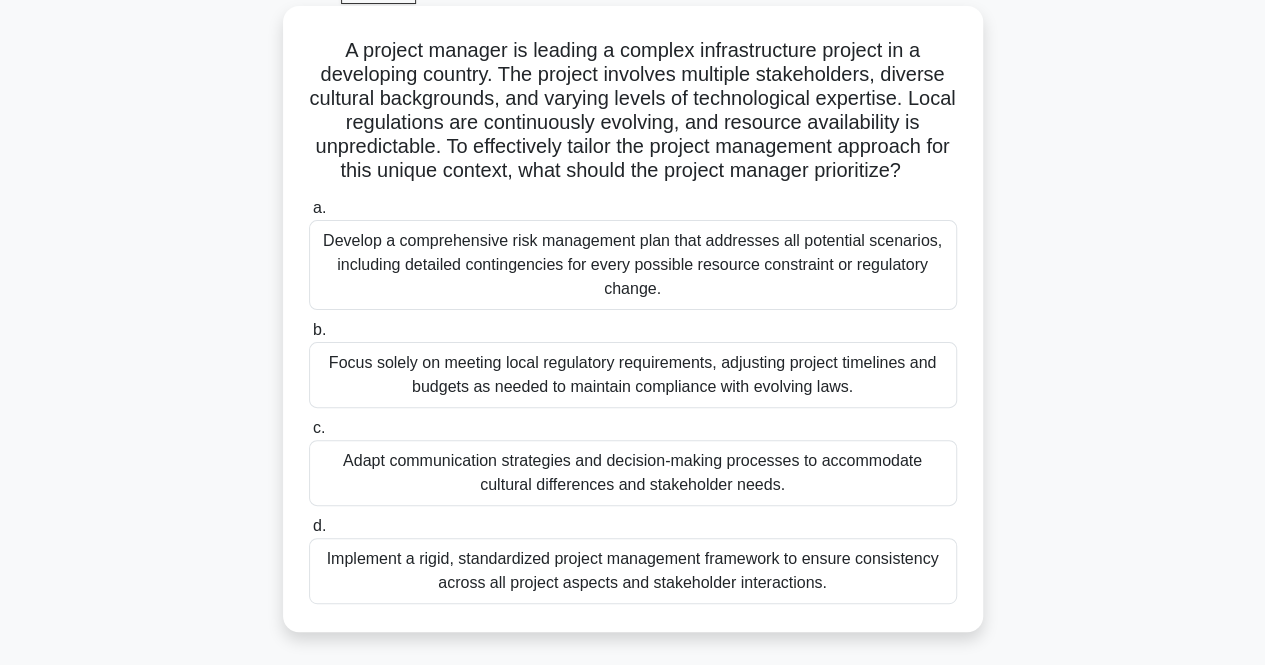 click on "Focus solely on meeting local regulatory requirements, adjusting project timelines and budgets as needed to maintain compliance with evolving laws." at bounding box center (633, 375) 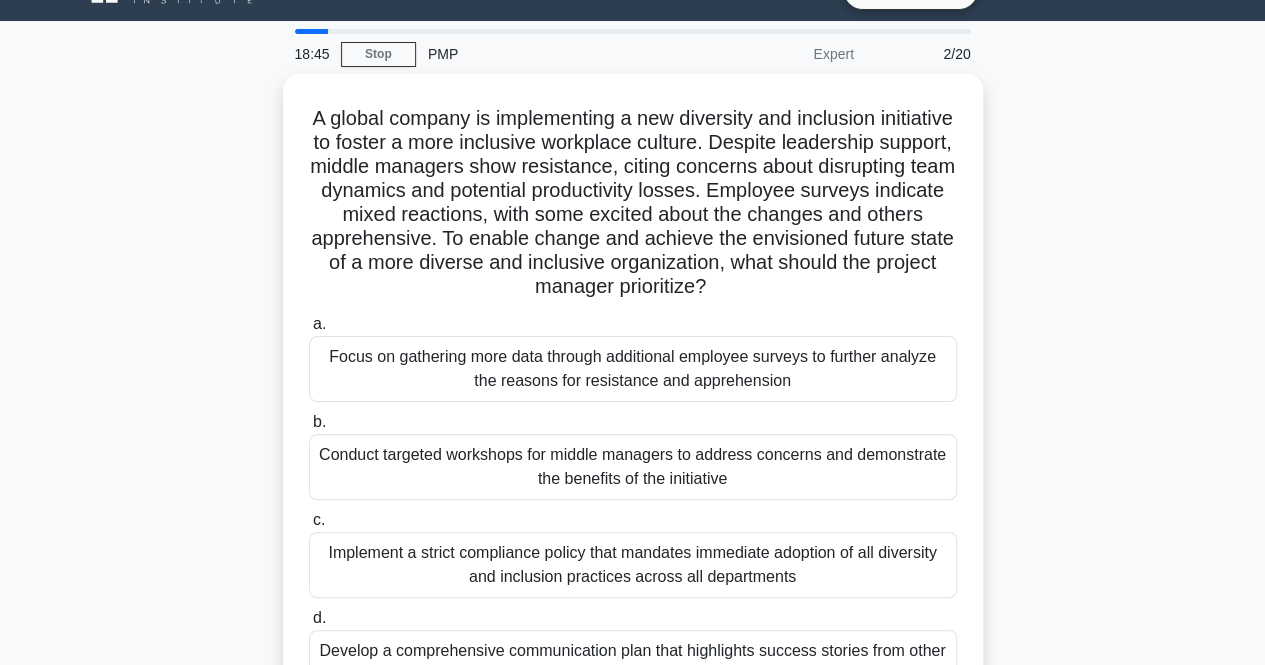 scroll, scrollTop: 0, scrollLeft: 0, axis: both 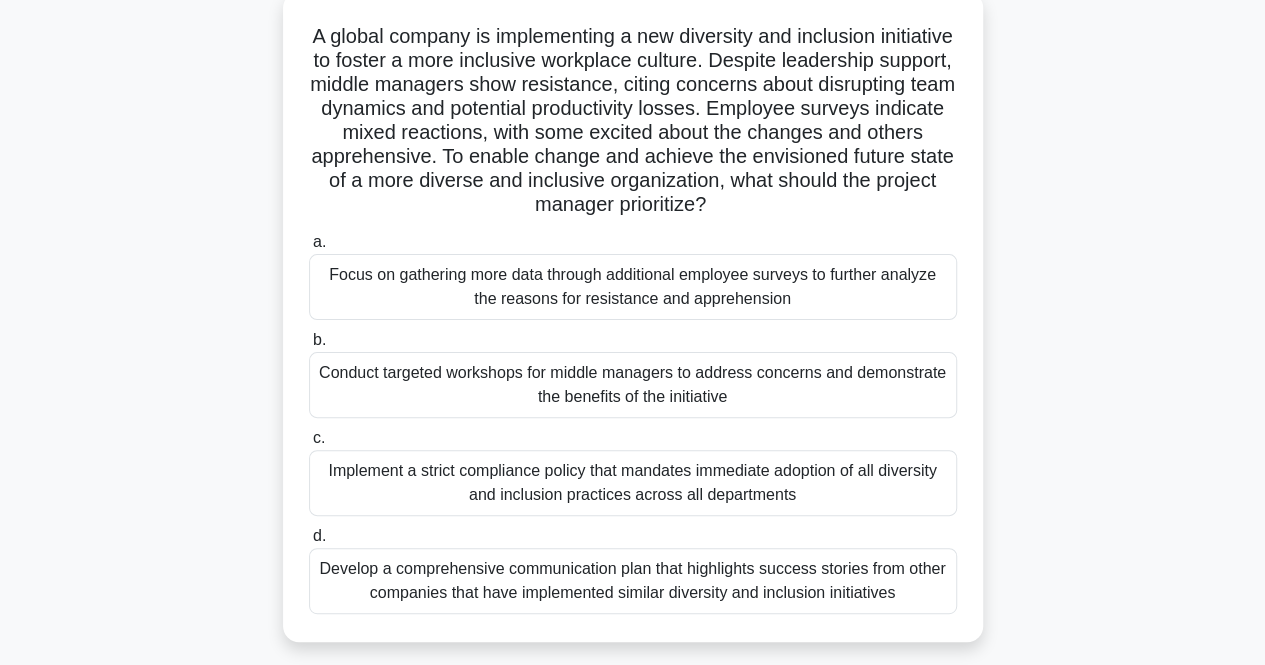 click on "Conduct targeted workshops for middle managers to address concerns and demonstrate the benefits of the initiative" at bounding box center [633, 385] 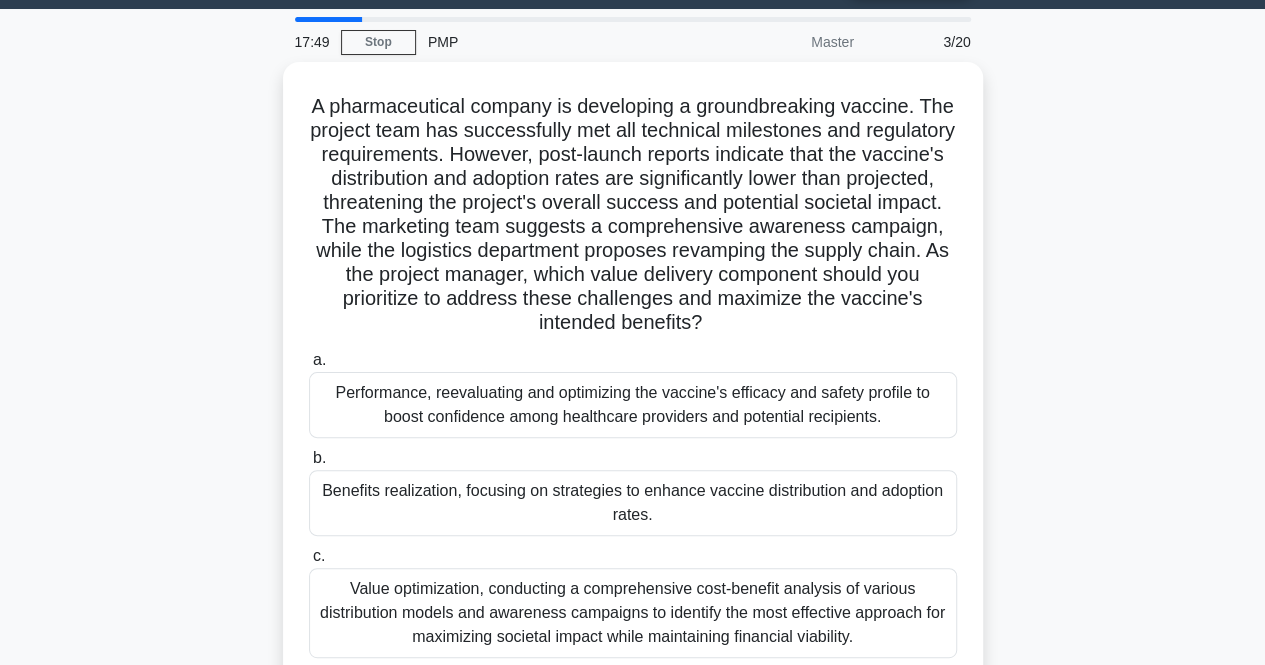 scroll, scrollTop: 0, scrollLeft: 0, axis: both 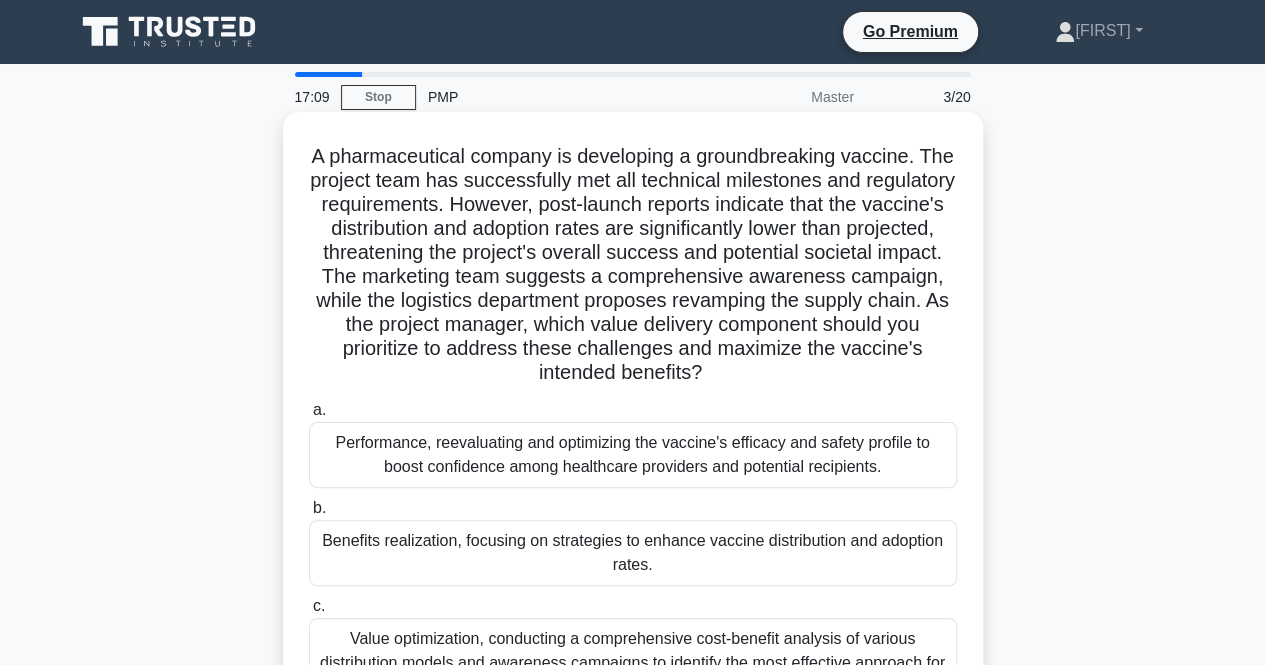 click on "A pharmaceutical company is developing a groundbreaking vaccine. The project team has successfully met all technical milestones and regulatory requirements. However, post-launch reports indicate that the vaccine's distribution and adoption rates are significantly lower than projected, threatening the project's overall success and potential societal impact. The marketing team suggests a comprehensive awareness campaign, while the logistics department proposes revamping the supply chain. As the project manager, which value delivery component should you prioritize to address these challenges and maximize the vaccine's intended benefits?
.spinner_0XTQ{transform-origin:center;animation:spinner_y6GP .75s linear infinite}@keyframes spinner_y6GP{100%{transform:rotate(360deg)}}" at bounding box center (633, 265) 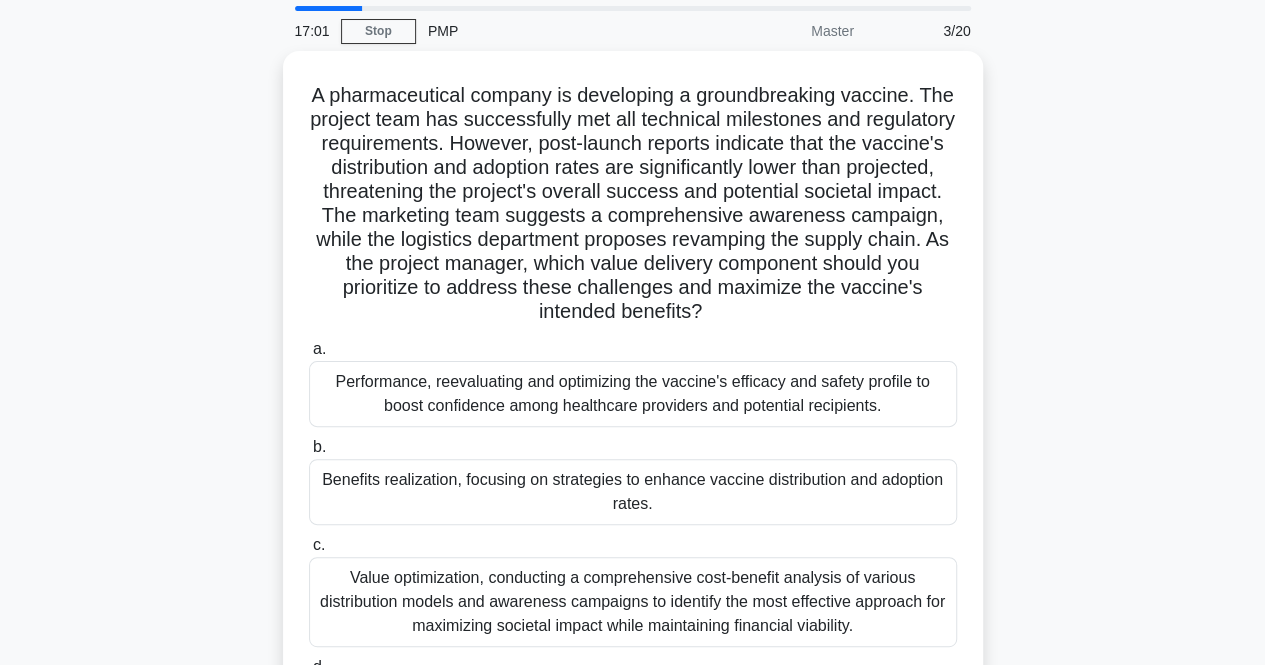 scroll, scrollTop: 80, scrollLeft: 0, axis: vertical 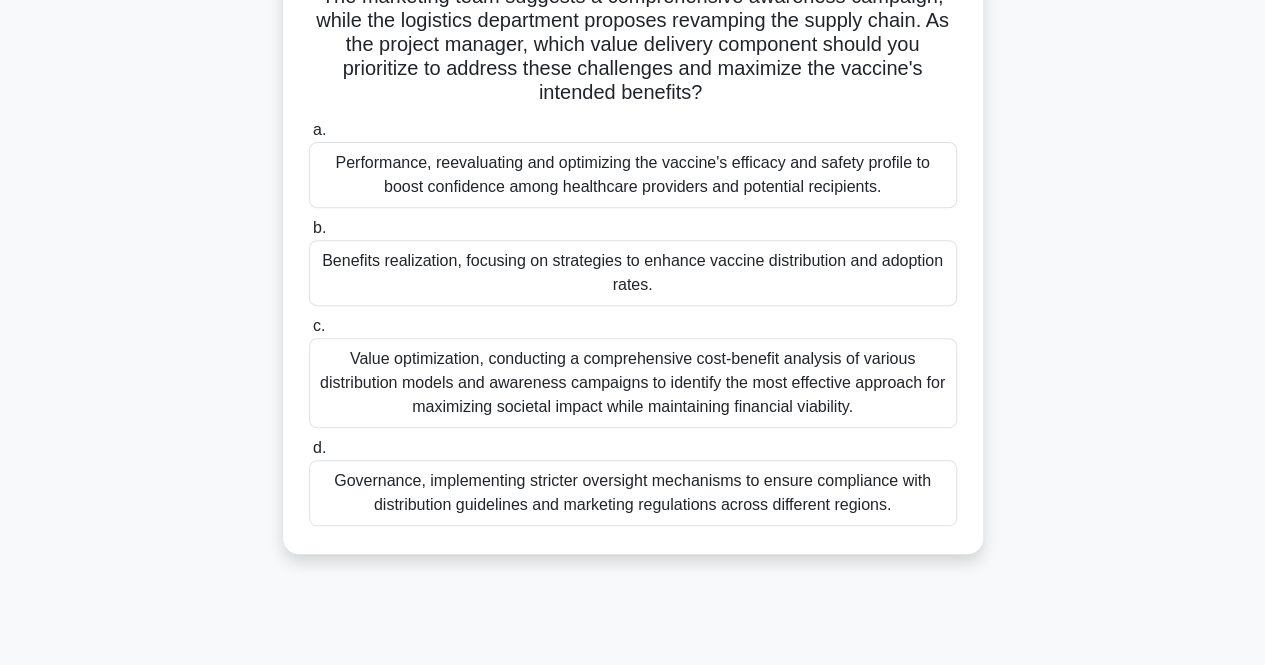 click on "Value optimization, conducting a comprehensive cost-benefit analysis of various distribution models and awareness campaigns to identify the most effective approach for maximizing societal impact while maintaining financial viability." at bounding box center [633, 383] 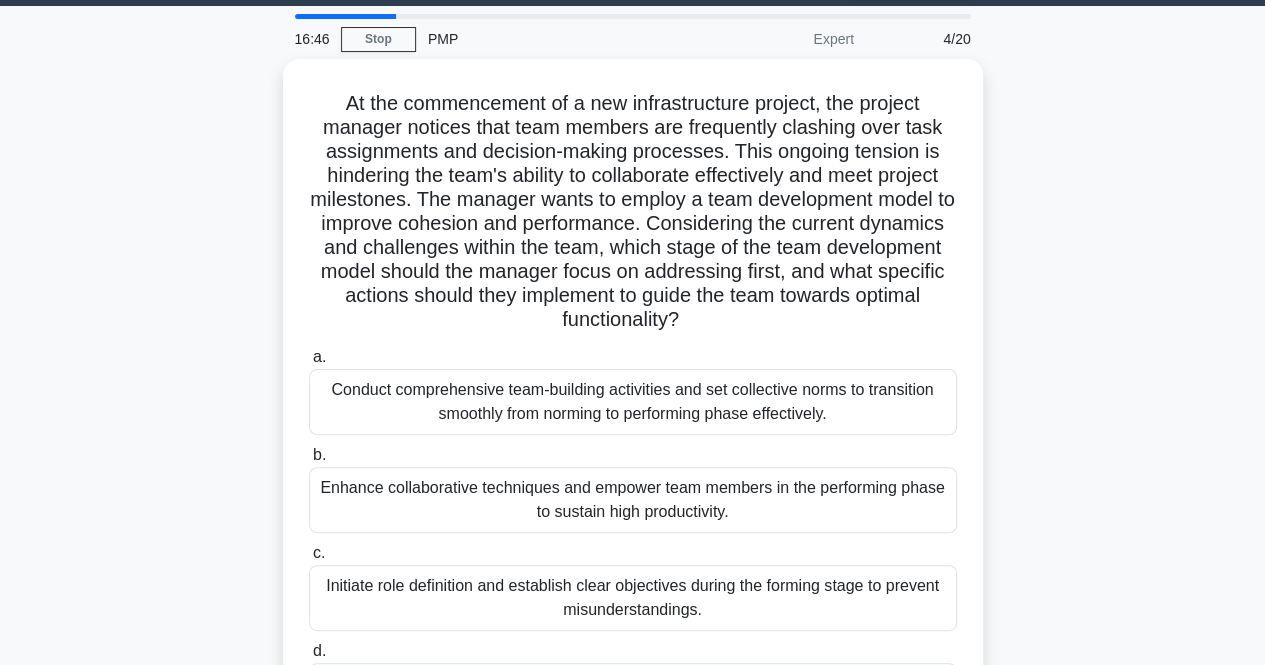 scroll, scrollTop: 0, scrollLeft: 0, axis: both 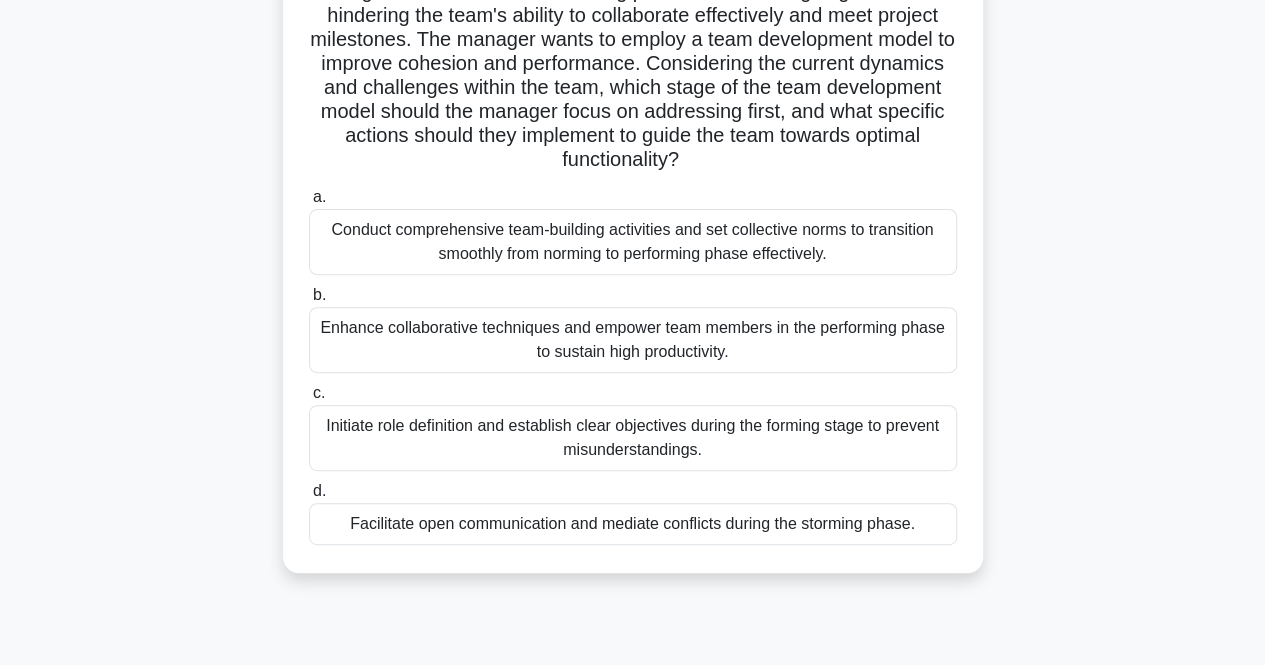 click on "Enhance collaborative techniques and empower team members in the performing phase to sustain high productivity." at bounding box center (633, 340) 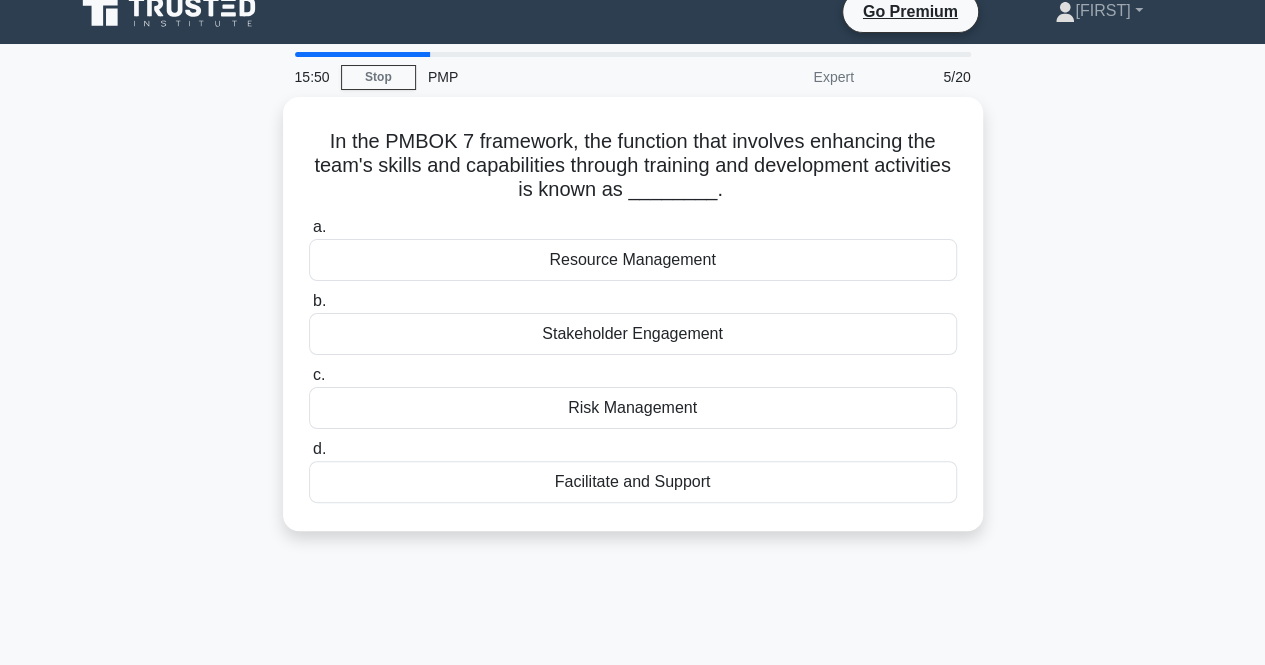 scroll, scrollTop: 0, scrollLeft: 0, axis: both 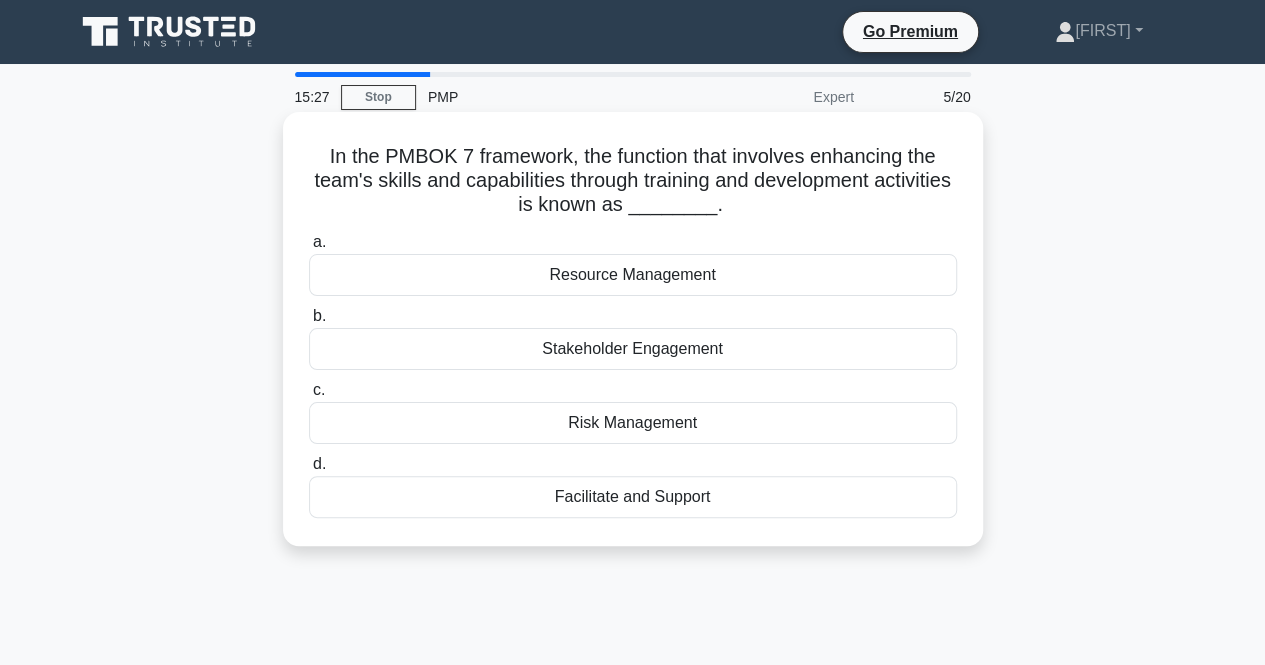 click on "Facilitate and Support" at bounding box center (633, 497) 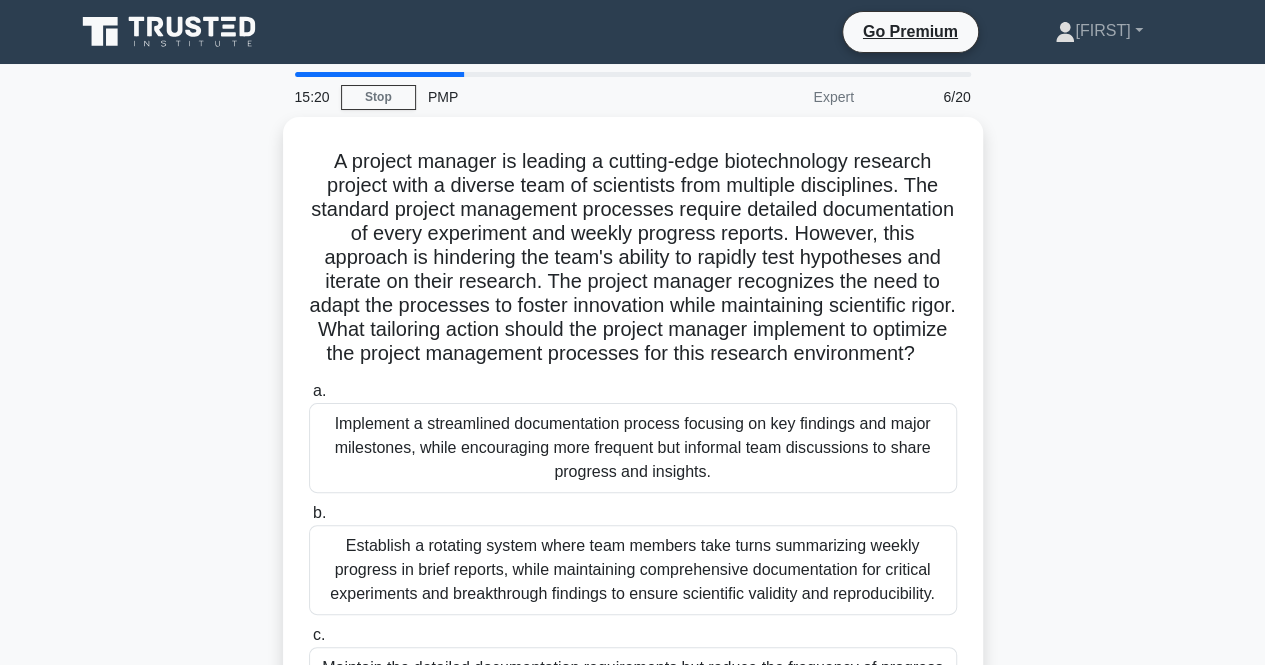 scroll, scrollTop: 40, scrollLeft: 0, axis: vertical 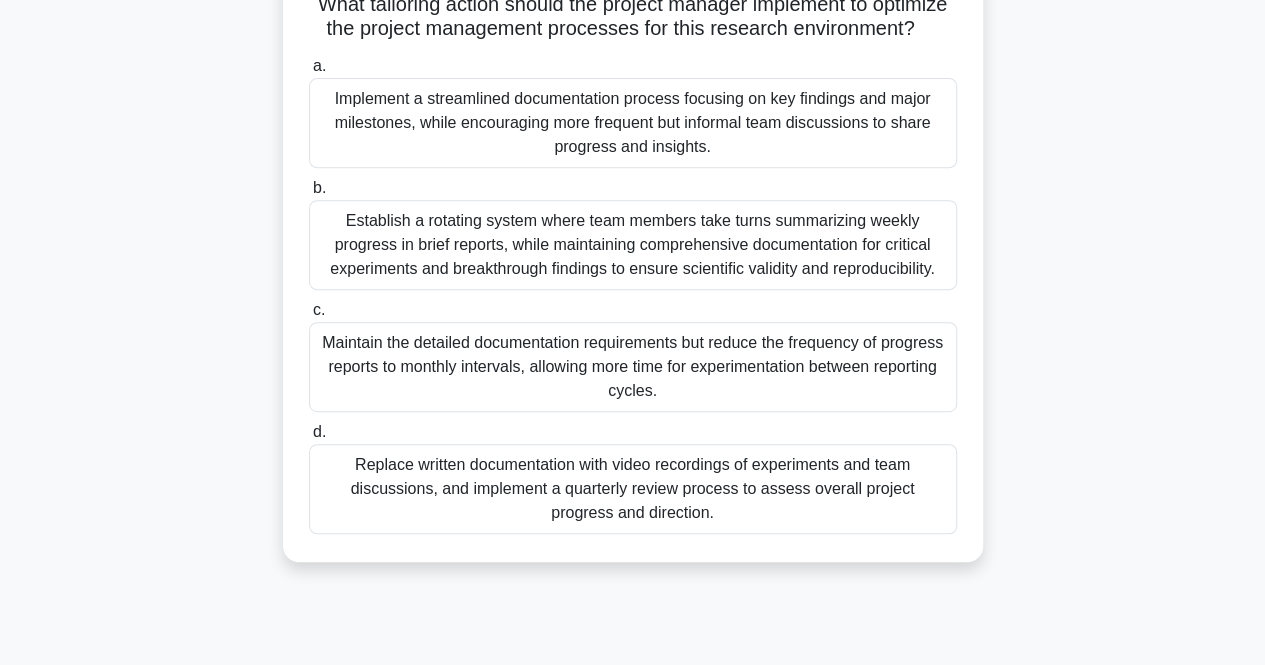 click on "Establish a rotating system where team members take turns summarizing weekly progress in brief reports, while maintaining comprehensive documentation for critical experiments and breakthrough findings to ensure scientific validity and reproducibility." at bounding box center (633, 245) 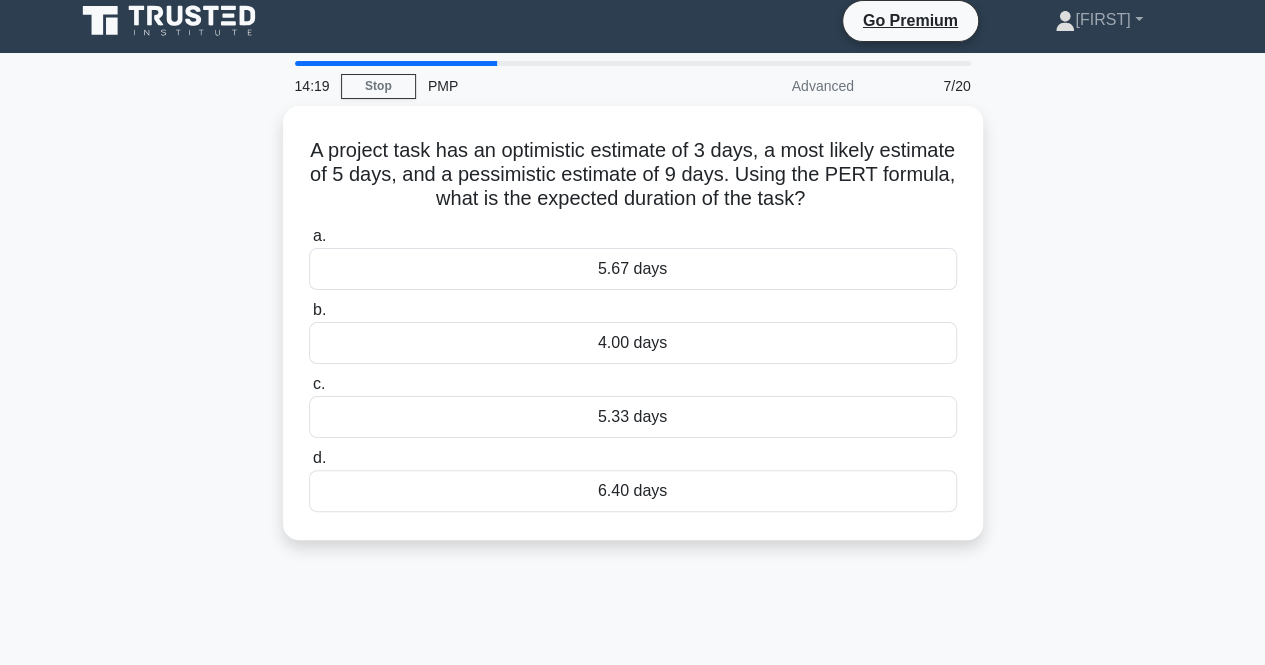 scroll, scrollTop: 0, scrollLeft: 0, axis: both 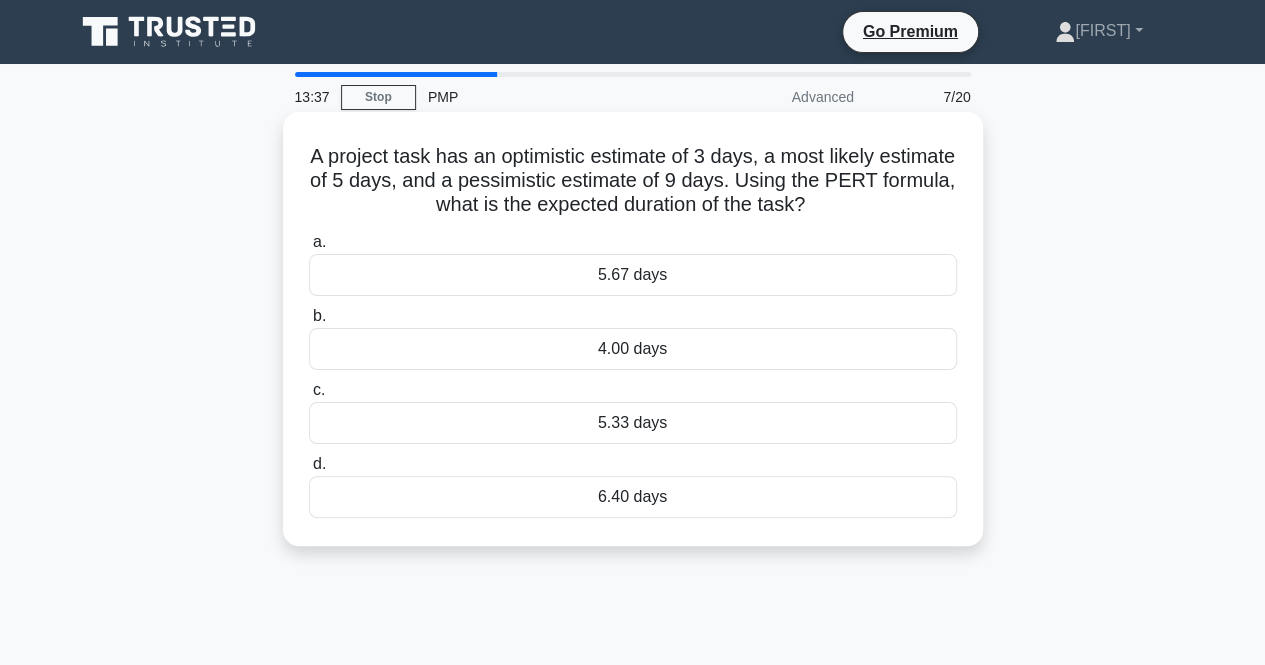 click on "6.40 days" at bounding box center (633, 497) 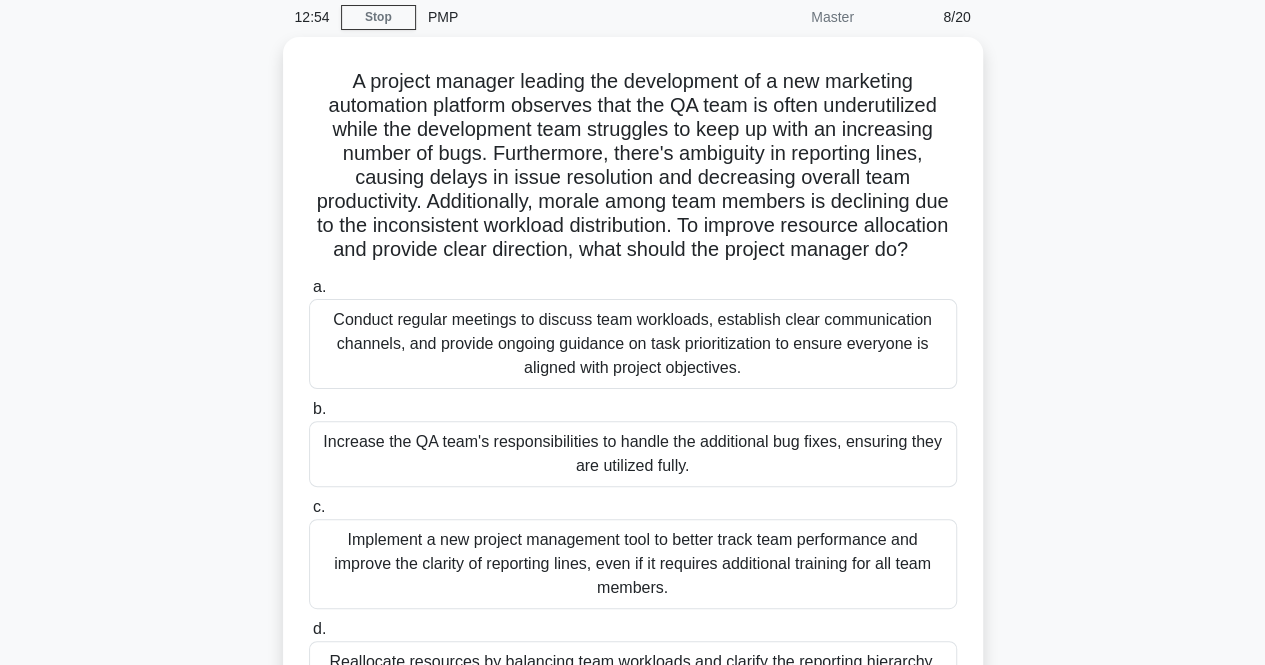 scroll, scrollTop: 120, scrollLeft: 0, axis: vertical 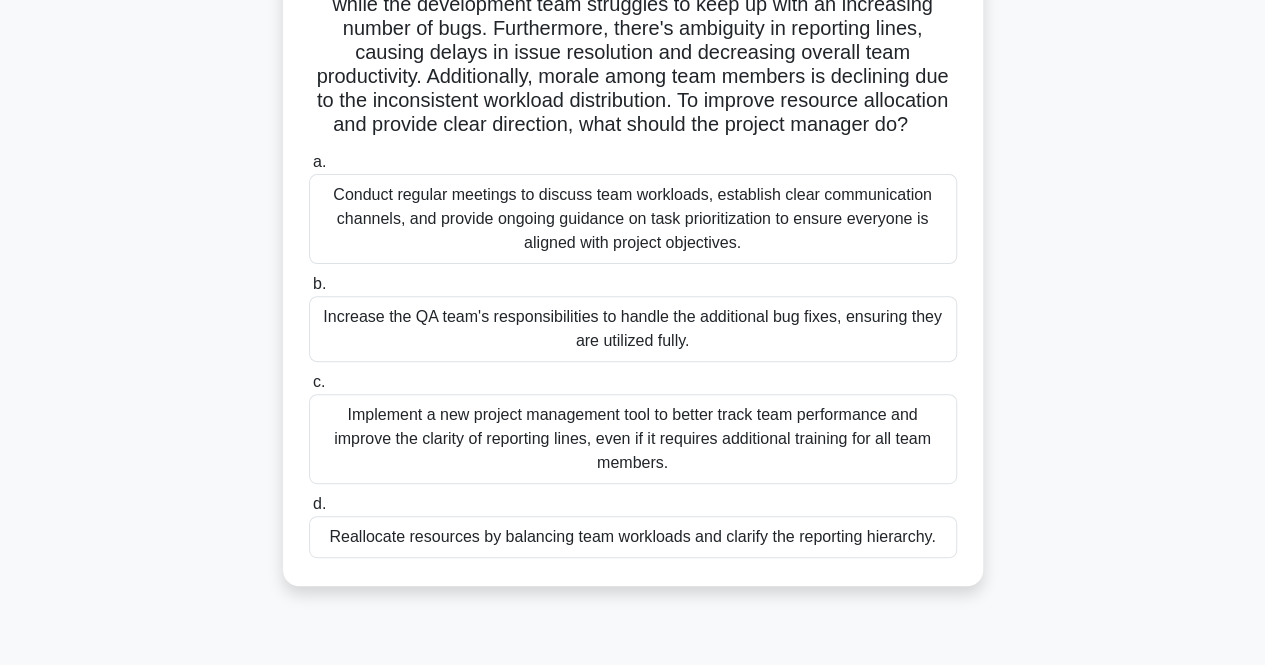 click on "Conduct regular meetings to discuss team workloads, establish clear communication channels, and provide ongoing guidance on task prioritization to ensure everyone is aligned with project objectives." at bounding box center [633, 219] 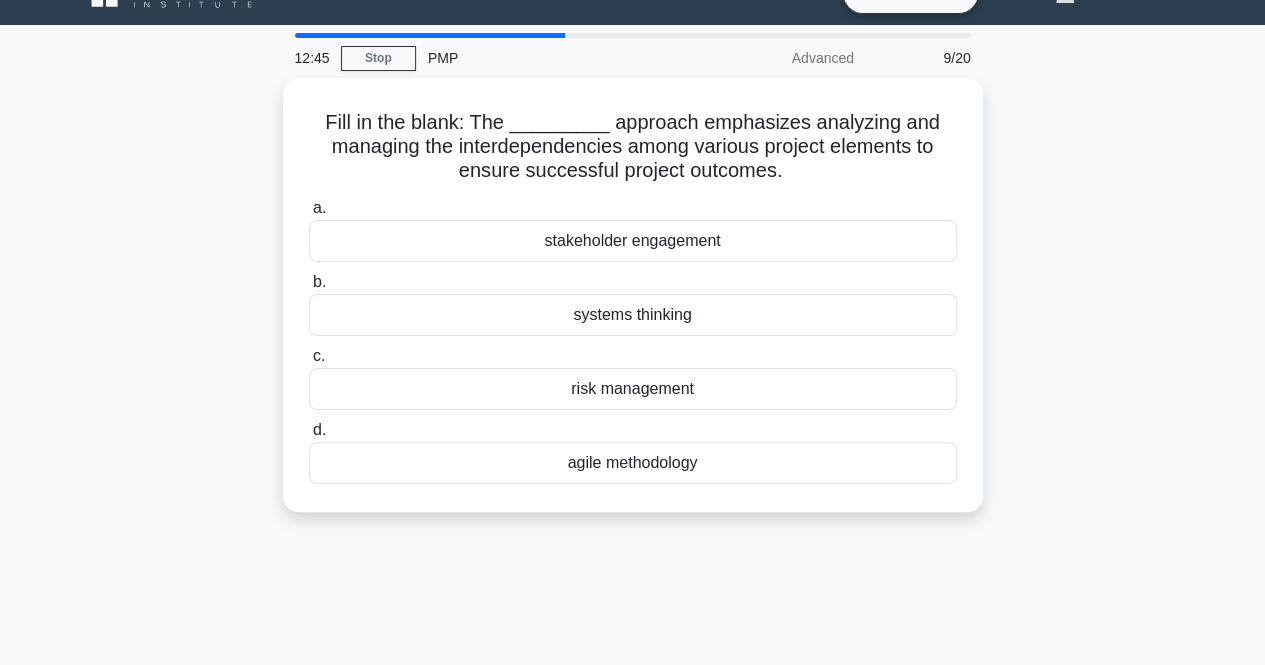 scroll, scrollTop: 0, scrollLeft: 0, axis: both 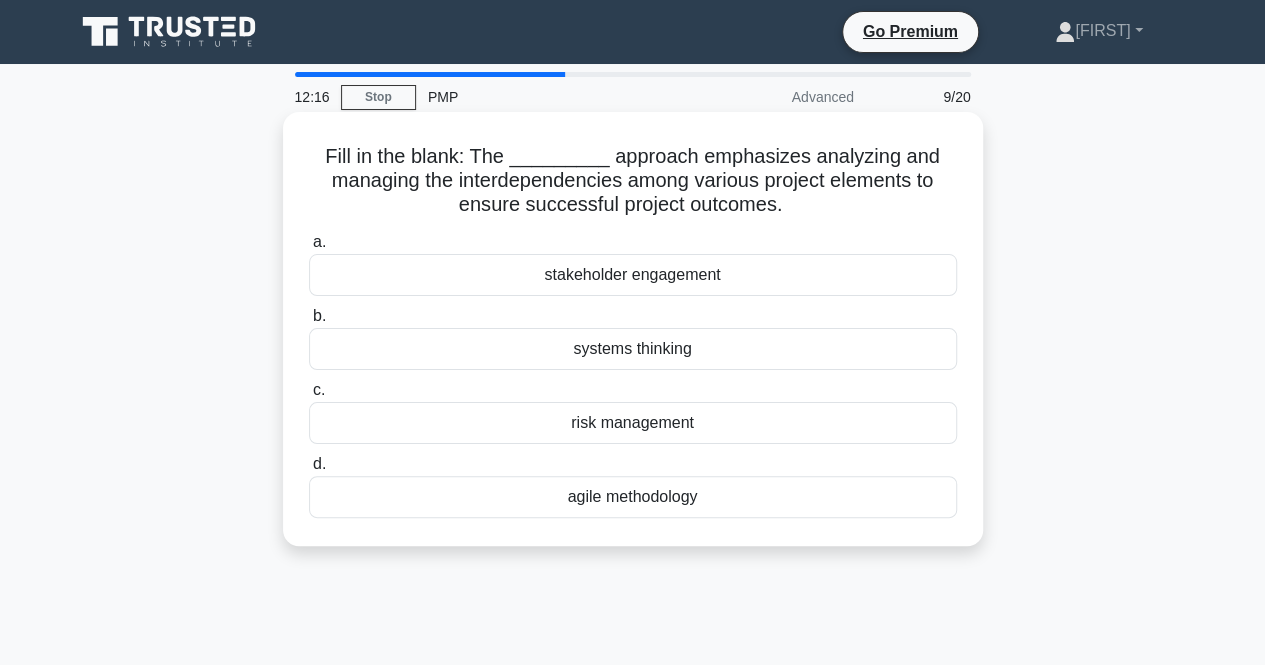 click on "agile methodology" at bounding box center [633, 497] 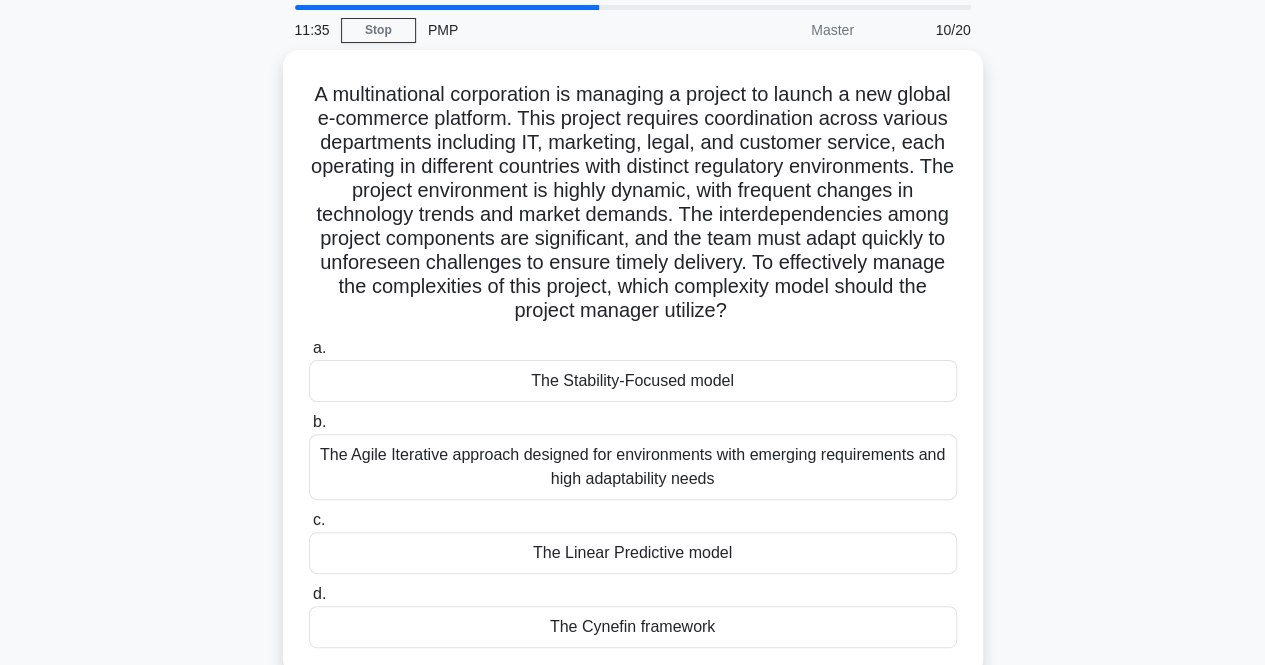 scroll, scrollTop: 80, scrollLeft: 0, axis: vertical 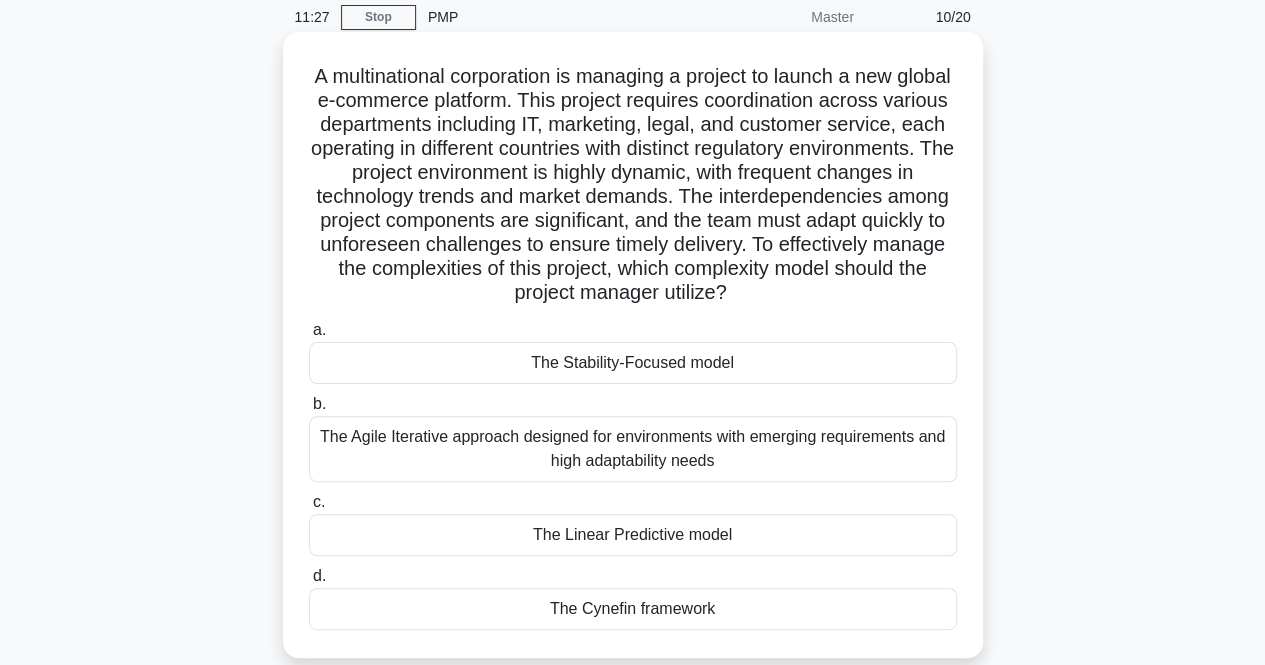 click on "The Agile Iterative approach designed for environments with emerging requirements and high adaptability needs" at bounding box center [633, 449] 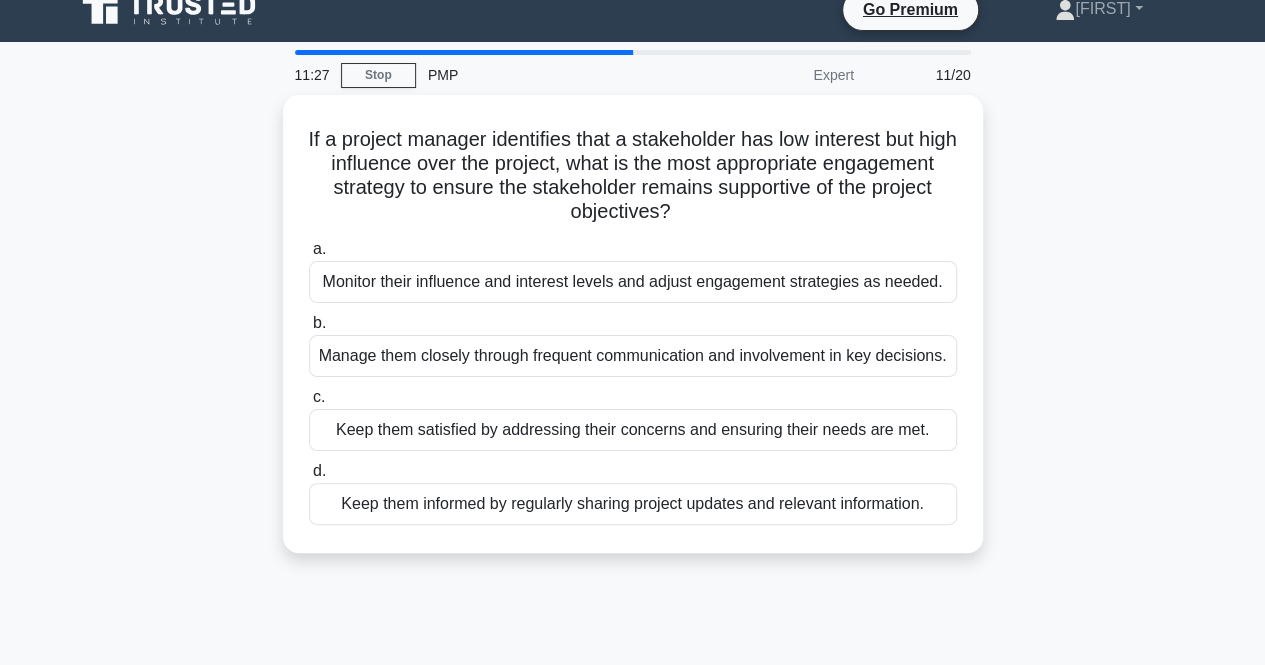 scroll, scrollTop: 0, scrollLeft: 0, axis: both 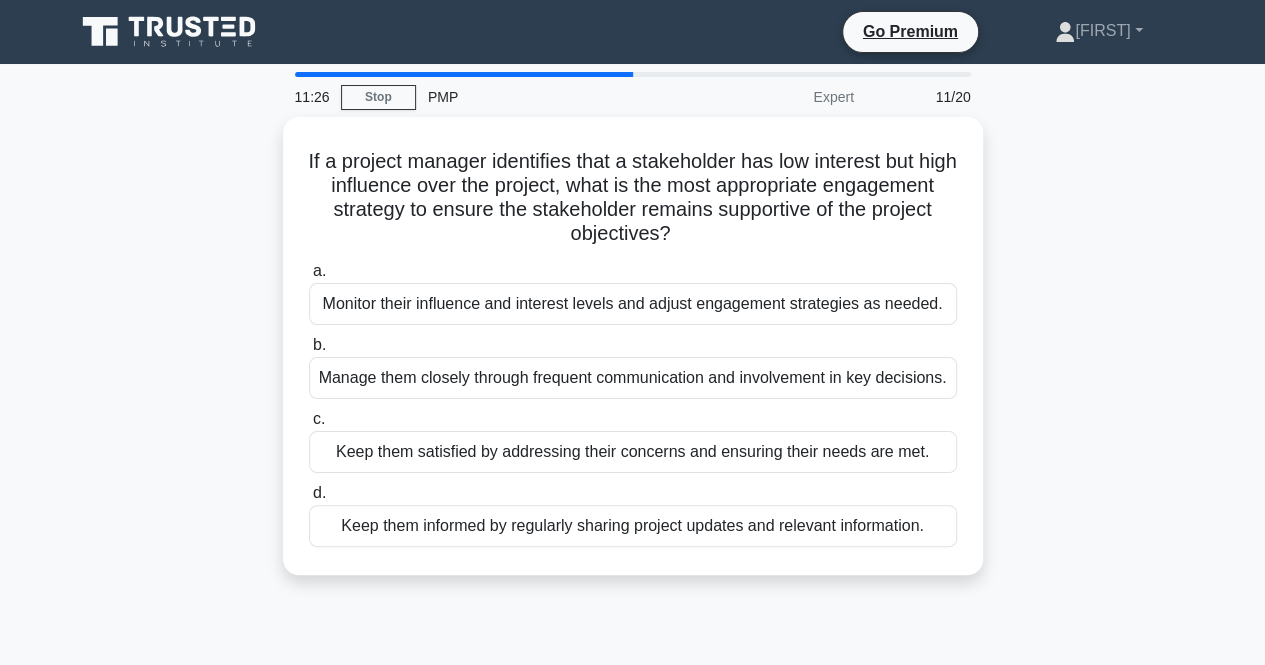 click on "If a project manager identifies that a stakeholder has low interest but high influence over the project, what is the most appropriate engagement strategy to ensure the stakeholder remains supportive of the project objectives?
.spinner_0XTQ{transform-origin:center;animation:spinner_y6GP .75s linear infinite}@keyframes spinner_y6GP{100%{transform:rotate(360deg)}}
a.
b. c. d." at bounding box center [633, 358] 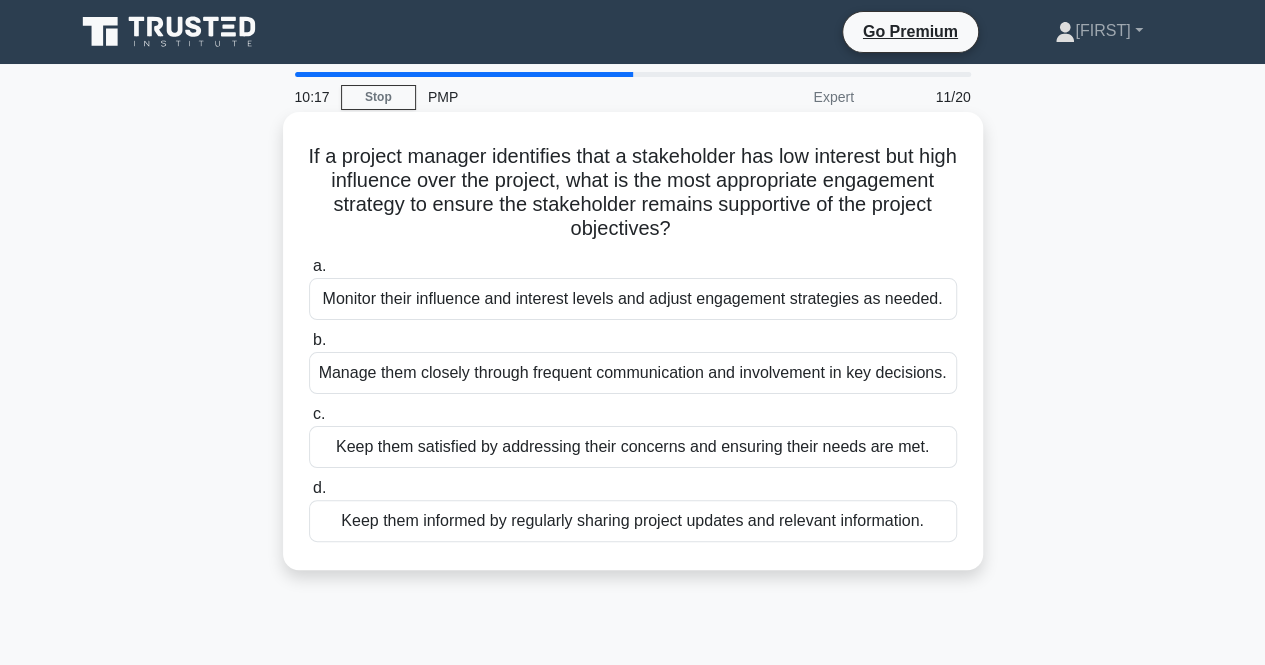 click on "Keep them satisfied by addressing their concerns and ensuring their needs are met." at bounding box center (633, 447) 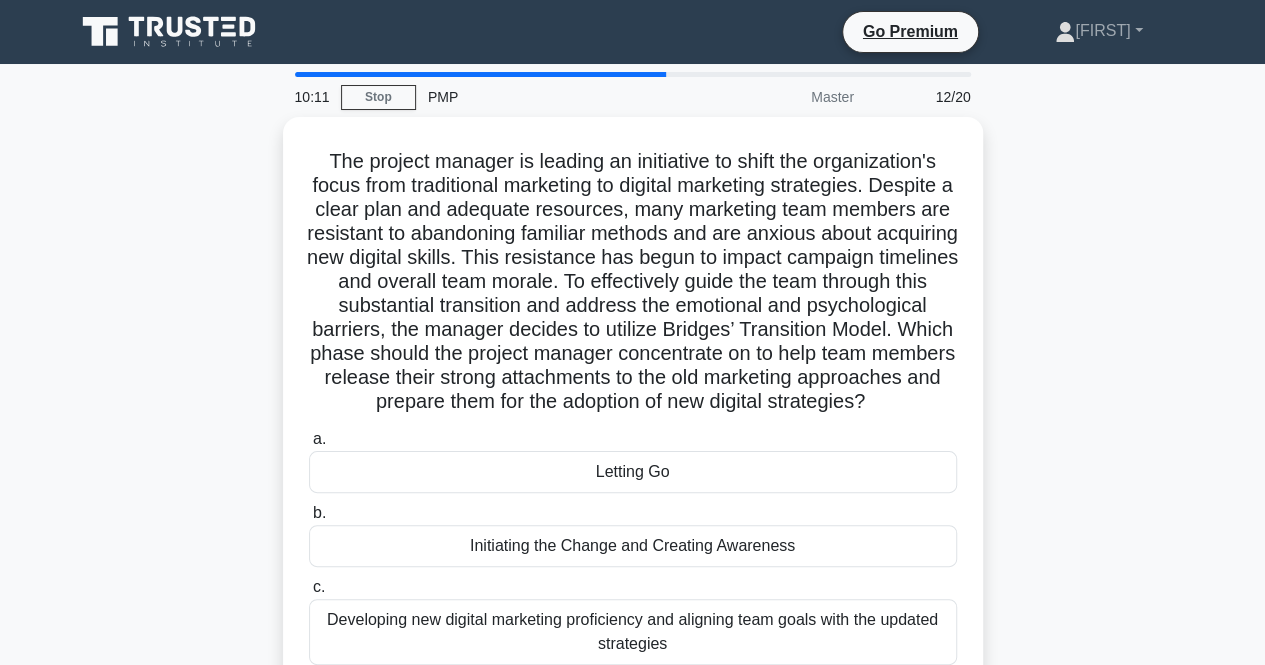 scroll, scrollTop: 40, scrollLeft: 0, axis: vertical 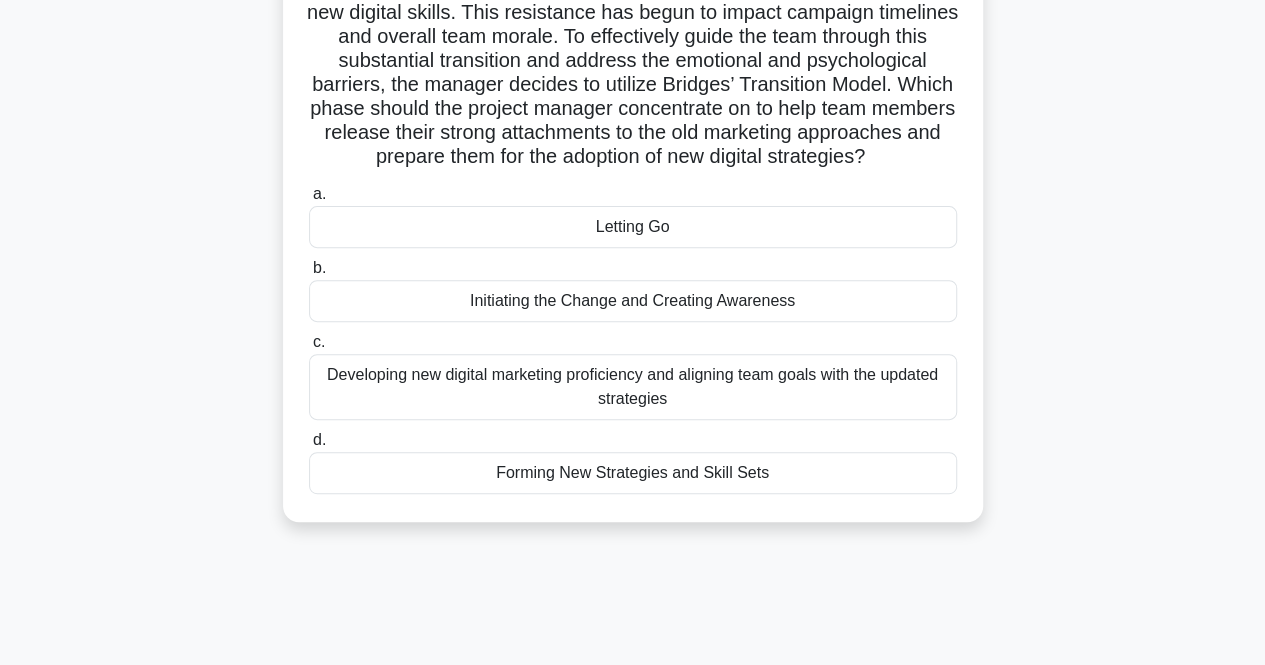 click on "Developing new digital marketing proficiency and aligning team goals with the updated strategies" at bounding box center (633, 387) 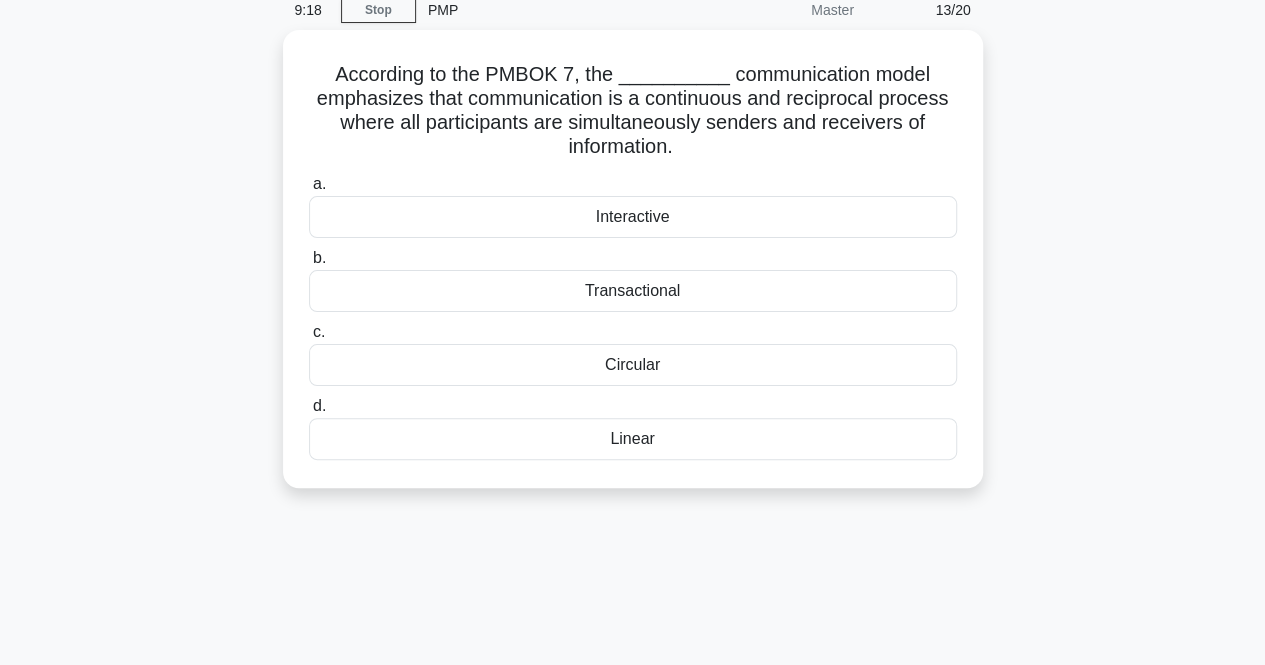scroll, scrollTop: 0, scrollLeft: 0, axis: both 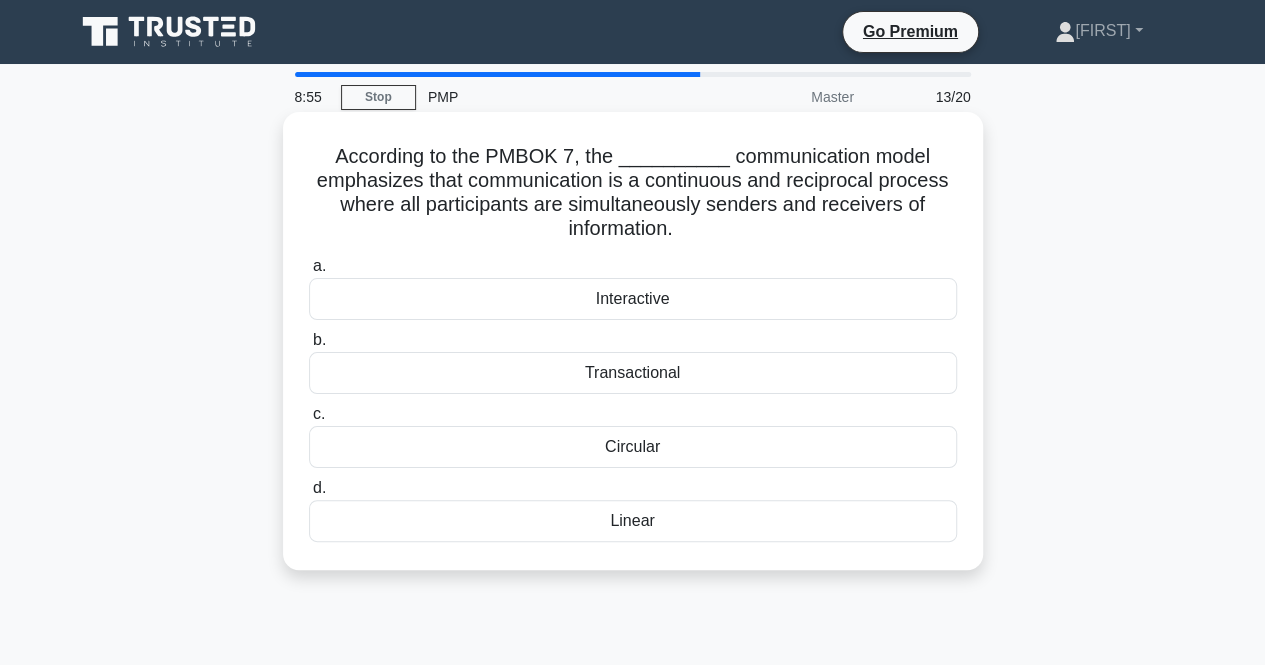 click on "Interactive" at bounding box center [633, 299] 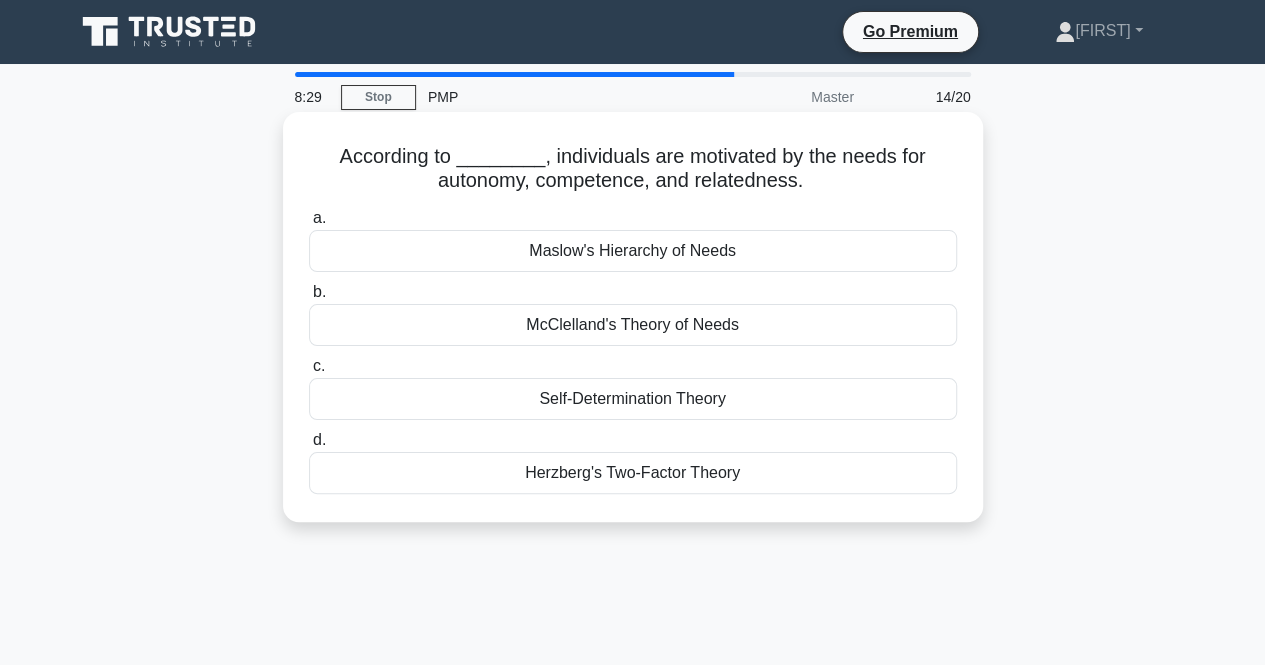 click on "Maslow's Hierarchy of Needs" at bounding box center (633, 251) 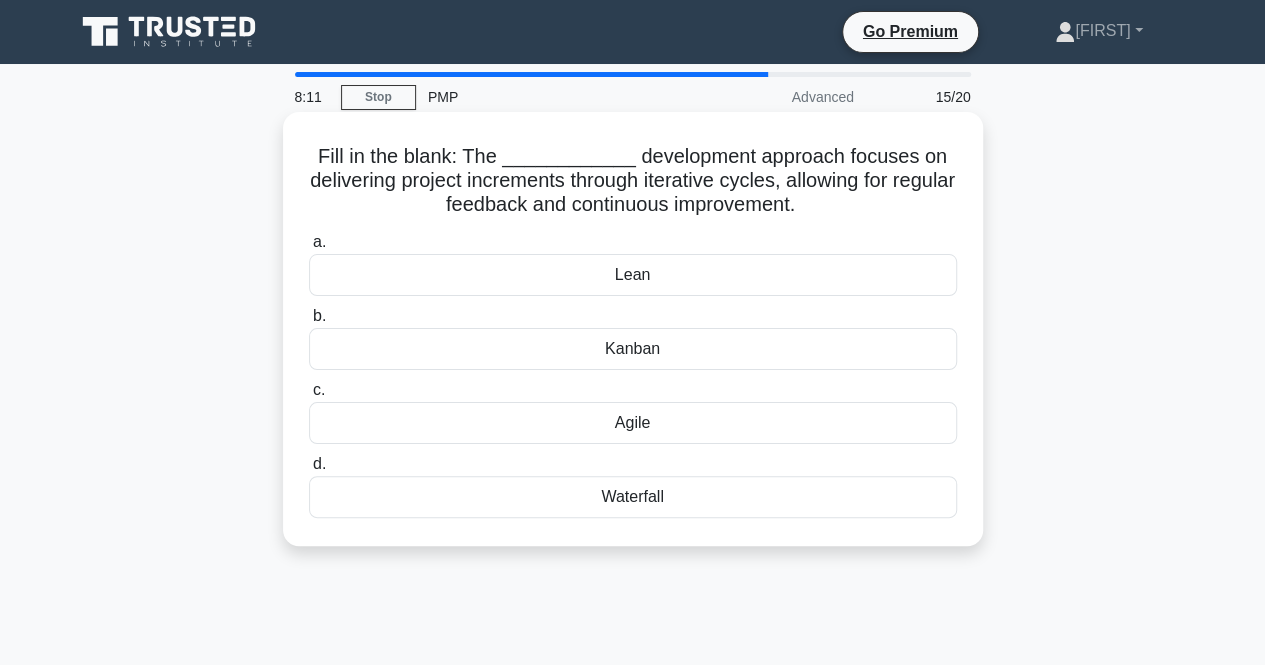 click on "Agile" at bounding box center (633, 423) 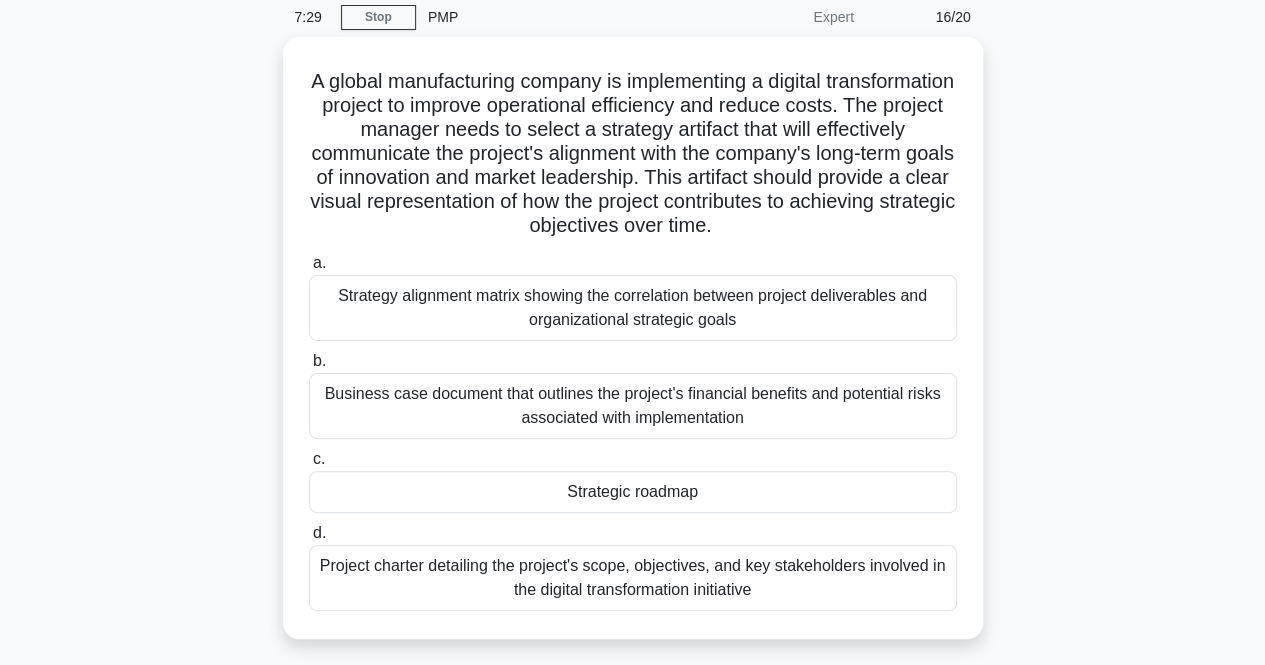 scroll, scrollTop: 120, scrollLeft: 0, axis: vertical 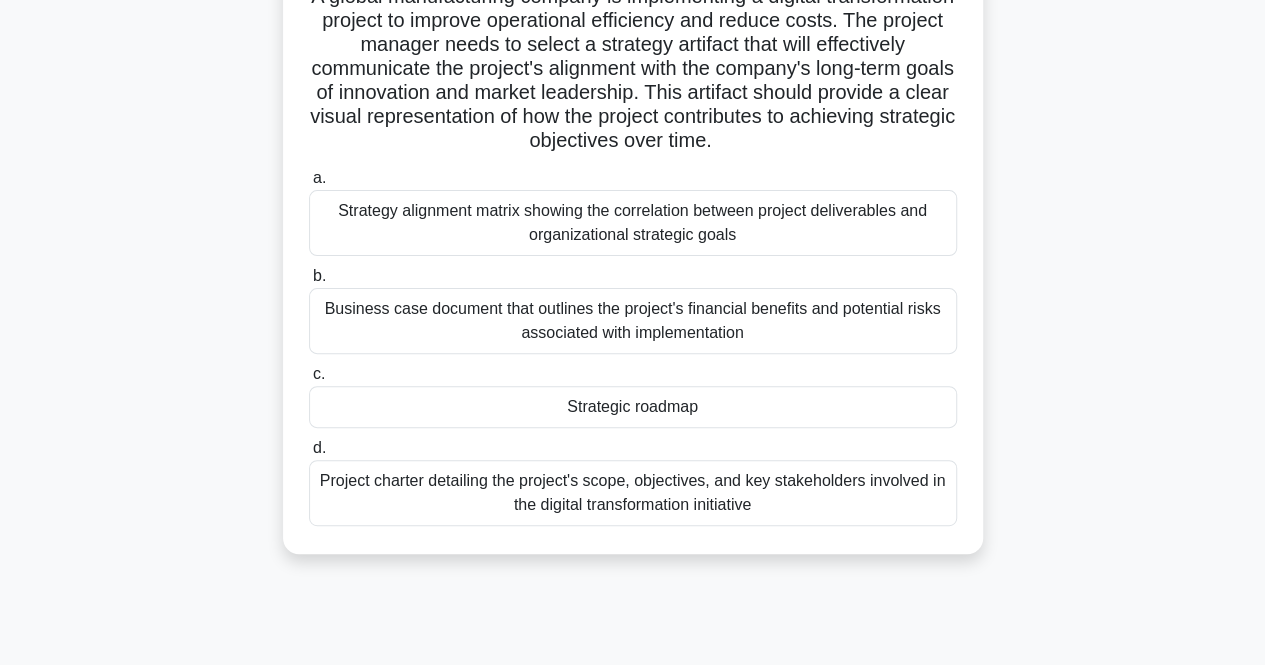 click on "Project charter detailing the project's scope, objectives, and key stakeholders involved in the digital transformation initiative" at bounding box center (633, 493) 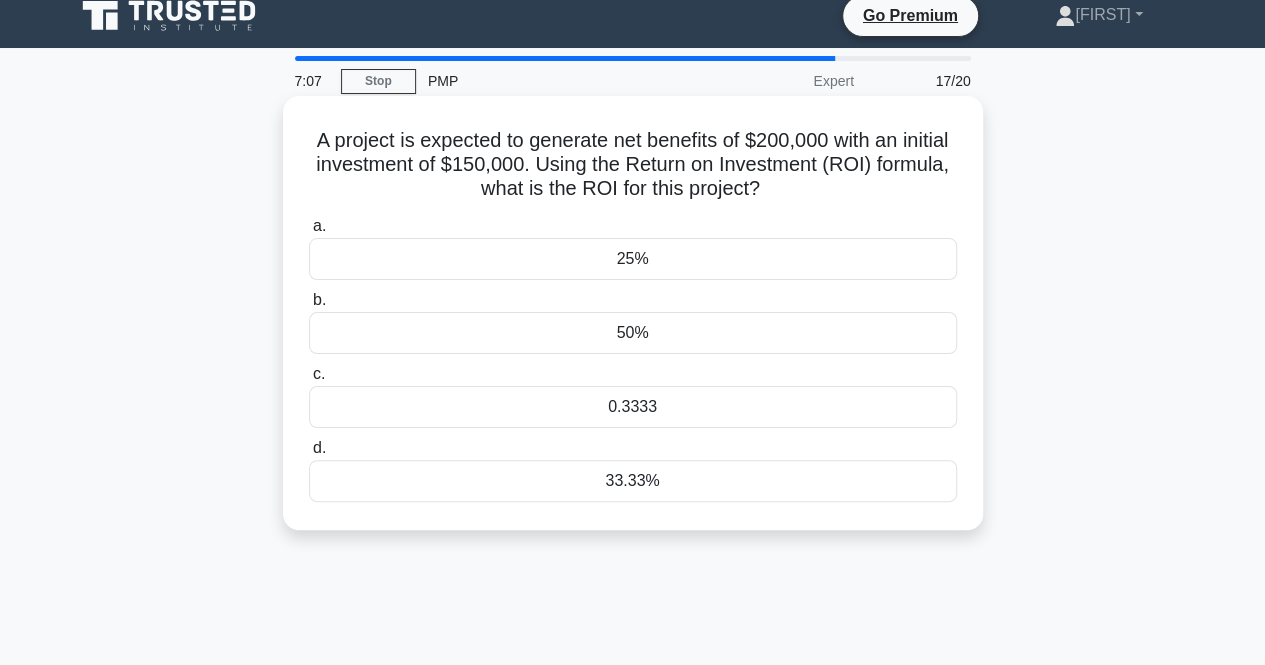 scroll, scrollTop: 0, scrollLeft: 0, axis: both 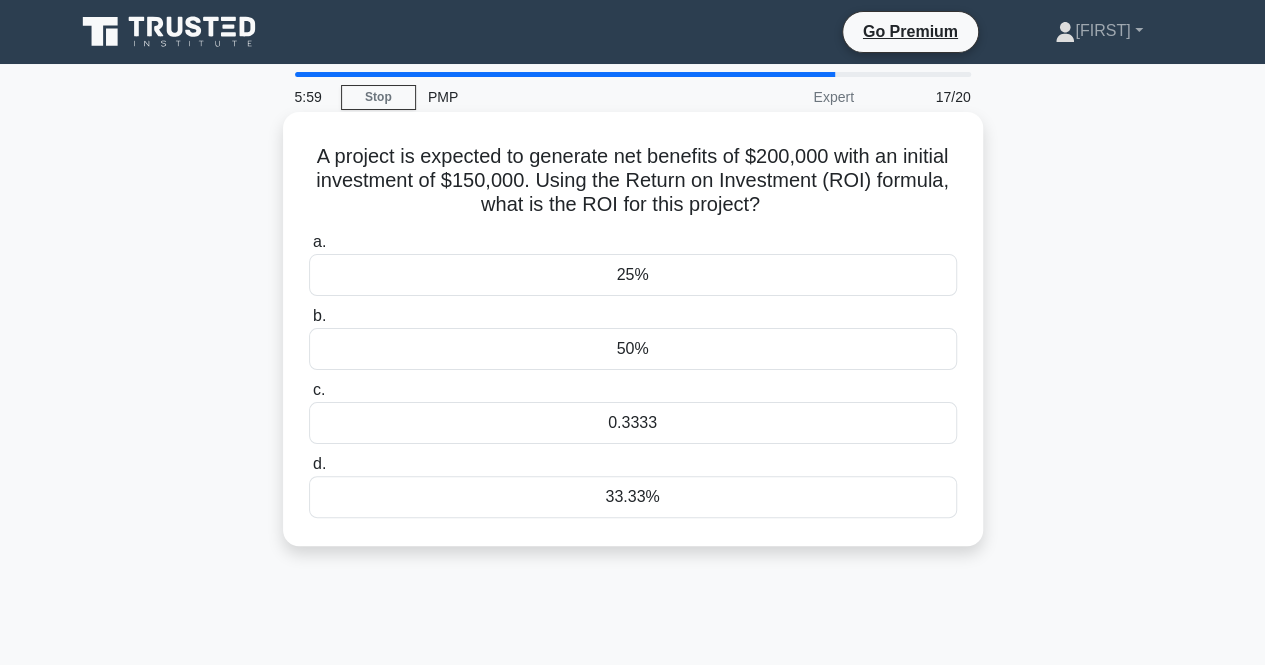 click on "0.3333" at bounding box center (633, 423) 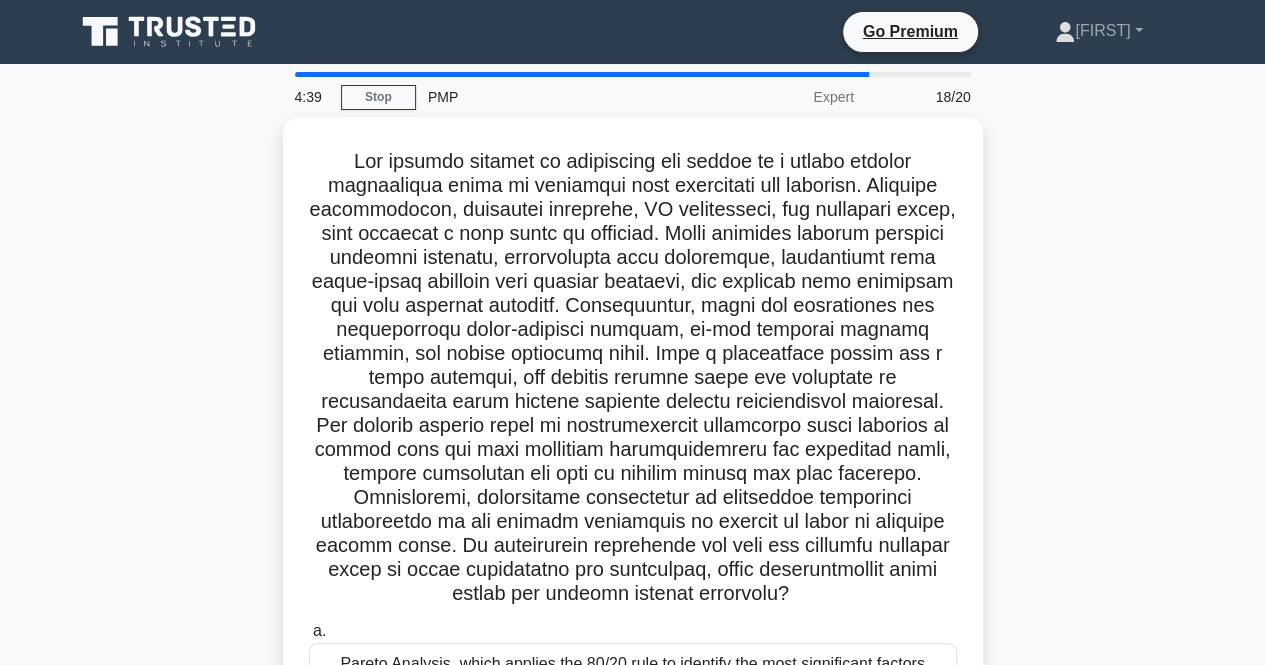 scroll, scrollTop: 40, scrollLeft: 0, axis: vertical 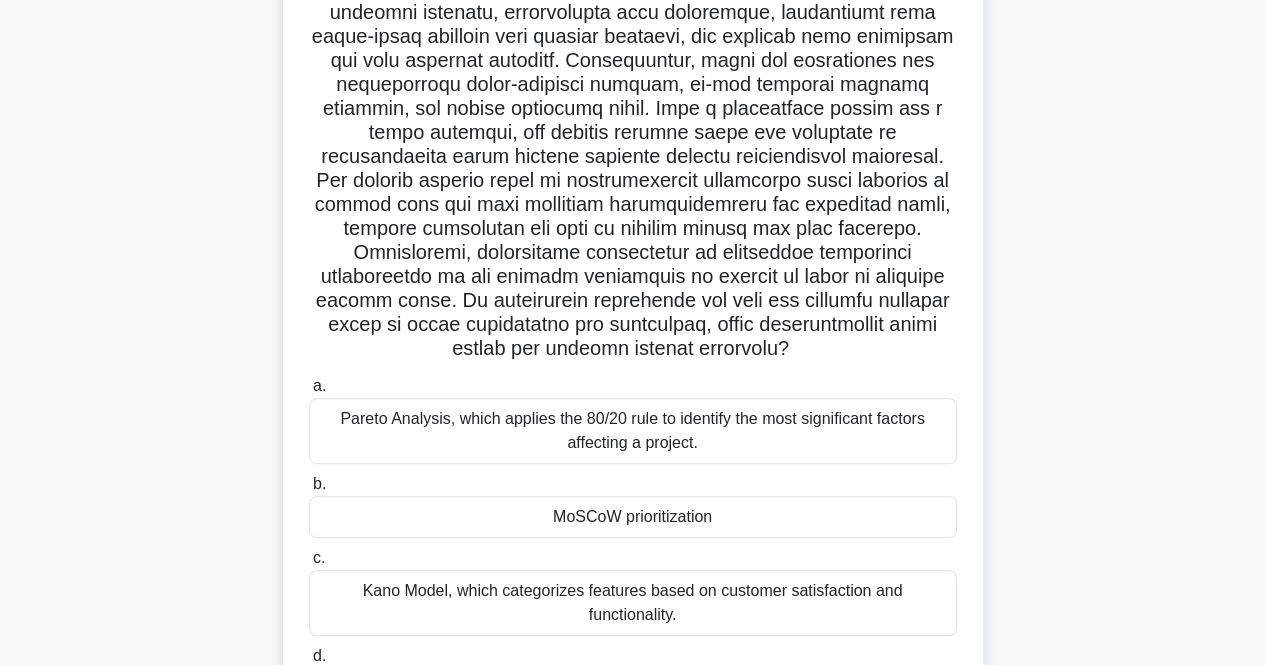 click on "Pareto Analysis, which applies the 80/20 rule to identify the most significant factors affecting a project." at bounding box center [633, 431] 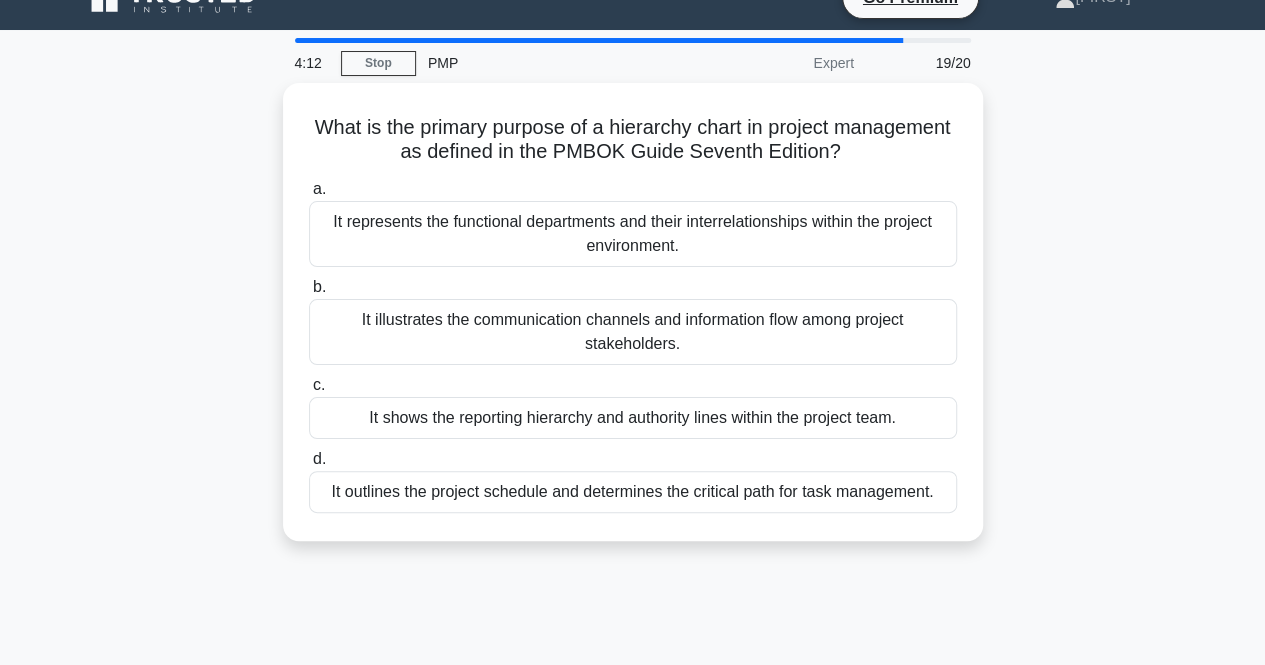 scroll, scrollTop: 0, scrollLeft: 0, axis: both 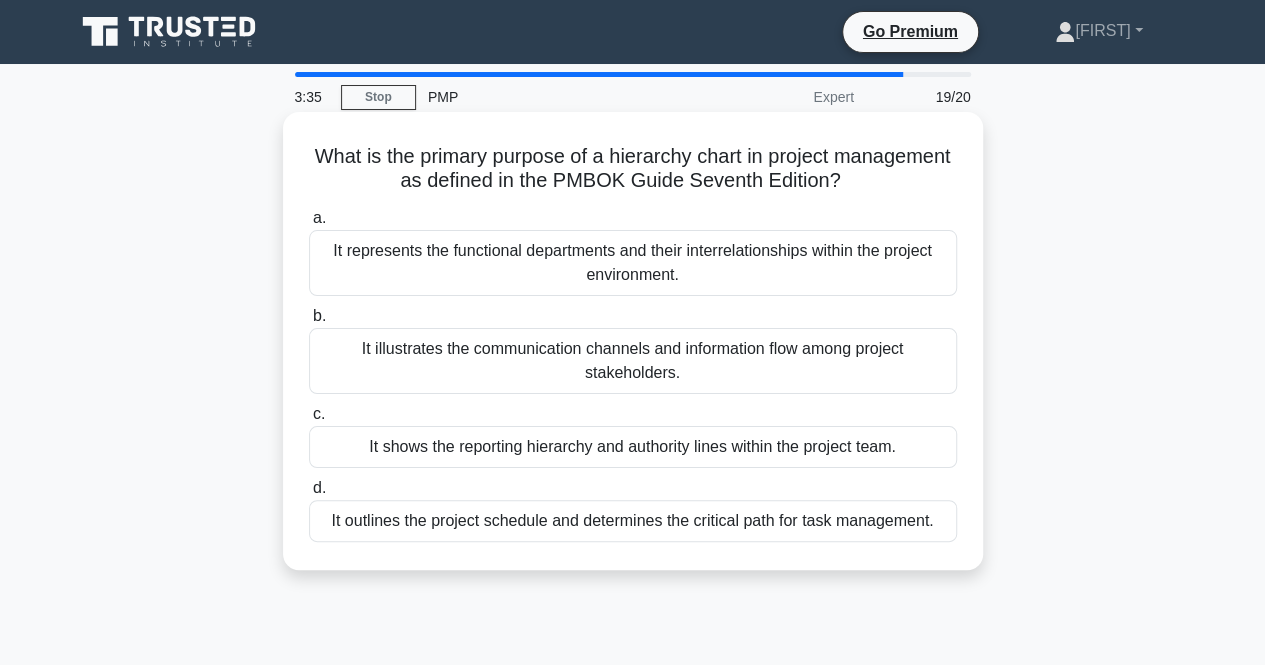 click on "It shows the reporting hierarchy and authority lines within the project team." at bounding box center (633, 447) 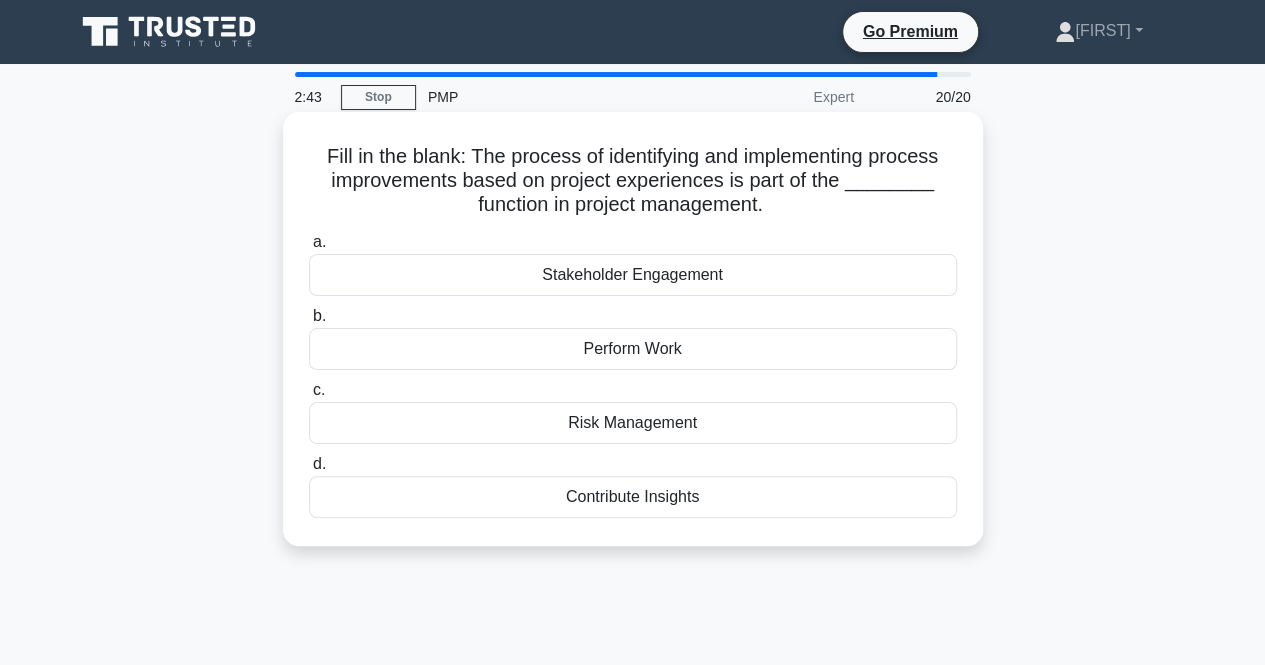 click on "Stakeholder Engagement" at bounding box center (633, 275) 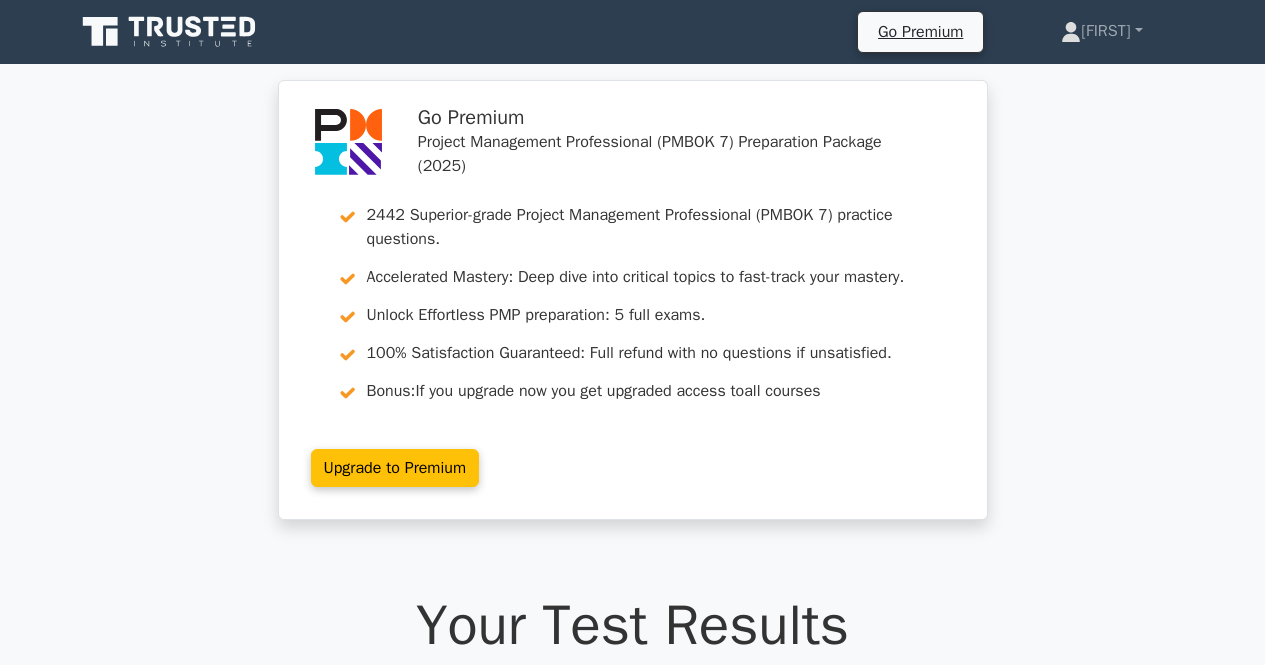 scroll, scrollTop: 0, scrollLeft: 0, axis: both 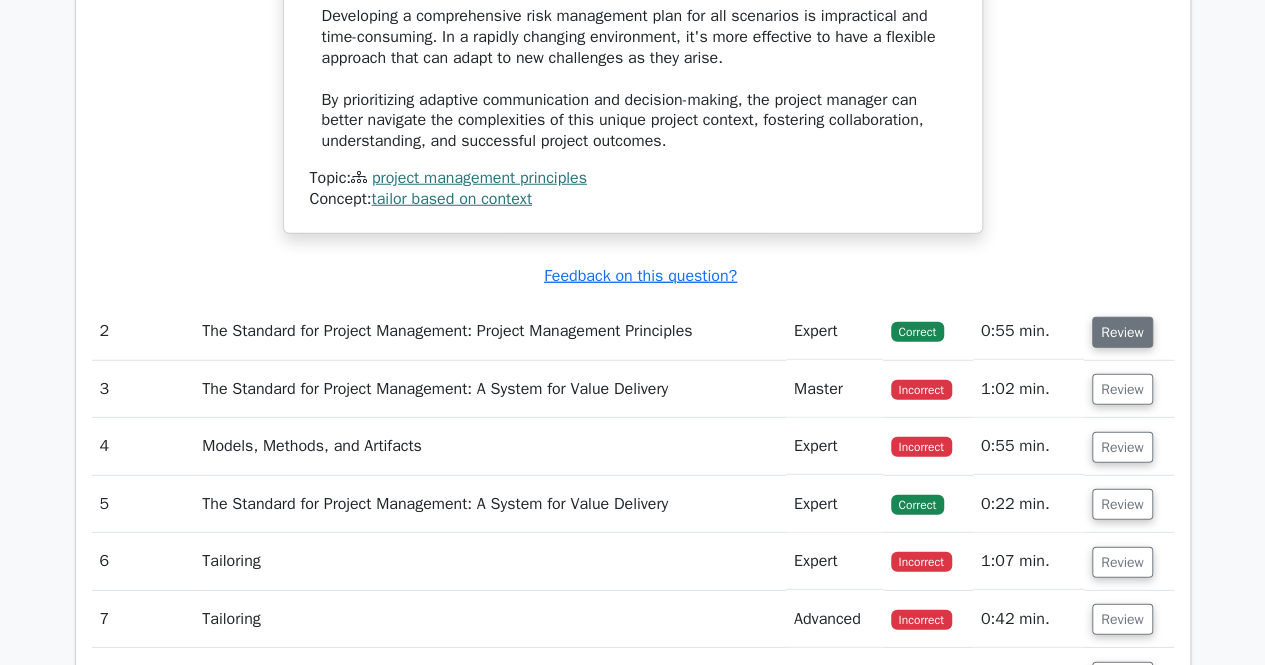 click on "Review" at bounding box center [1122, 332] 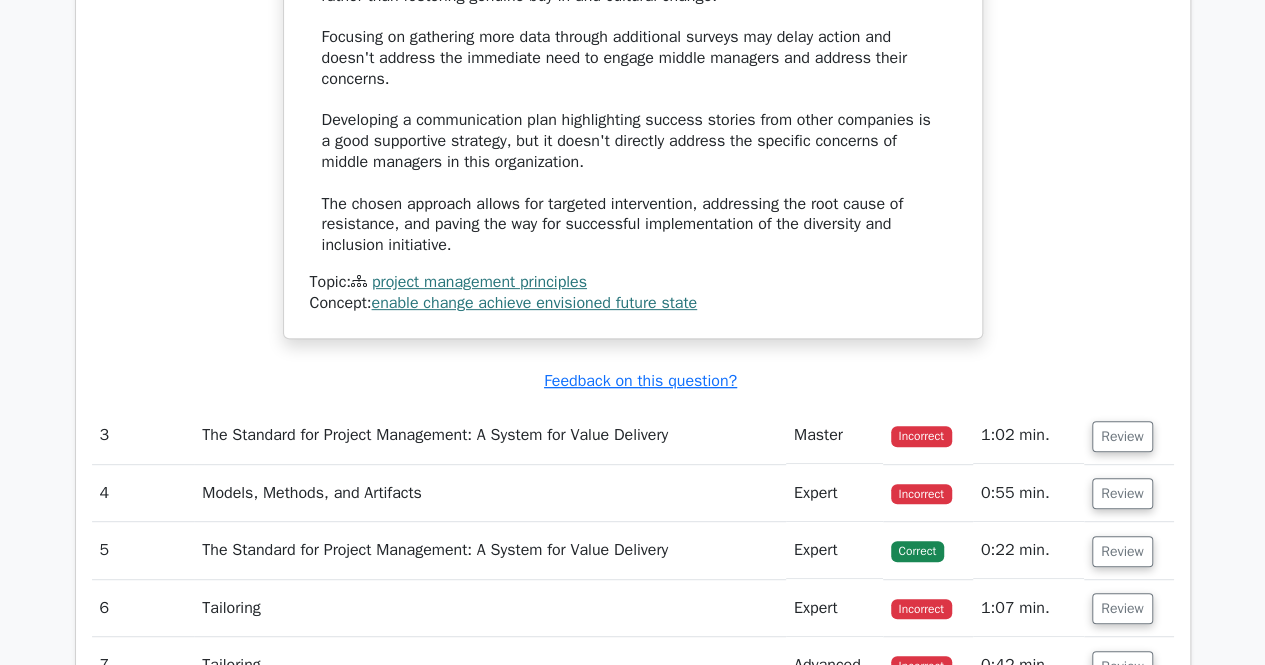 scroll, scrollTop: 4106, scrollLeft: 0, axis: vertical 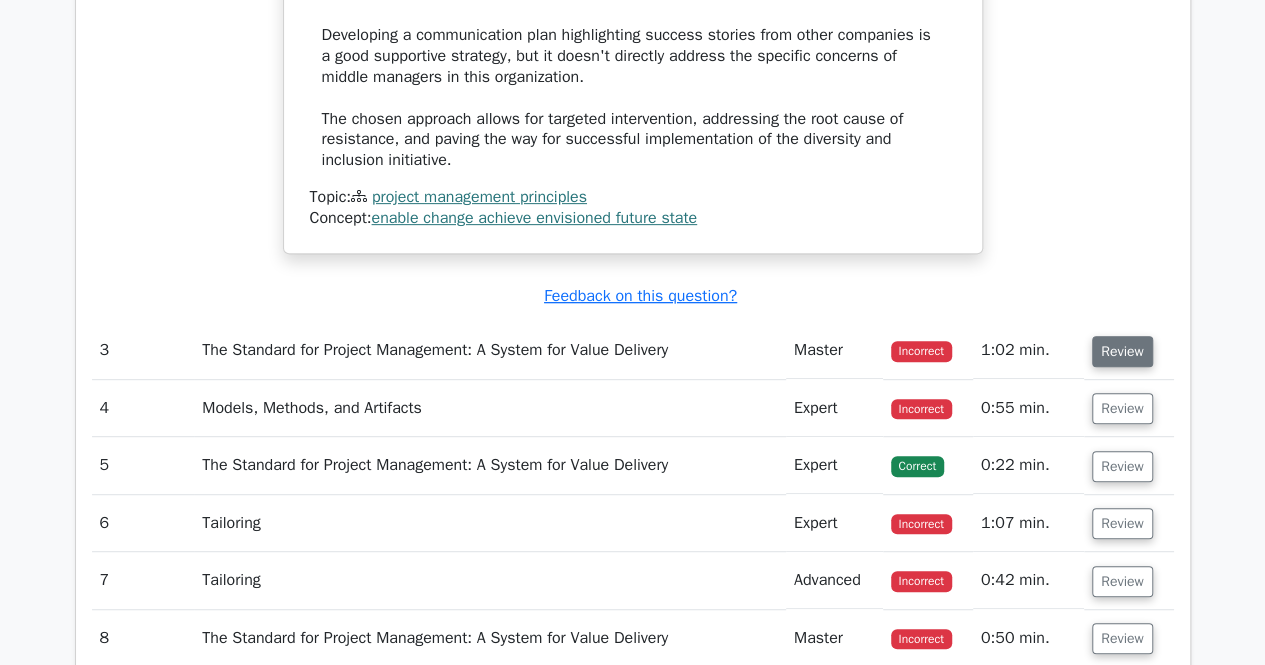 click on "Review" at bounding box center [1122, 351] 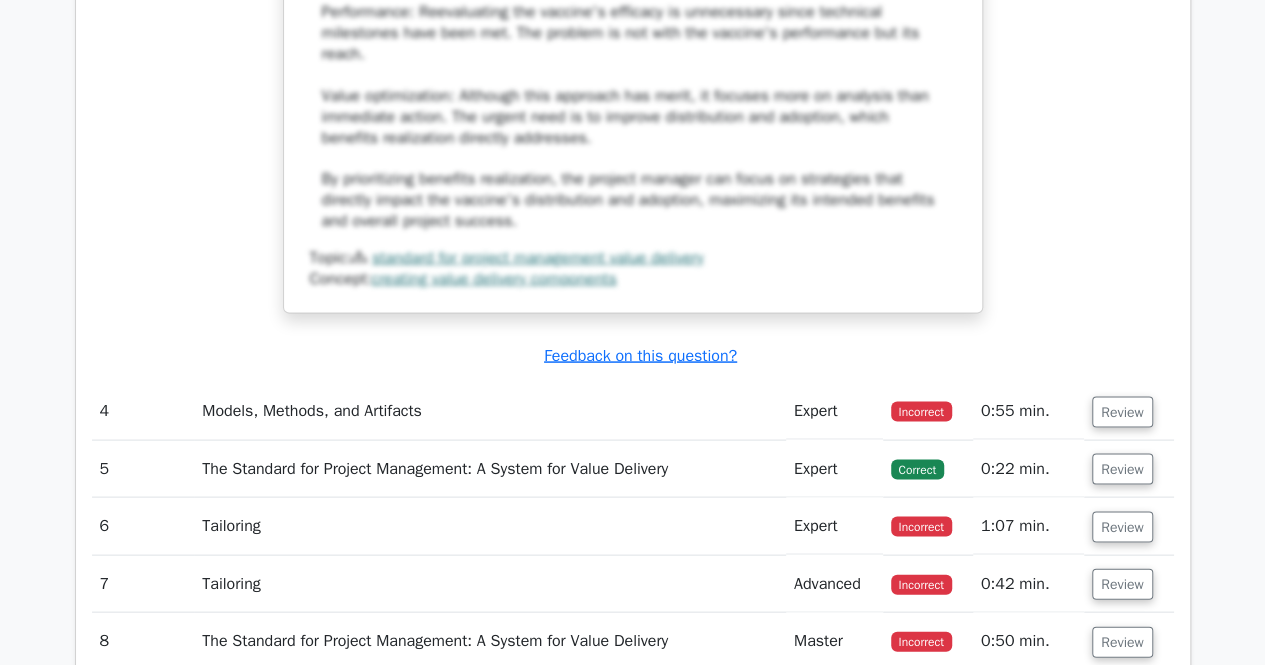 scroll, scrollTop: 5680, scrollLeft: 0, axis: vertical 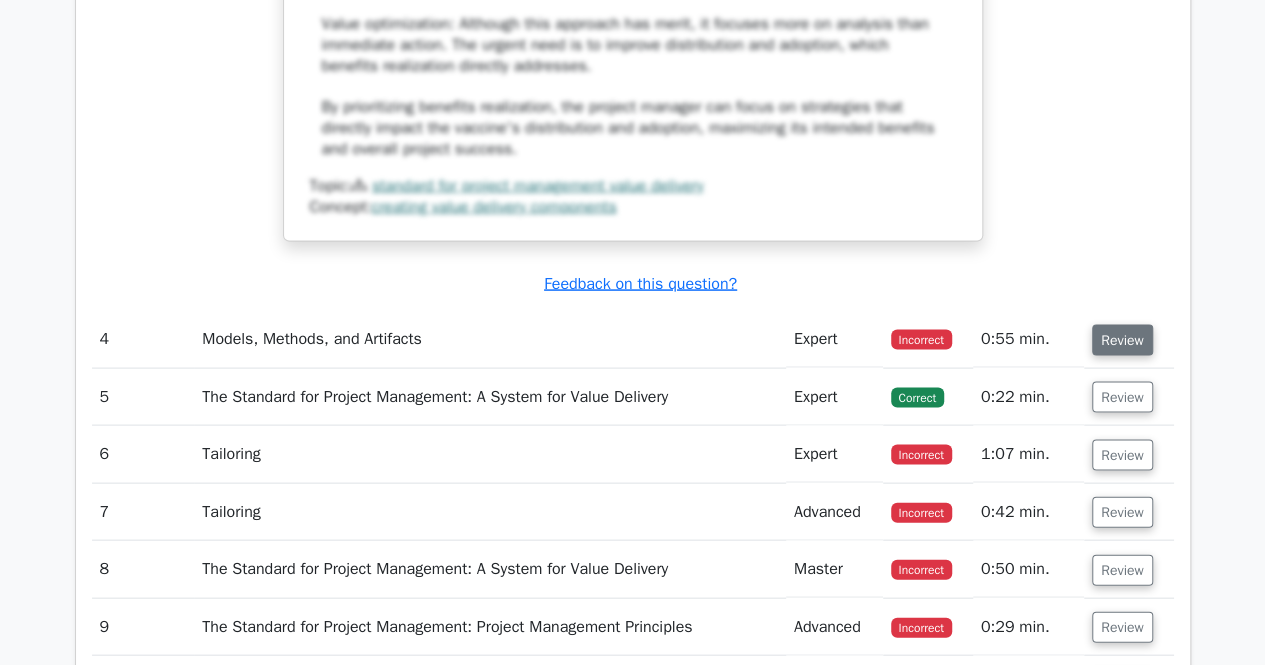 click on "Review" at bounding box center (1122, 339) 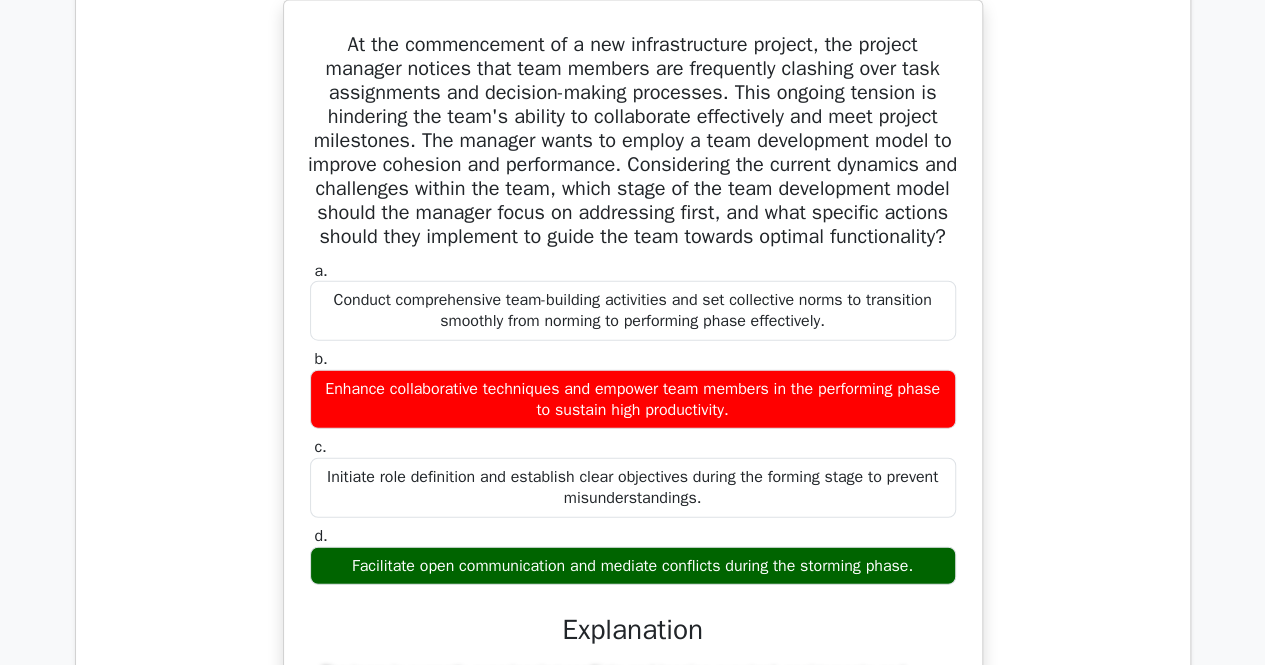 scroll, scrollTop: 6093, scrollLeft: 0, axis: vertical 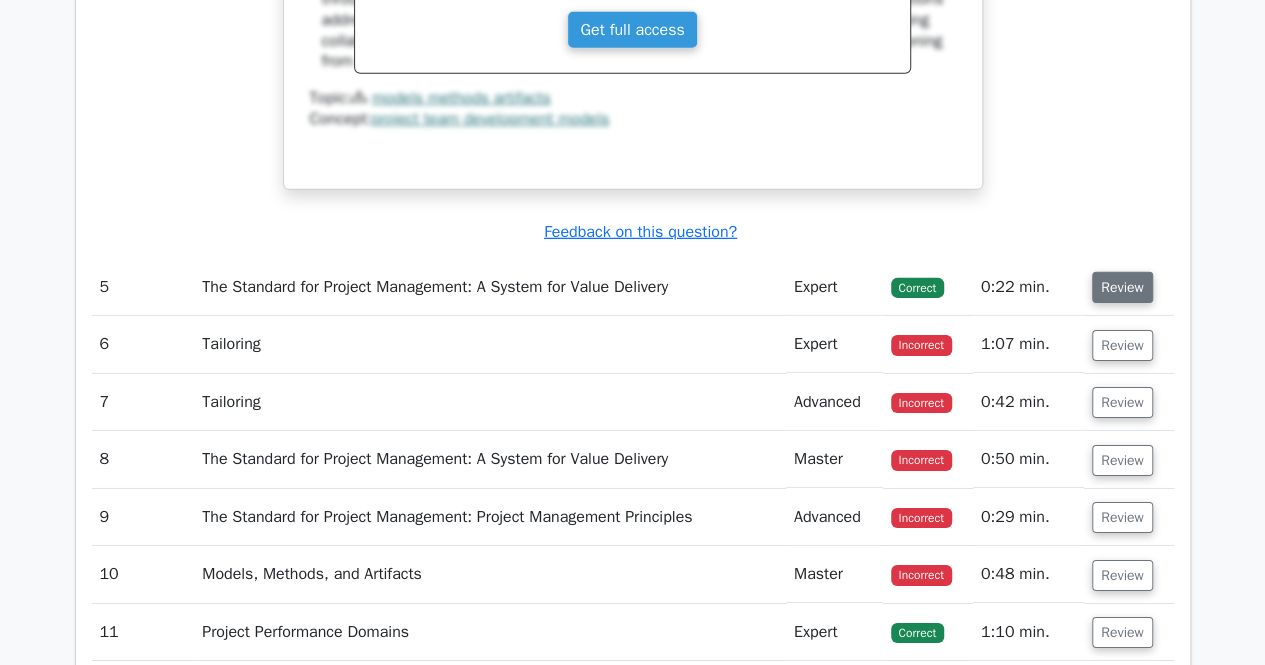 click on "Review" at bounding box center (1122, 287) 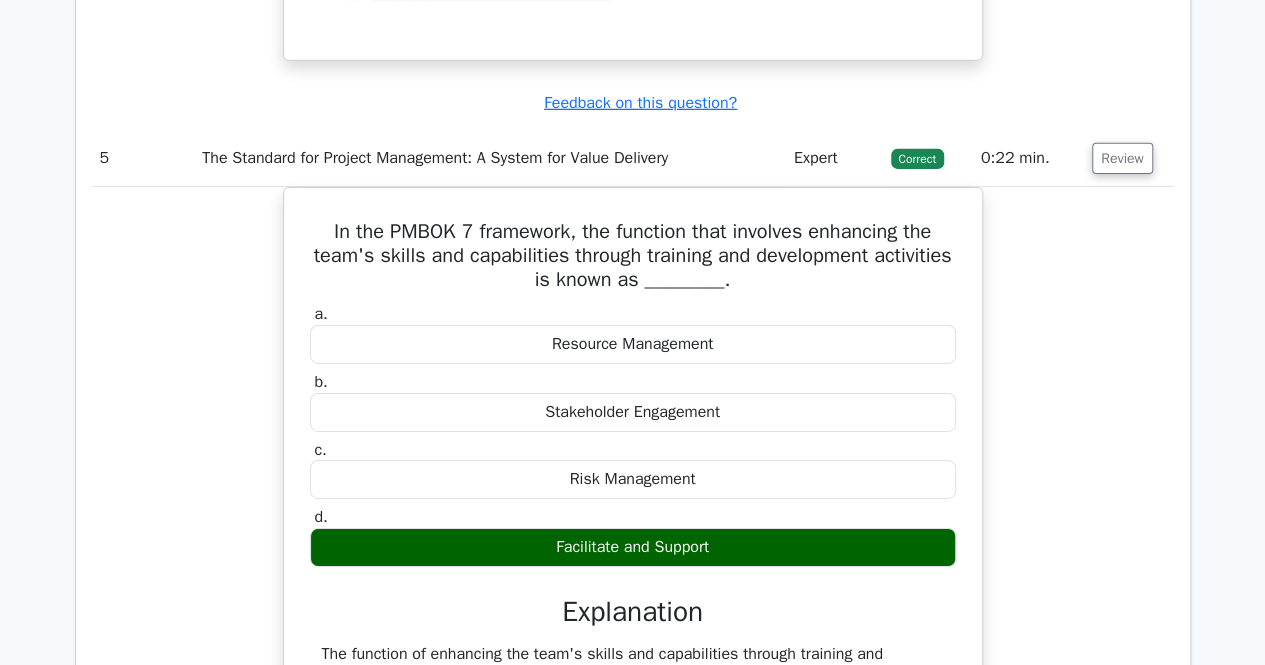 scroll, scrollTop: 7000, scrollLeft: 0, axis: vertical 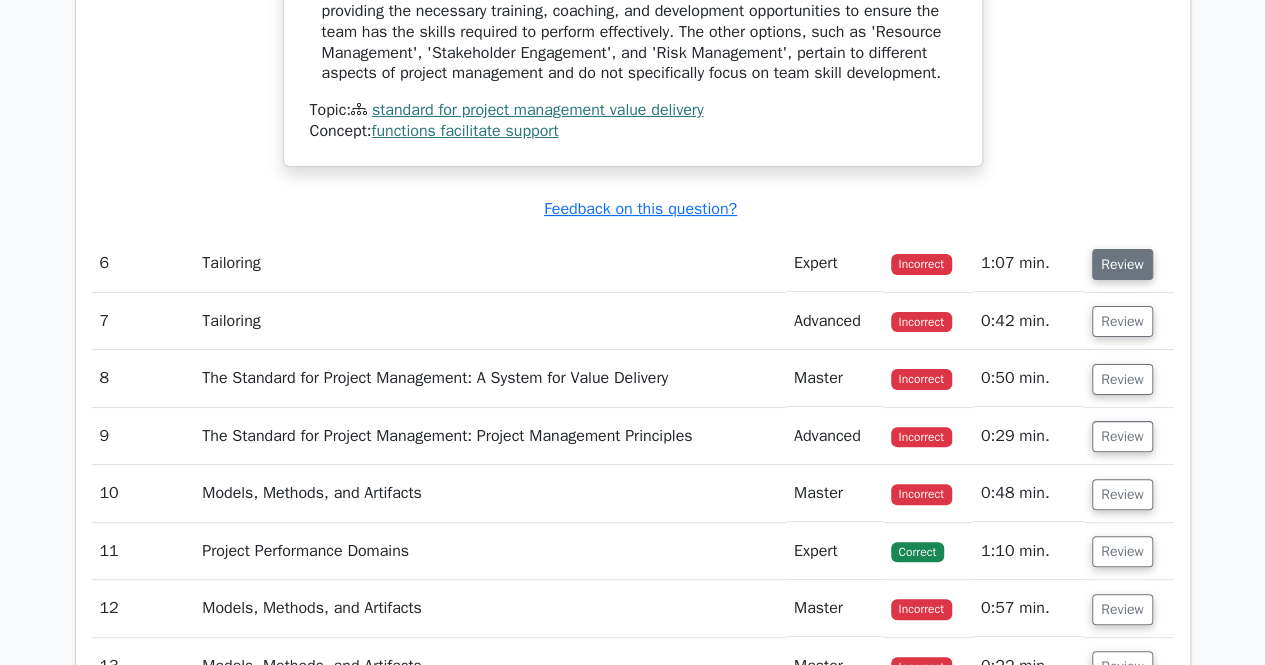 click on "Review" at bounding box center (1122, 264) 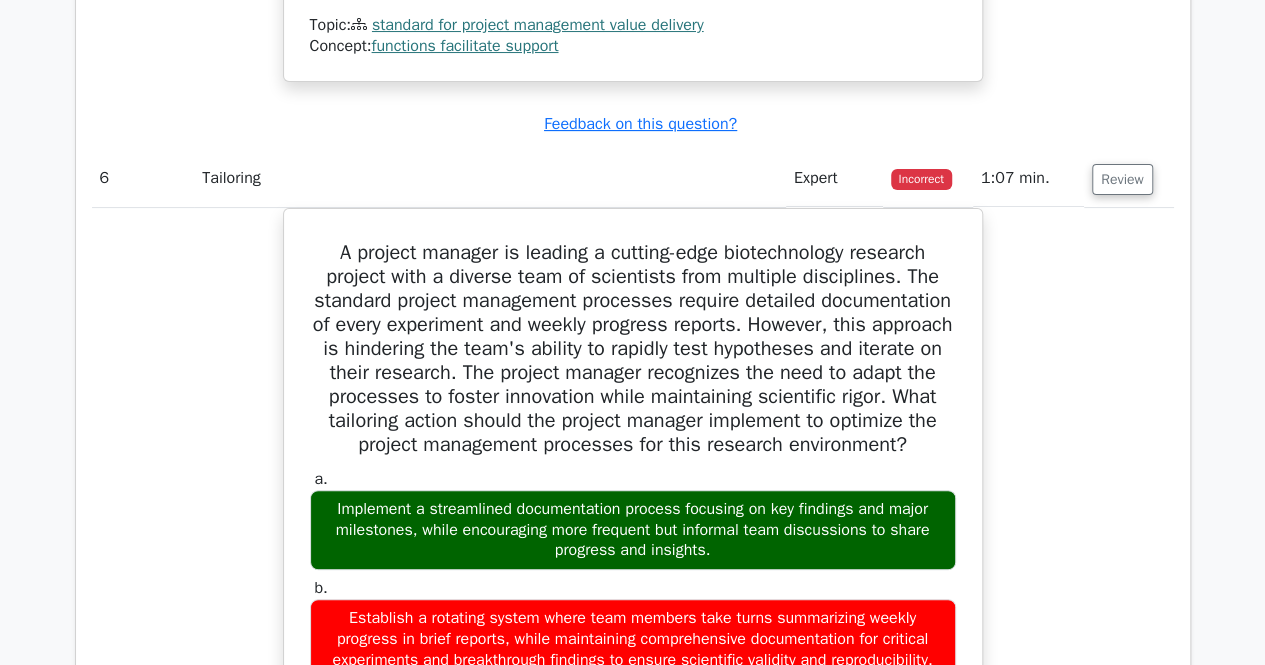 scroll, scrollTop: 7733, scrollLeft: 0, axis: vertical 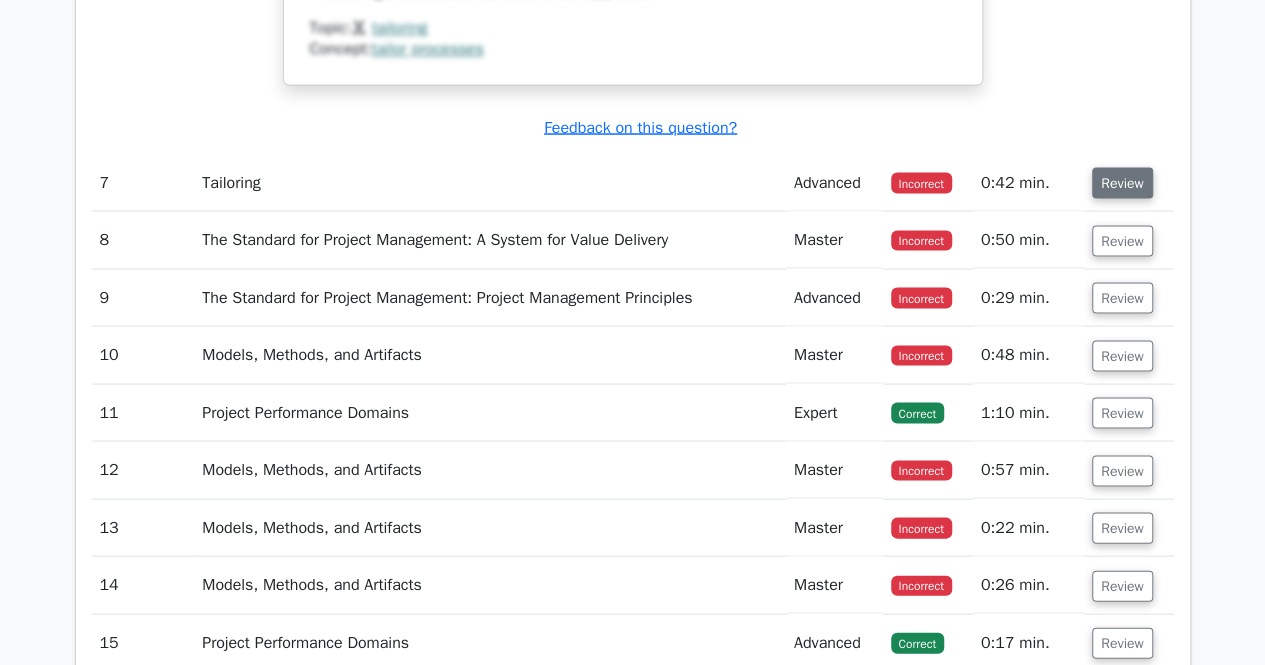click on "Review" at bounding box center (1122, 182) 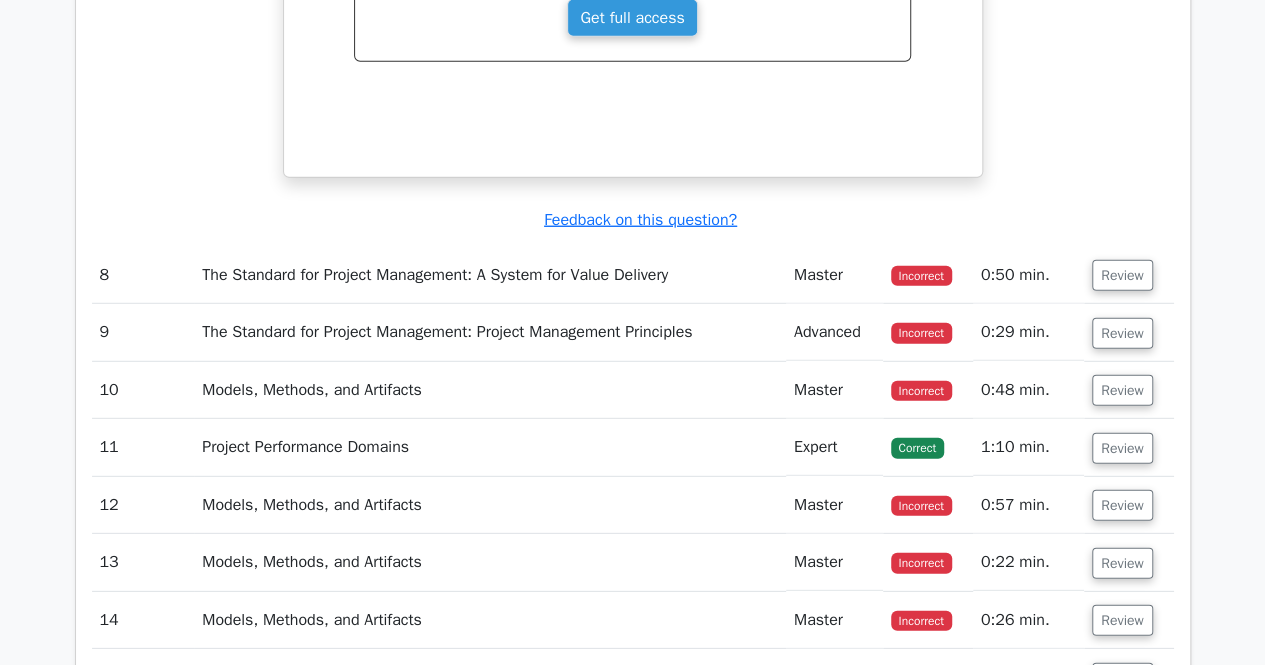 scroll, scrollTop: 10280, scrollLeft: 0, axis: vertical 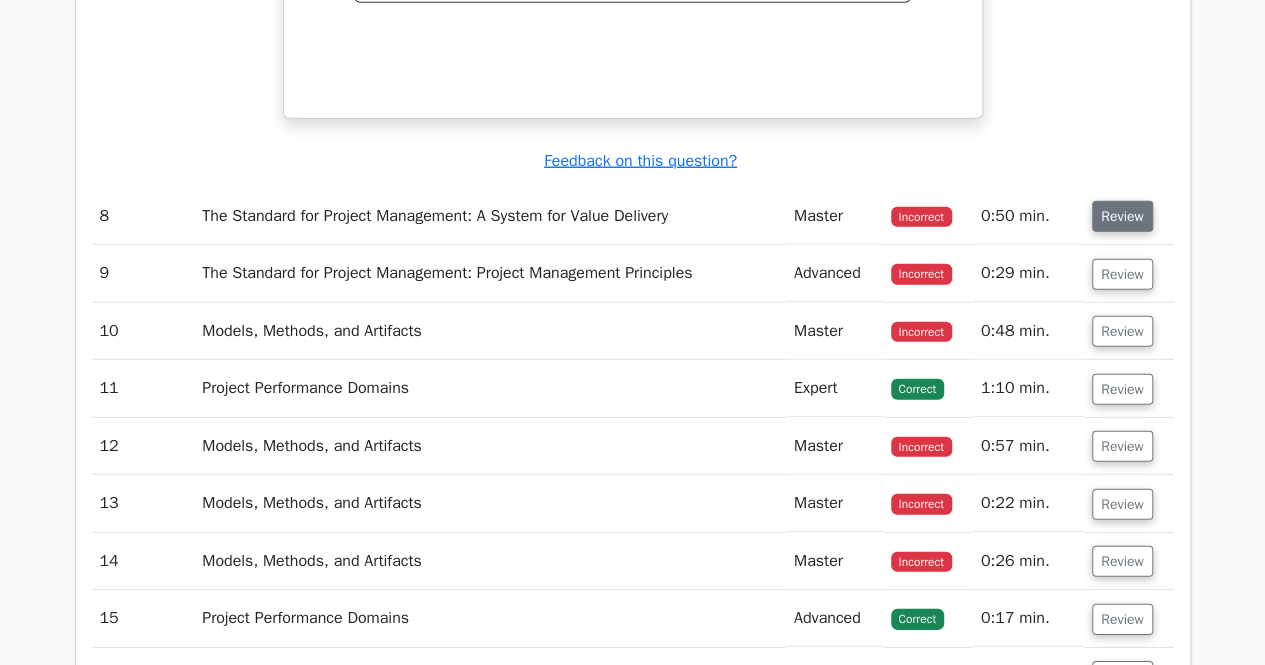 click on "Review" at bounding box center [1122, 216] 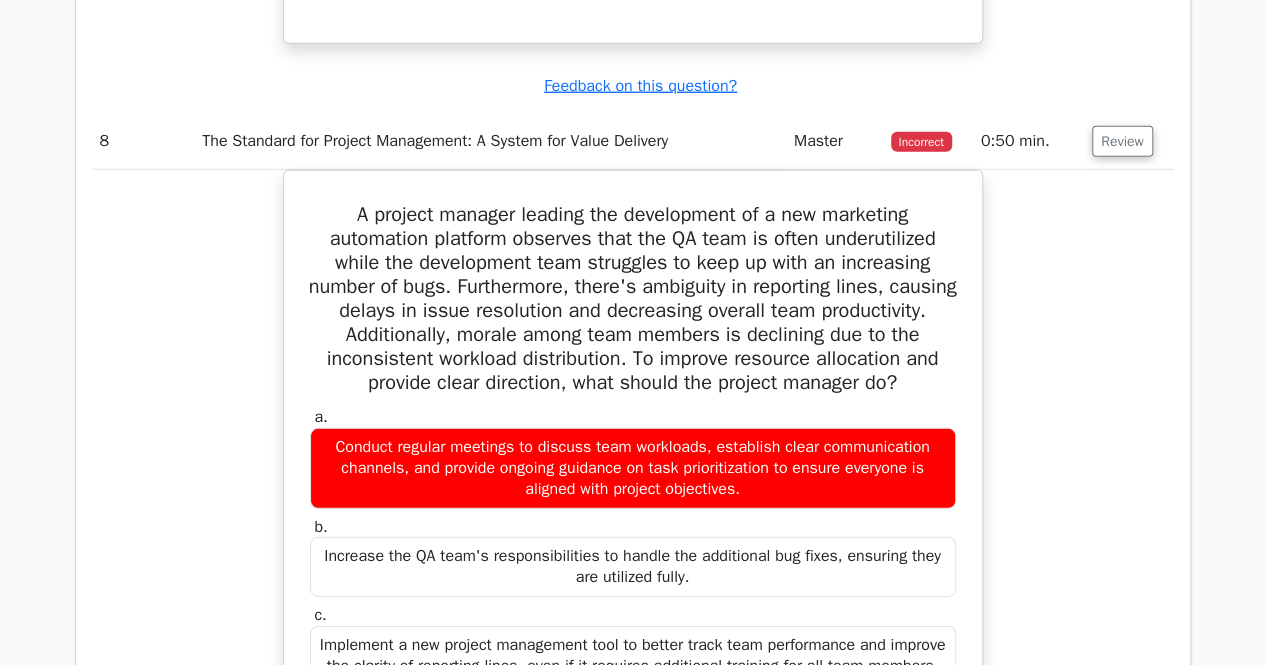 scroll, scrollTop: 10533, scrollLeft: 0, axis: vertical 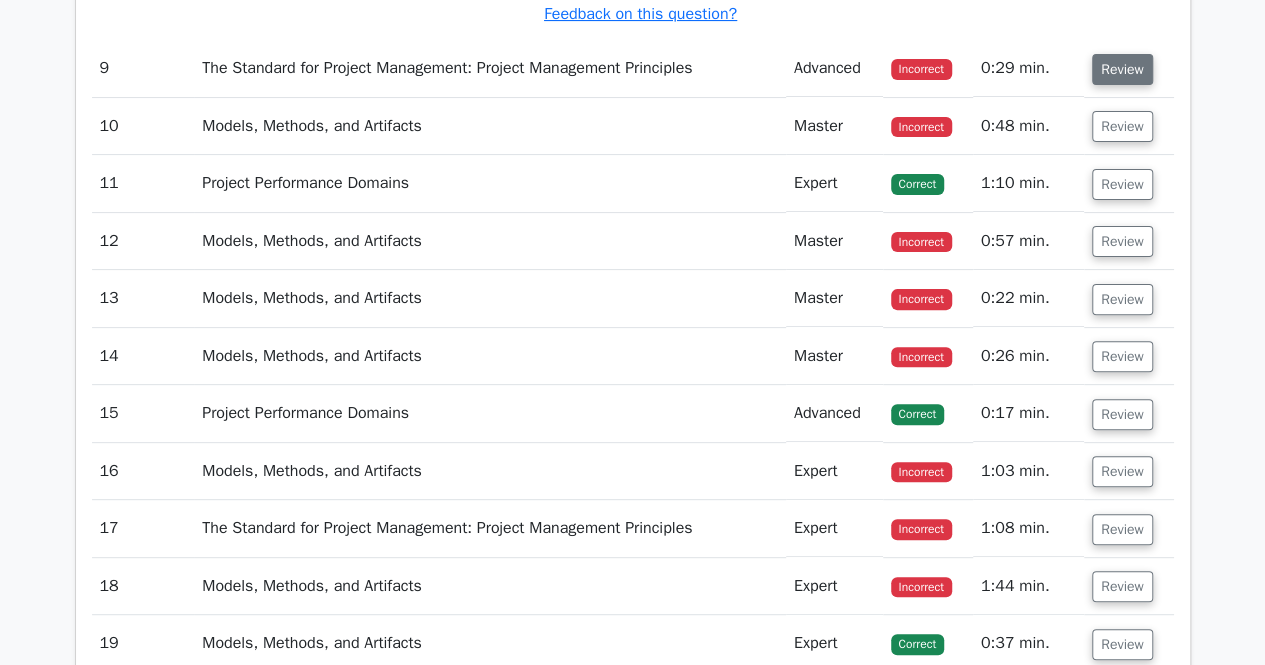 click on "Review" at bounding box center (1122, 69) 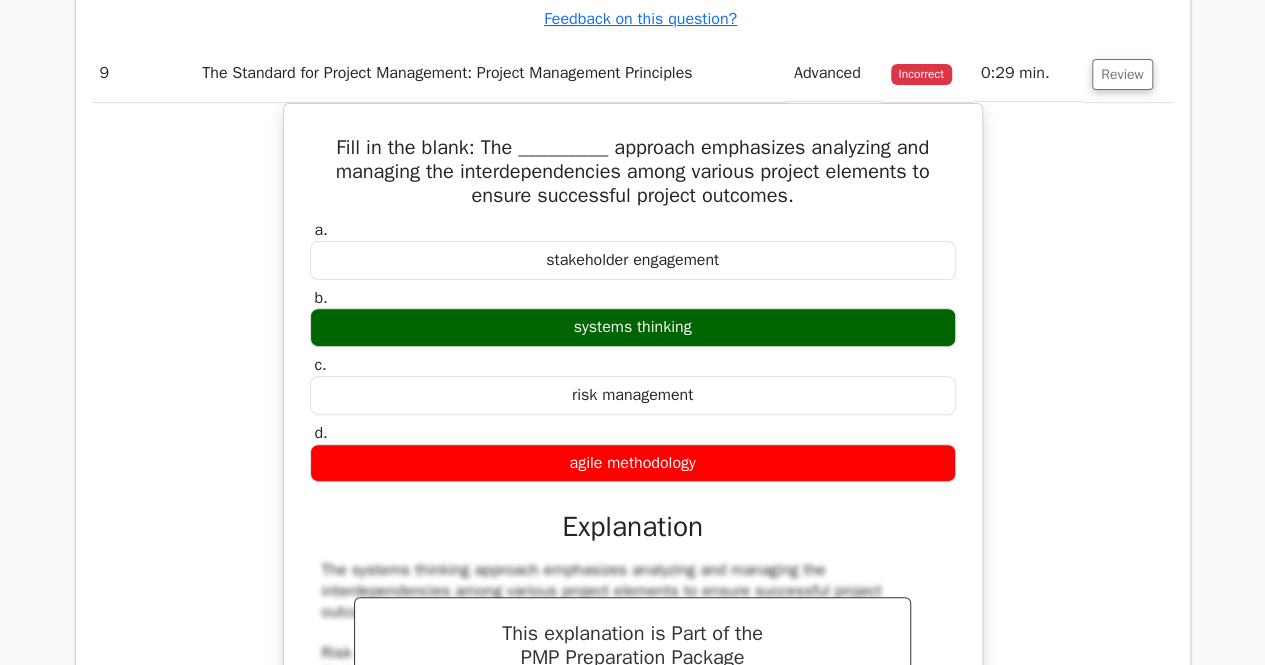click on "Go Premium
Project Management Professional (PMBOK 7) Preparation Package (2025)
2442 Superior-grade  Project Management Professional (PMBOK 7) practice questions.
Accelerated Mastery: Deep dive into critical topics to fast-track your mastery.
Unlock Effortless PMP preparation: 5 full exams.
100% Satisfaction Guaranteed: Full refund with no questions if unsatisfied.
Bonus:  If you upgrade now you get upgraded access to" at bounding box center [632, -4607] 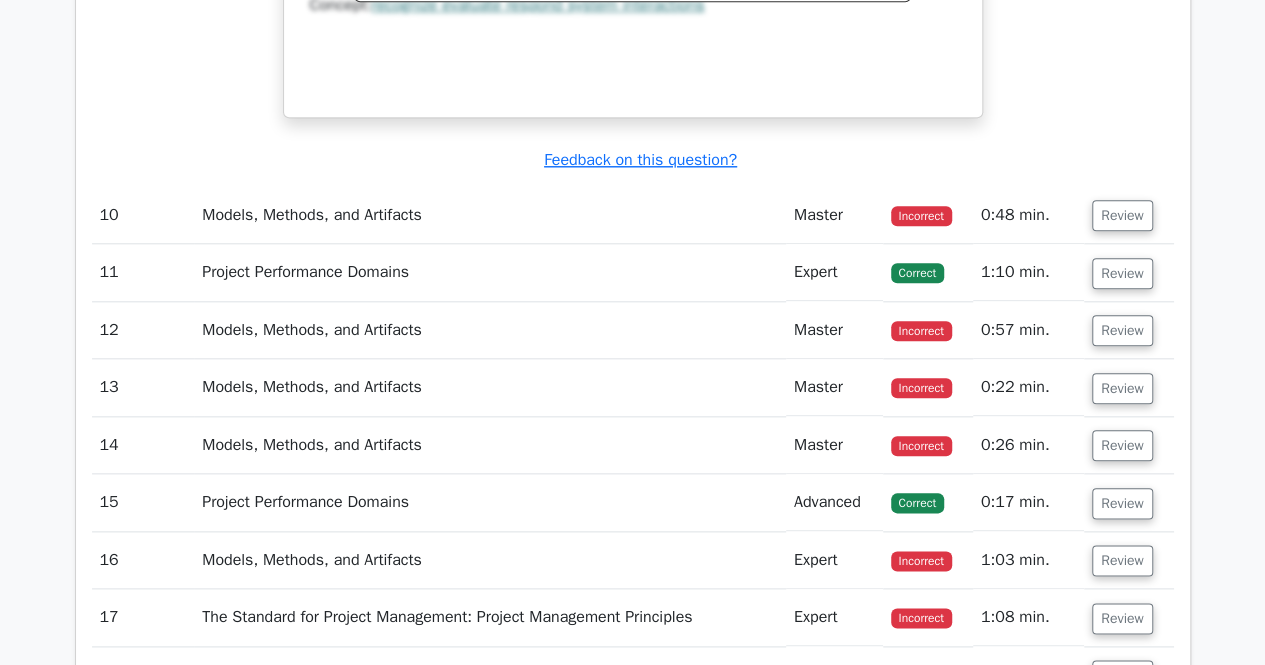 scroll, scrollTop: 12360, scrollLeft: 0, axis: vertical 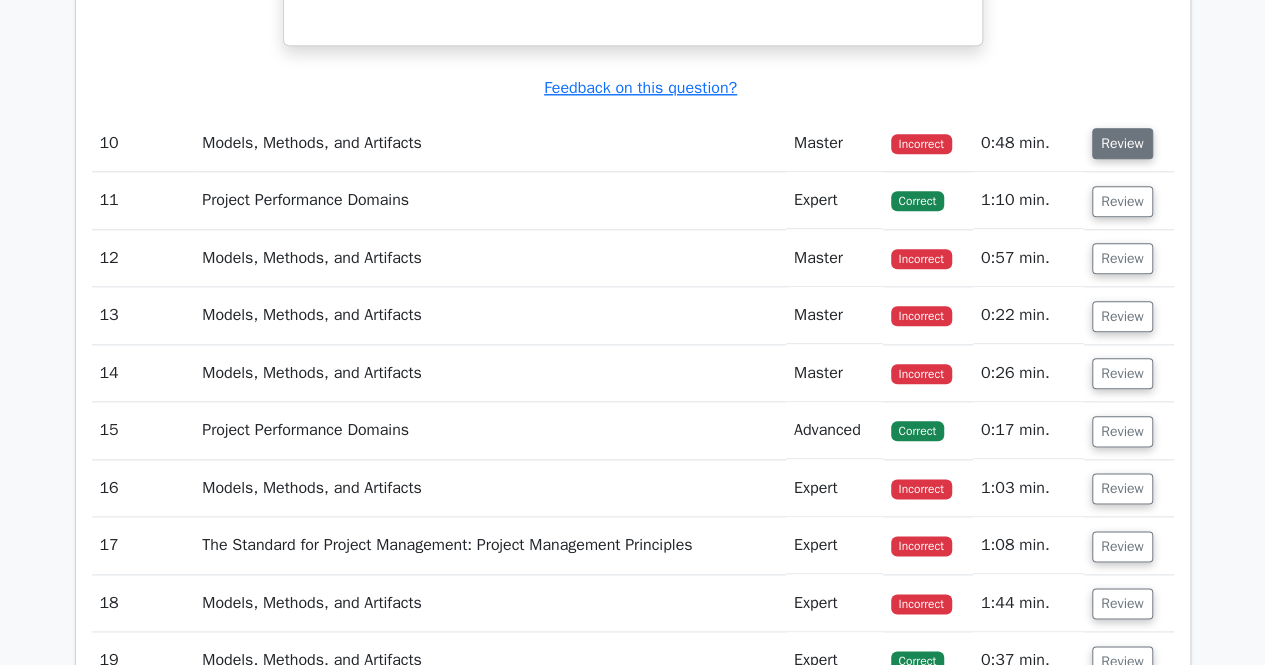 click on "Review" at bounding box center (1122, 143) 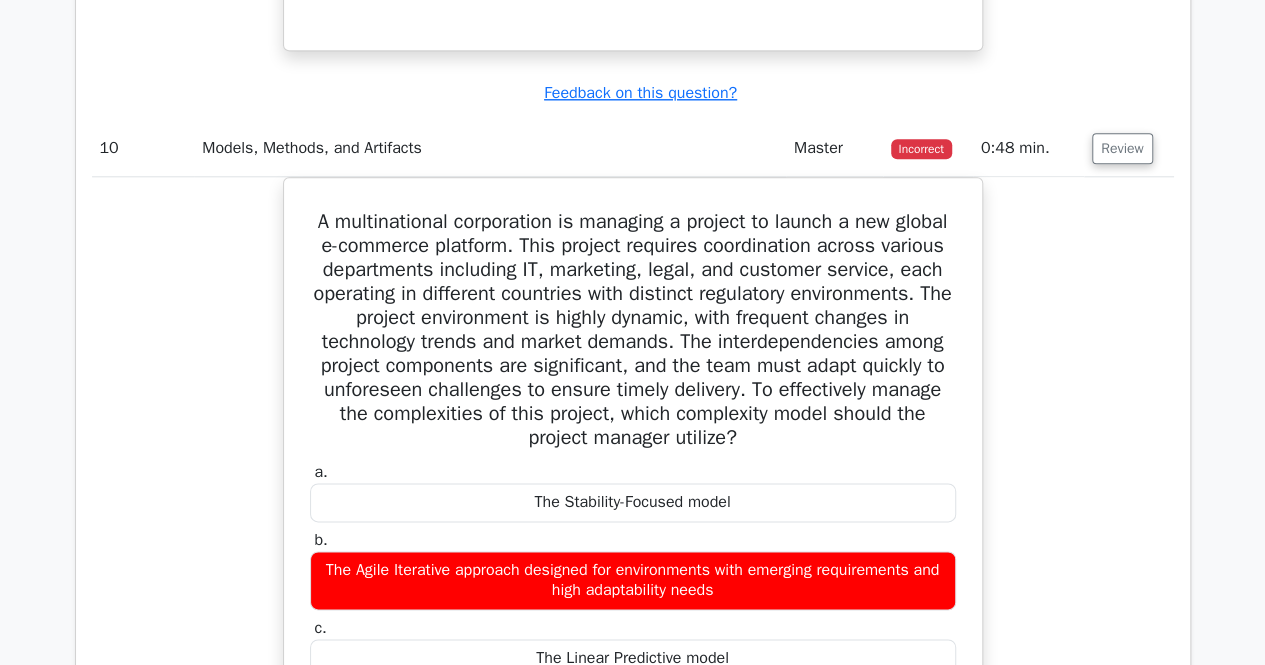 click on "Go Premium
Project Management Professional (PMBOK 7) Preparation Package (2025)
2442 Superior-grade  Project Management Professional (PMBOK 7) practice questions.
Accelerated Mastery: Deep dive into critical topics to fast-track your mastery.
Unlock Effortless PMP preparation: 5 full exams.
100% Satisfaction Guaranteed: Full refund with no questions if unsatisfied.
Bonus:  If you upgrade now you get upgraded access to" at bounding box center [632, -4911] 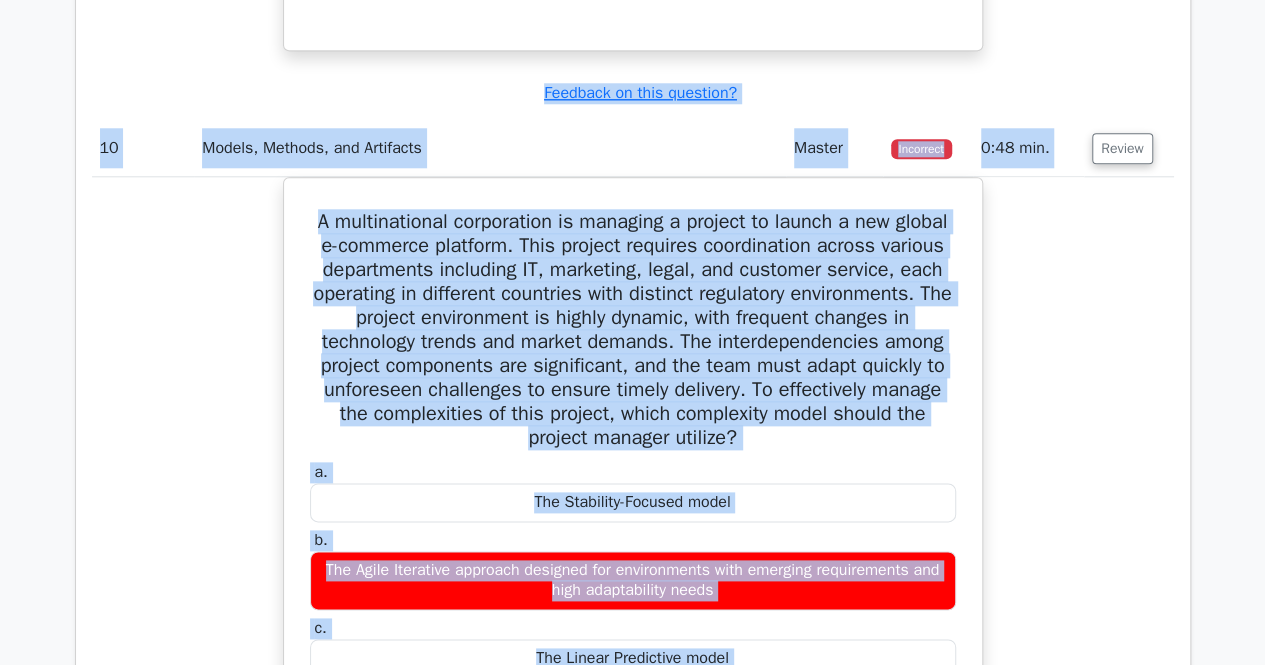 click on "Go Premium
Project Management Professional (PMBOK 7) Preparation Package (2025)
2442 Superior-grade  Project Management Professional (PMBOK 7) practice questions.
Accelerated Mastery: Deep dive into critical topics to fast-track your mastery.
Unlock Effortless PMP preparation: 5 full exams.
100% Satisfaction Guaranteed: Full refund with no questions if unsatisfied.
Bonus:  If you upgrade now you get upgraded access to" at bounding box center [632, -4911] 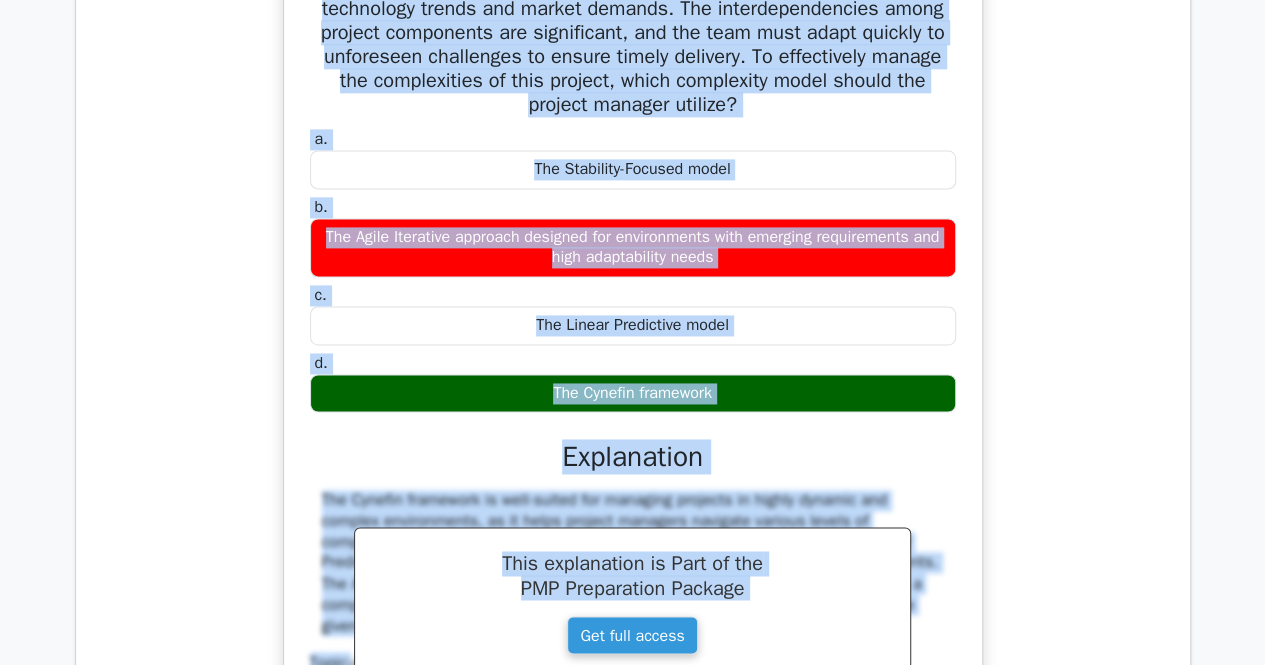 scroll, scrollTop: 12760, scrollLeft: 0, axis: vertical 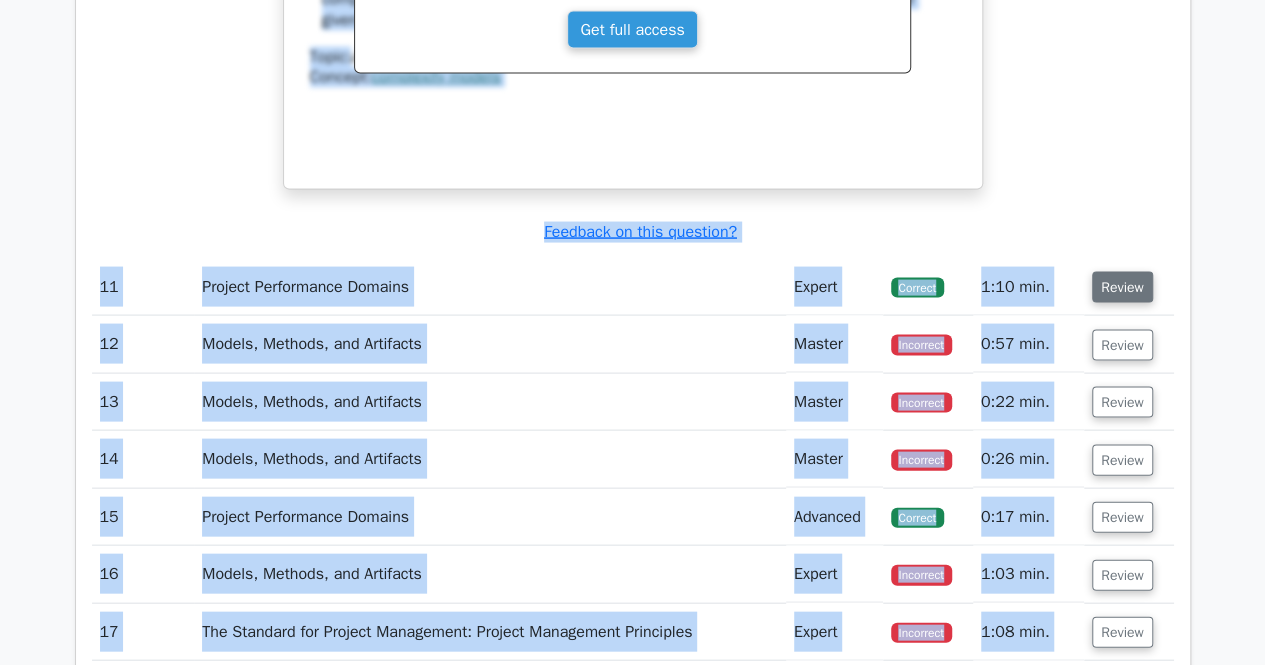 click on "Review" at bounding box center [1122, 287] 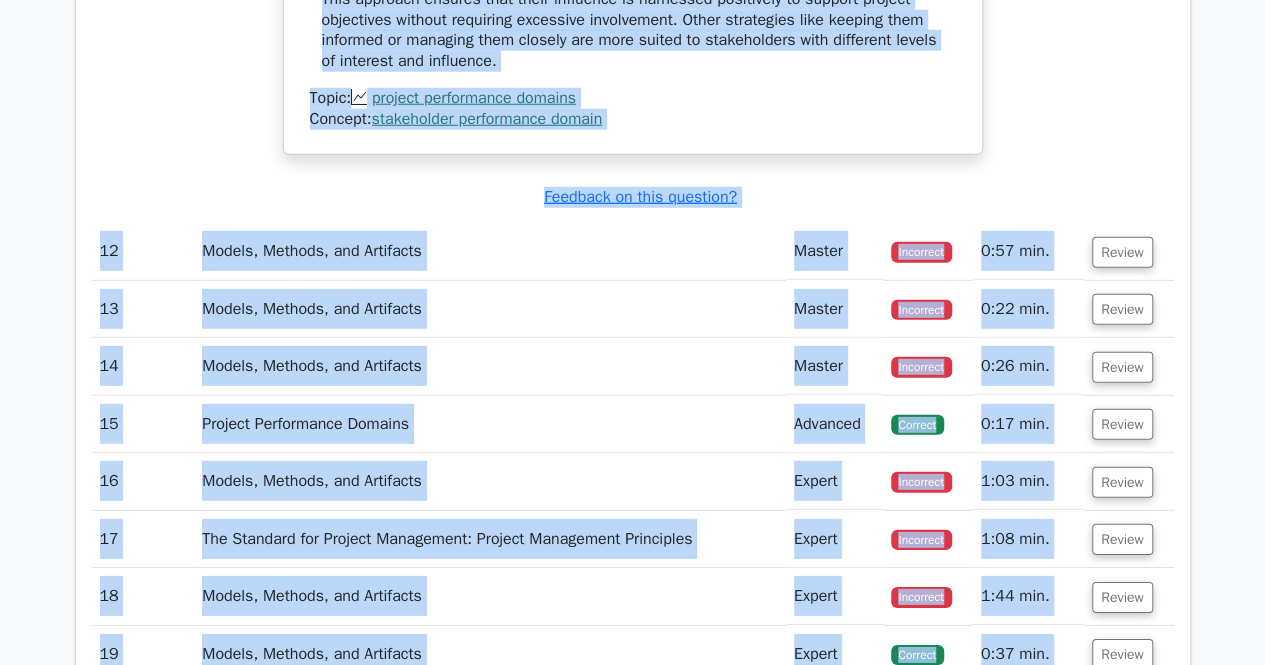 scroll, scrollTop: 14160, scrollLeft: 0, axis: vertical 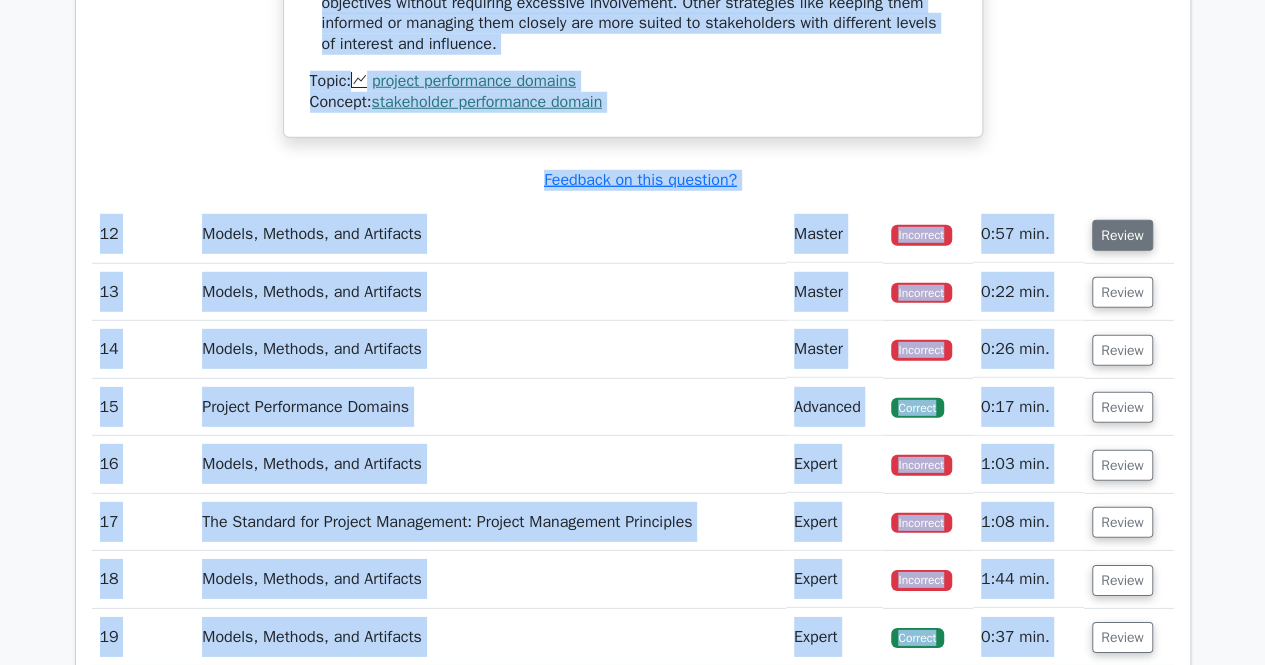 click on "Review" at bounding box center (1122, 235) 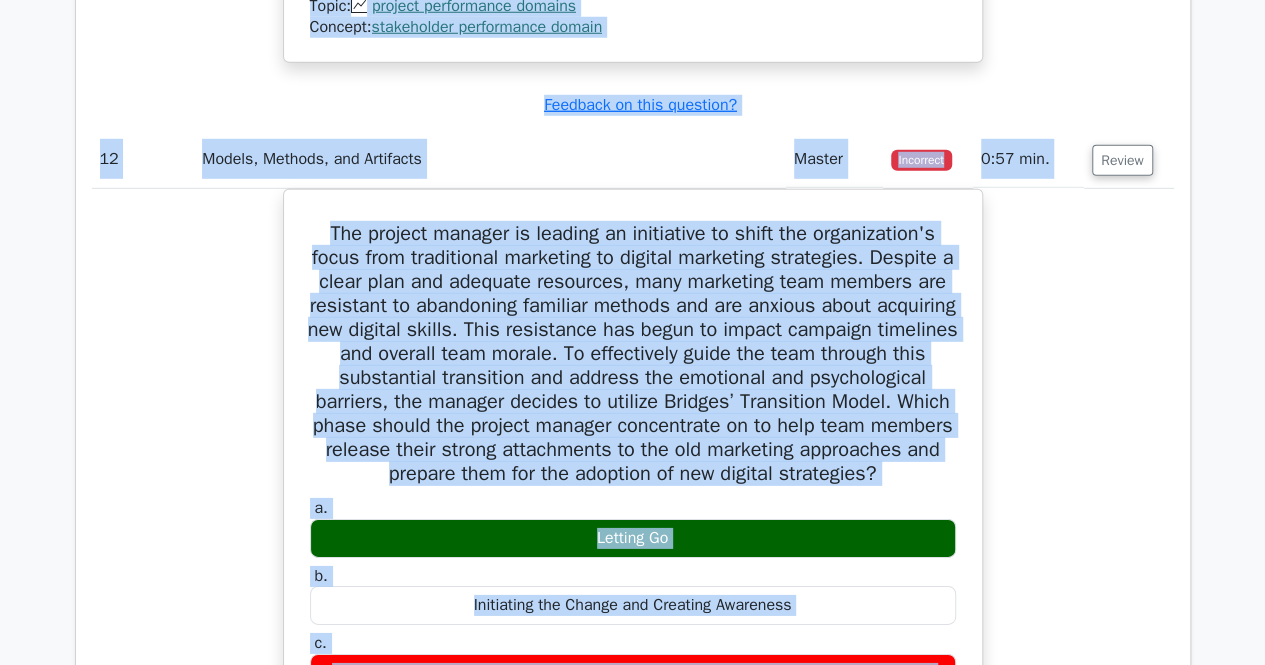 scroll, scrollTop: 14280, scrollLeft: 0, axis: vertical 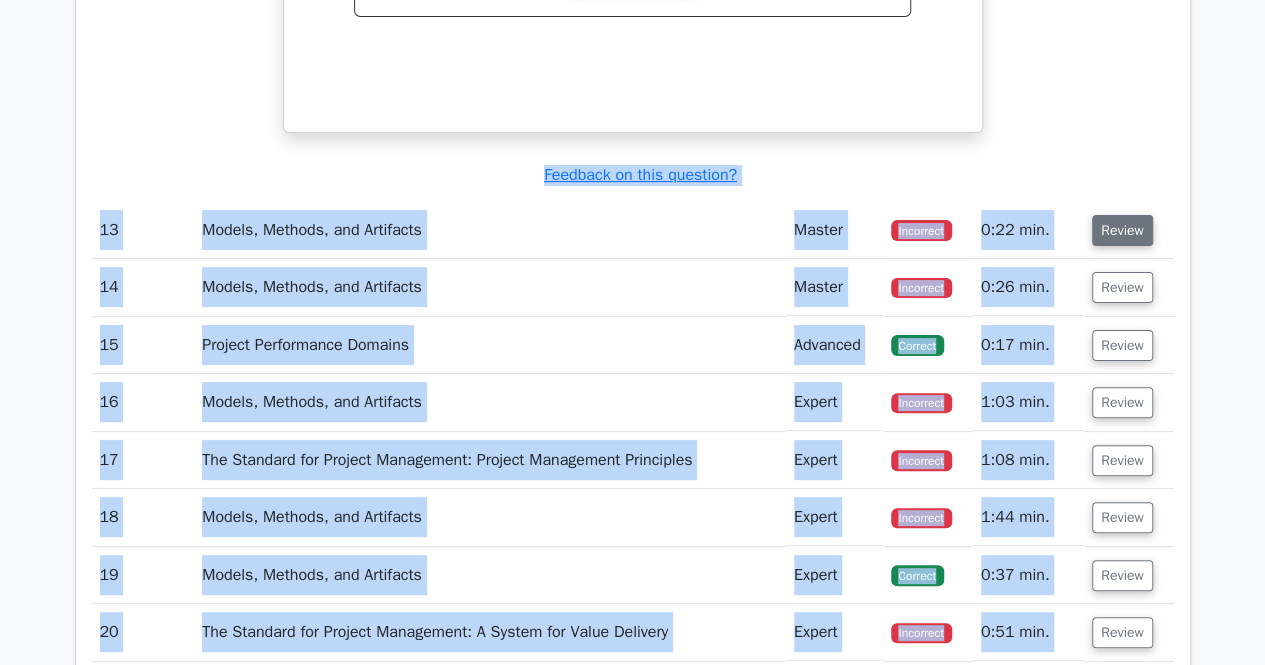 click on "Review" at bounding box center (1122, 230) 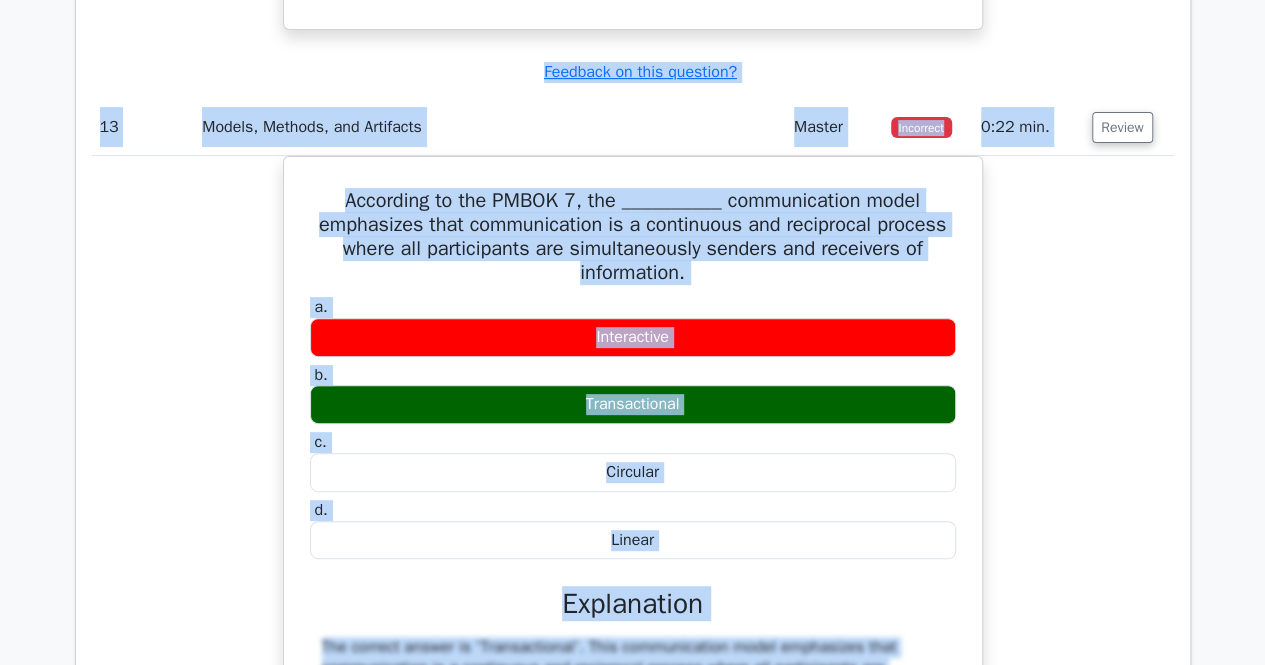 scroll, scrollTop: 15413, scrollLeft: 0, axis: vertical 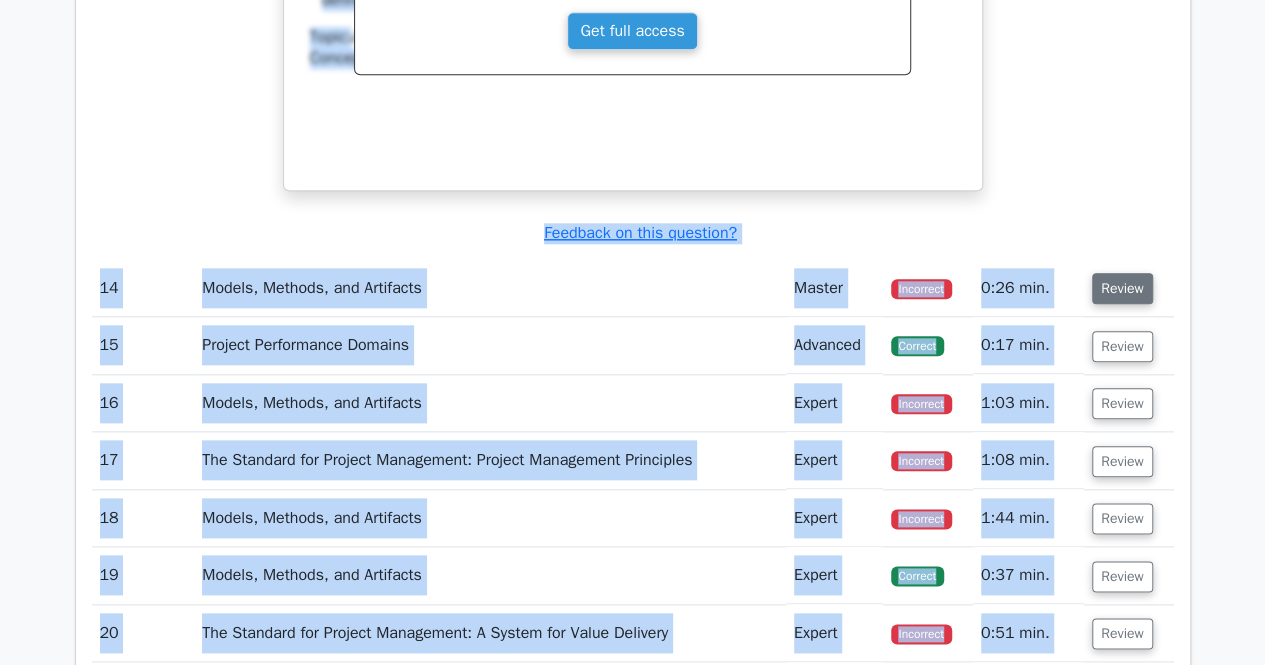 click on "Review" at bounding box center (1122, 288) 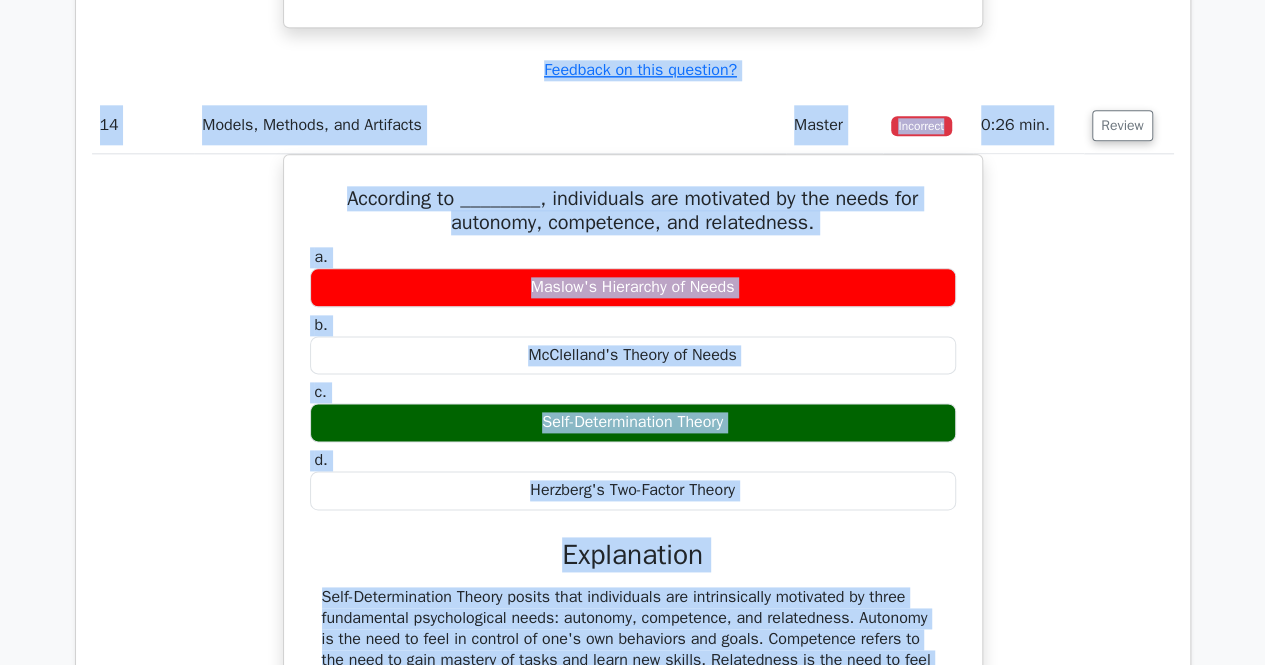 scroll, scrollTop: 16306, scrollLeft: 0, axis: vertical 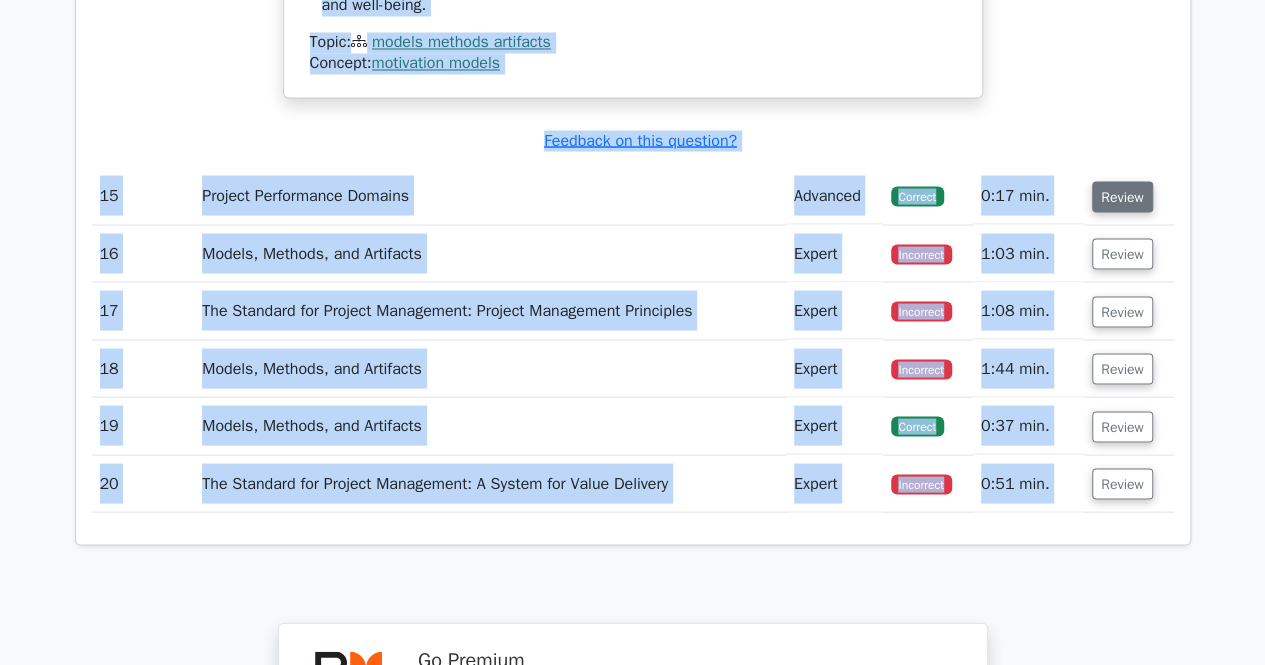 click on "Review" at bounding box center (1122, 196) 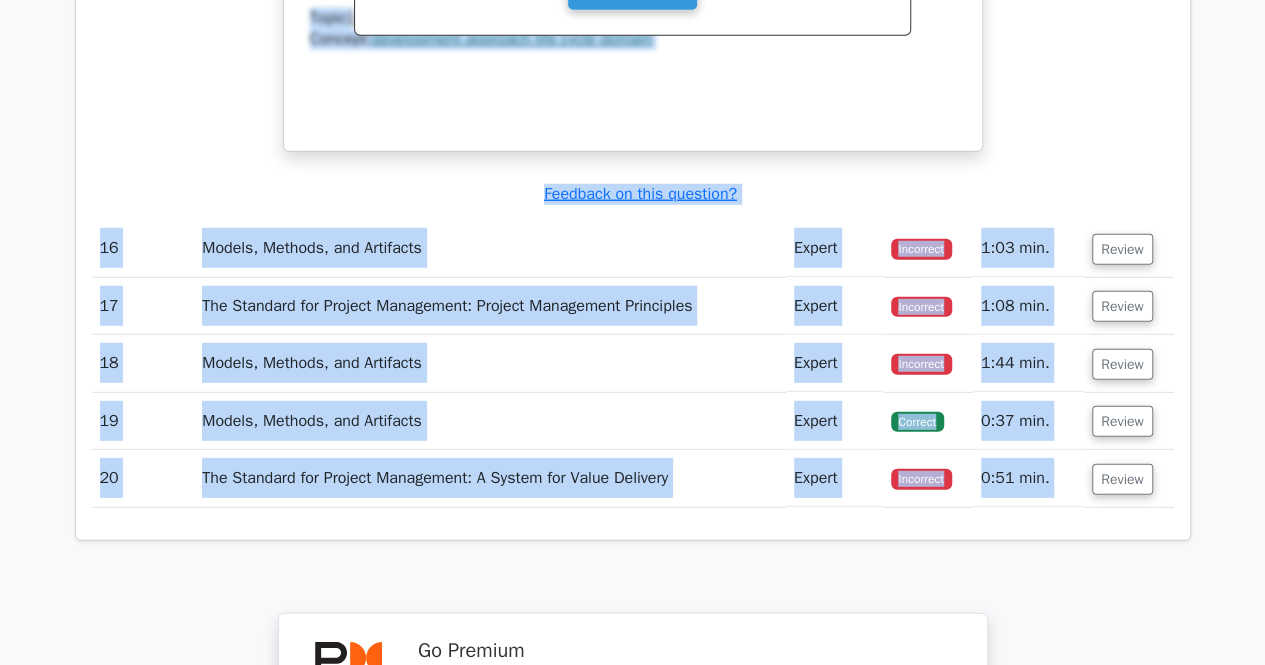 scroll, scrollTop: 17933, scrollLeft: 0, axis: vertical 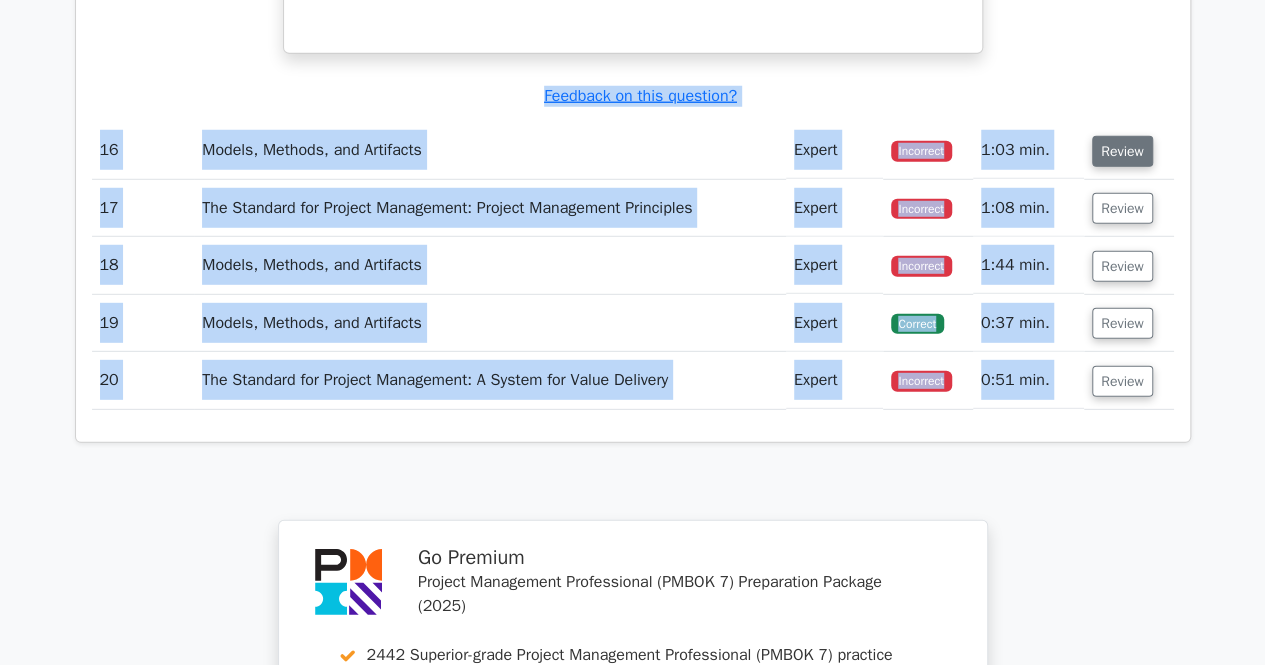 click on "Review" at bounding box center (1122, 151) 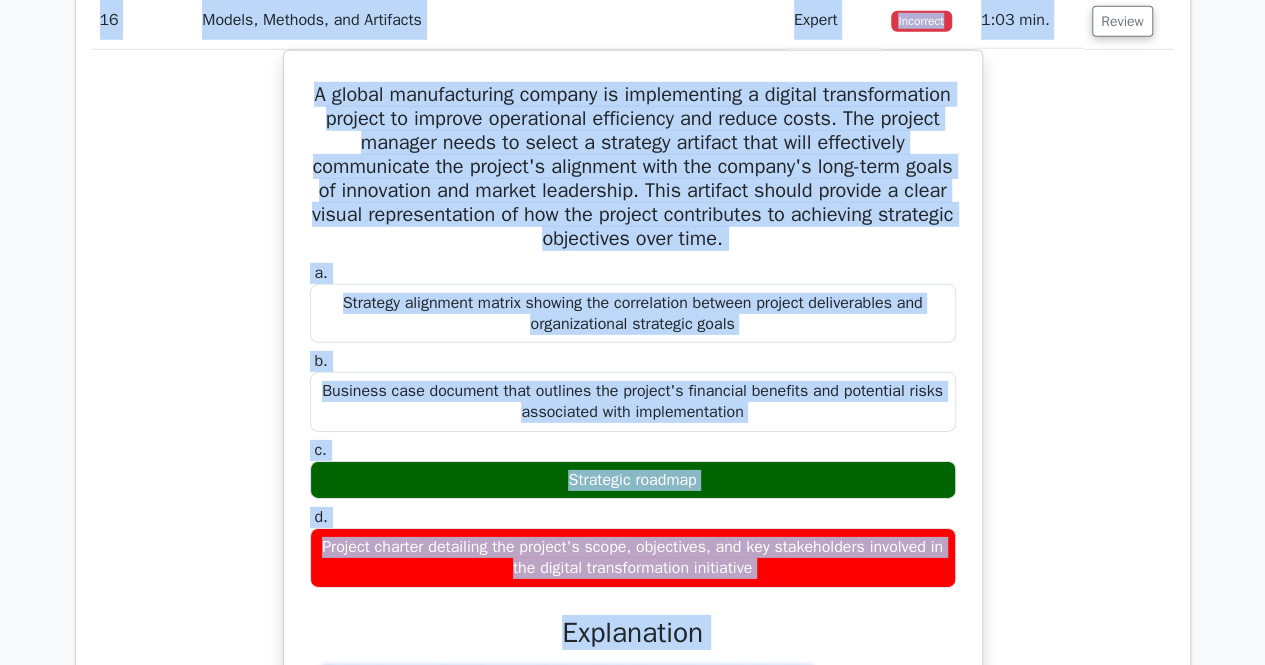 scroll, scrollTop: 18093, scrollLeft: 0, axis: vertical 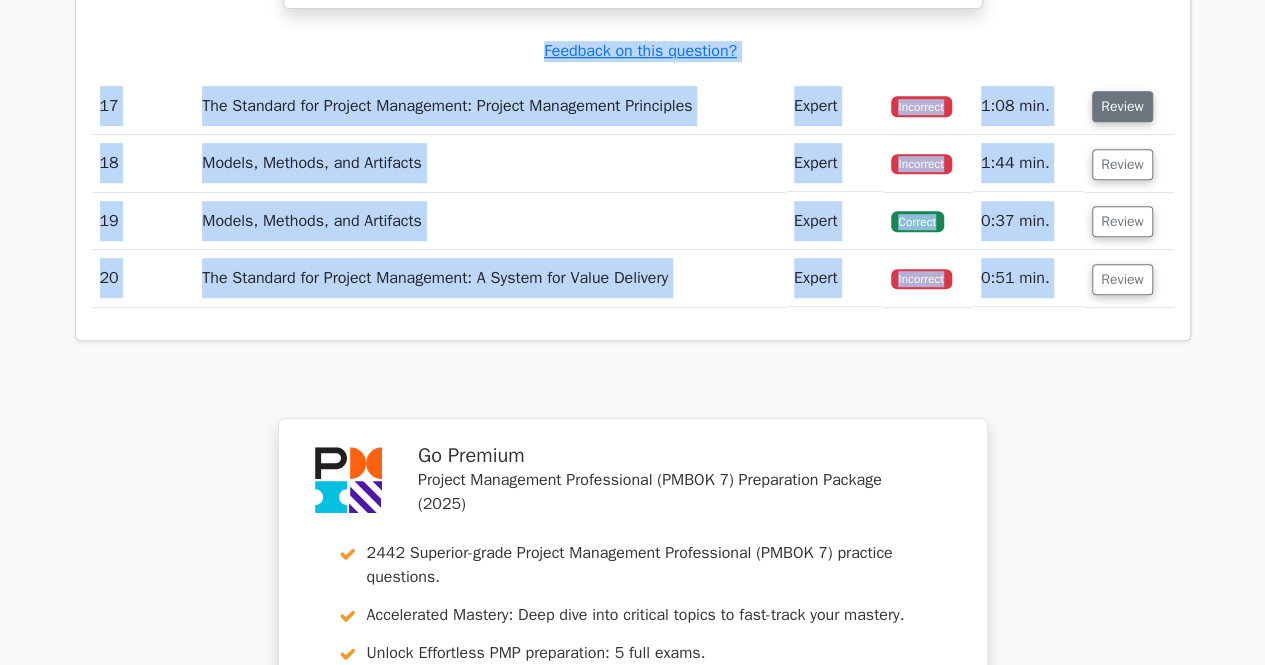 click on "Review" at bounding box center (1122, 106) 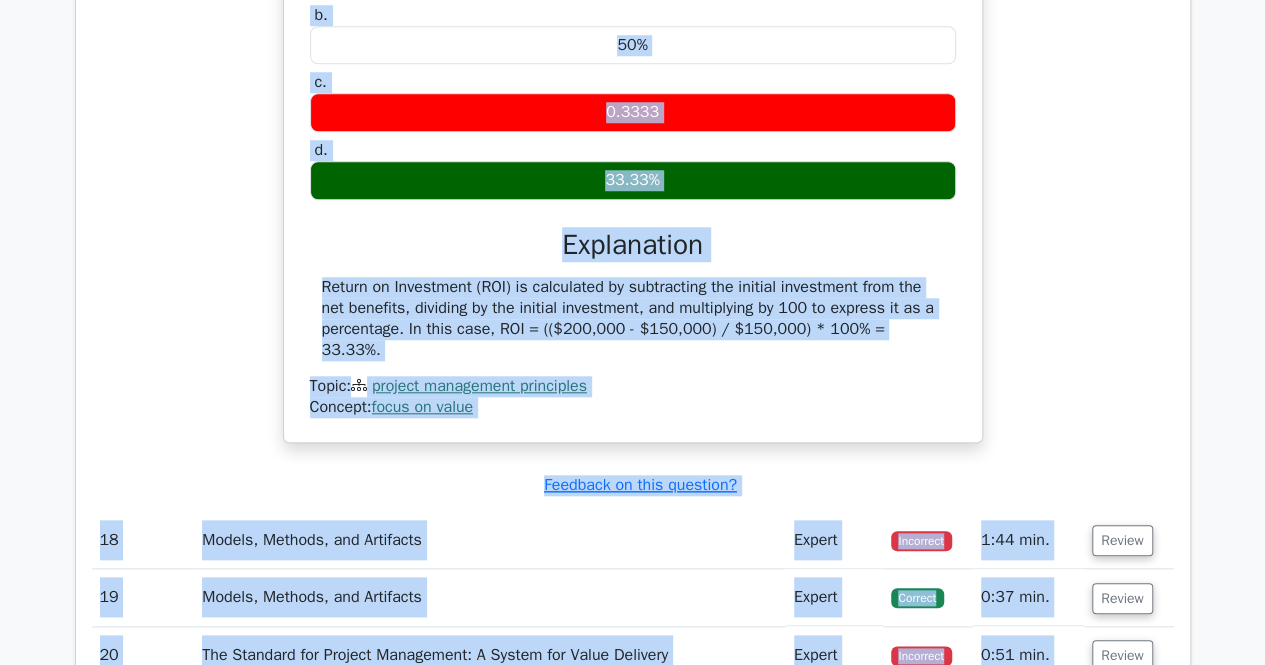 scroll, scrollTop: 19800, scrollLeft: 0, axis: vertical 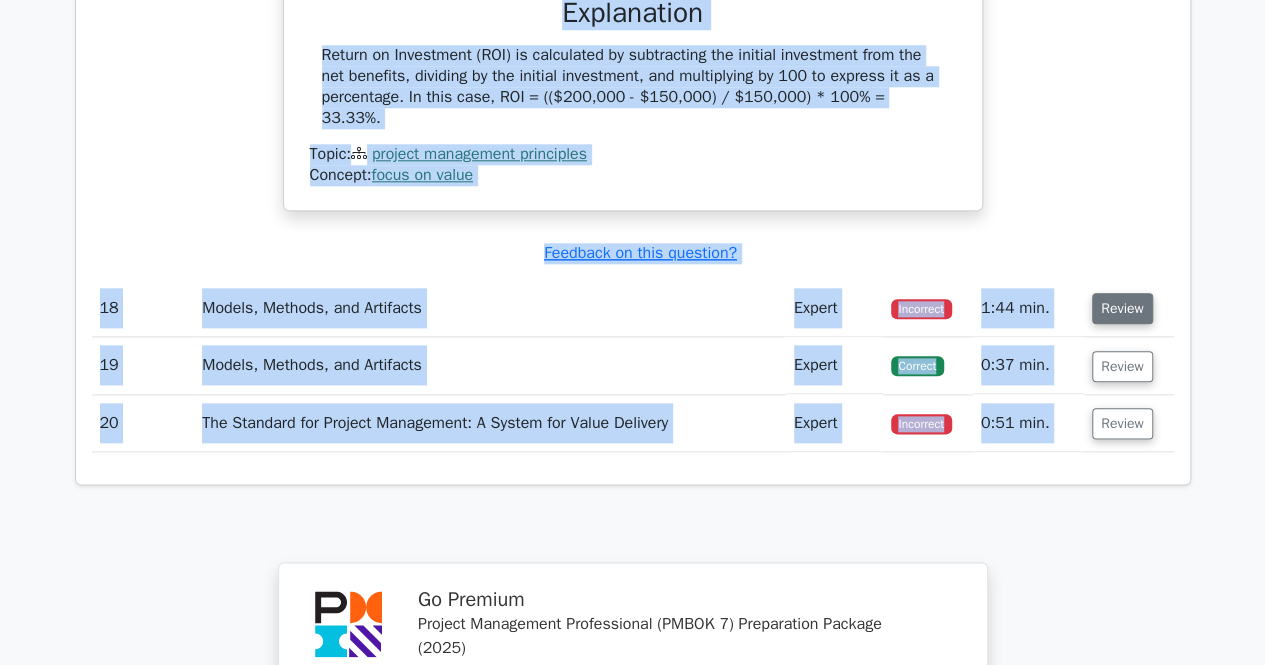 click on "Review" at bounding box center [1122, 308] 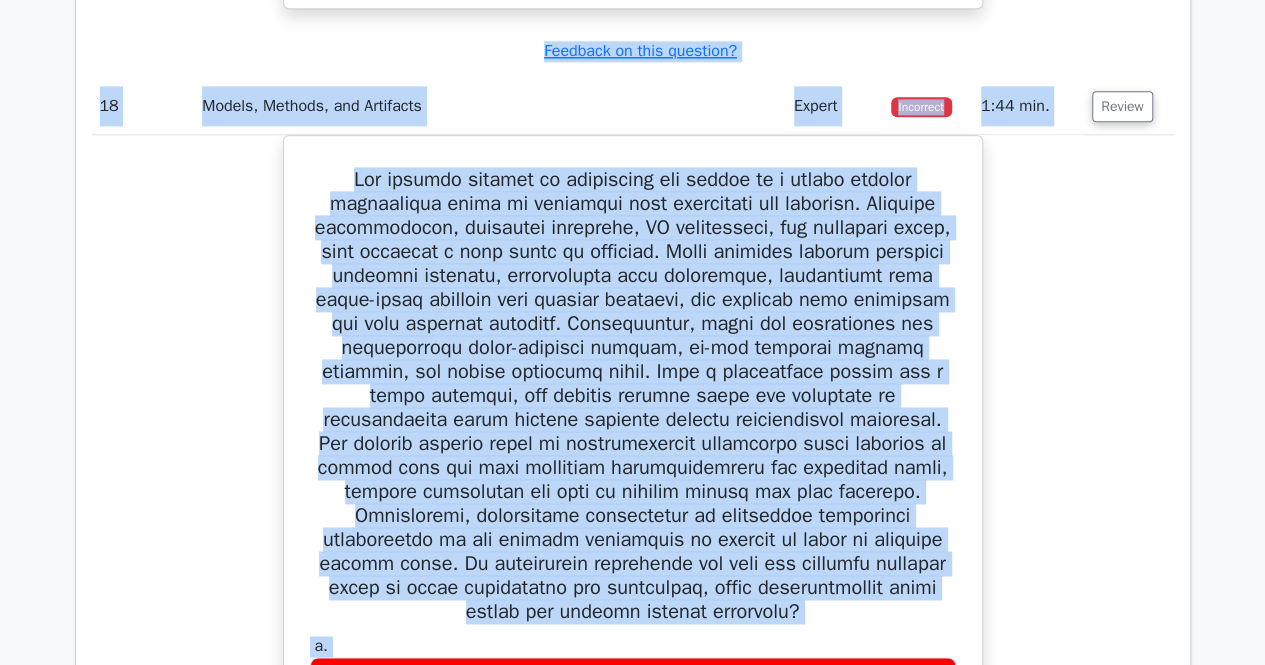 scroll, scrollTop: 20186, scrollLeft: 0, axis: vertical 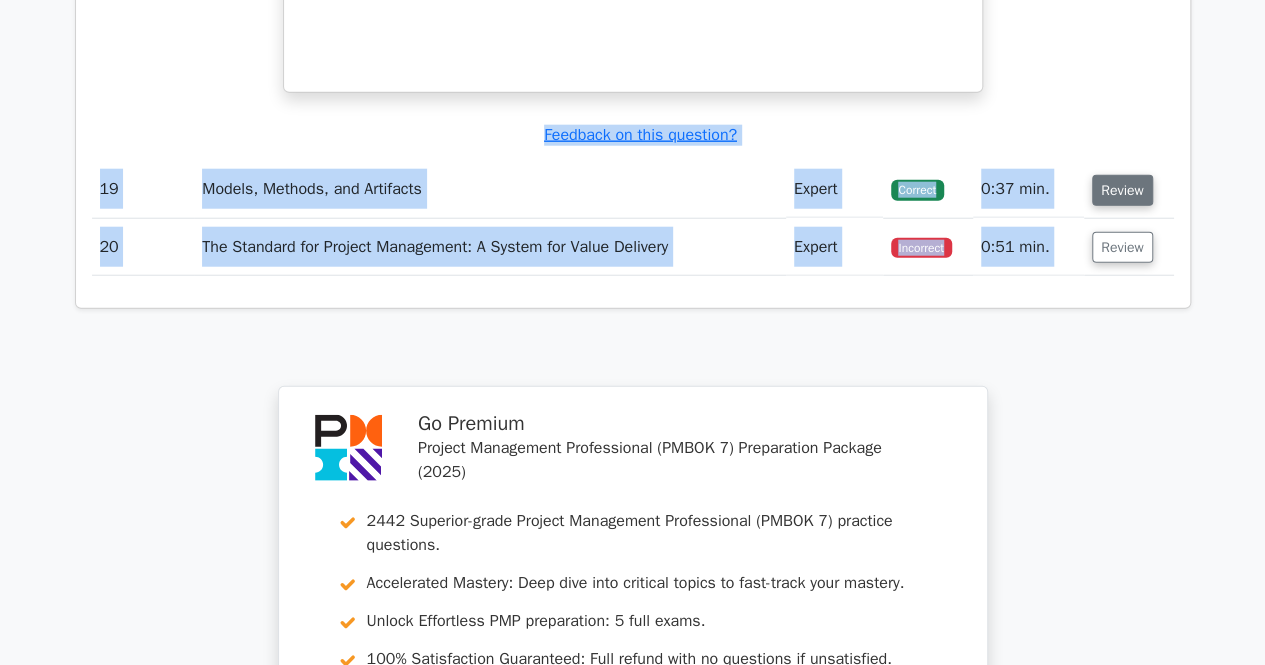 click on "Review" at bounding box center (1122, 190) 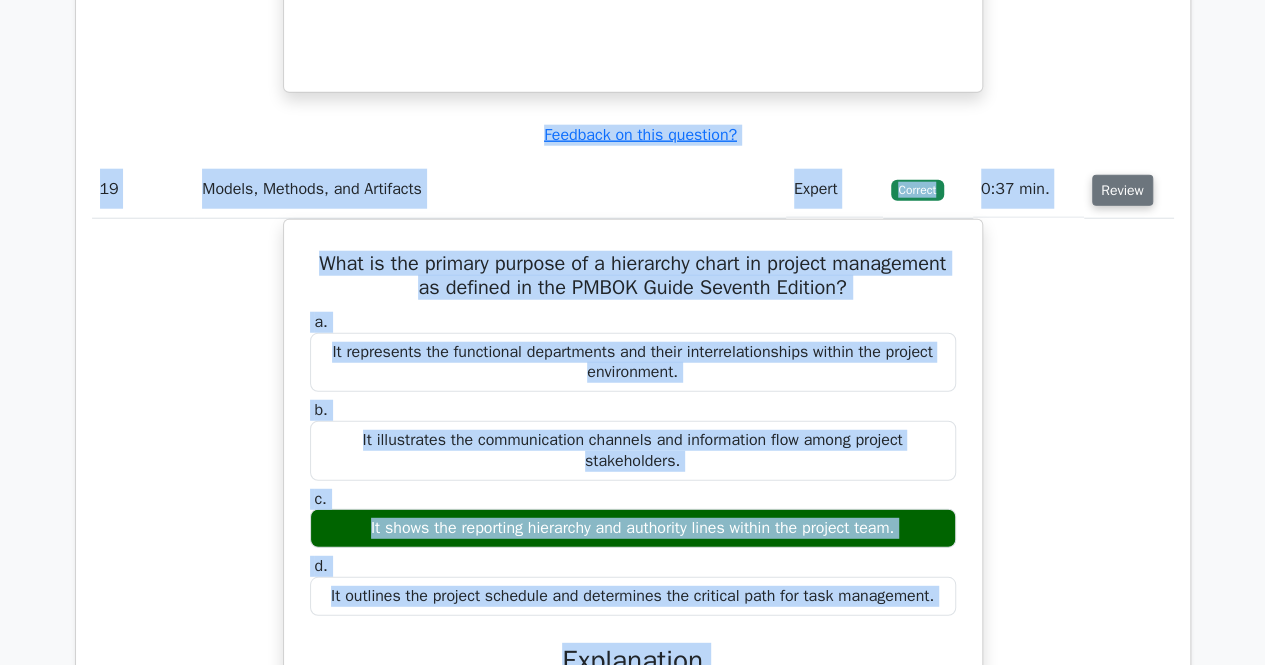 click on "Review" at bounding box center (1122, 190) 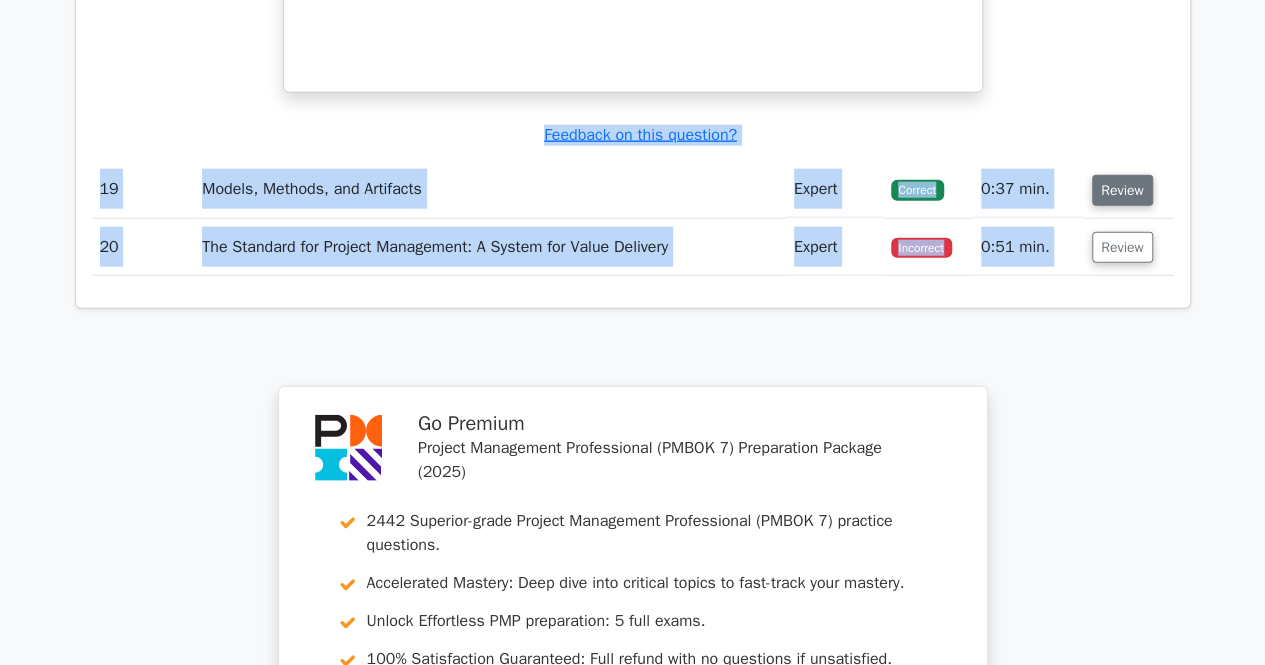 click on "Review" at bounding box center (1122, 190) 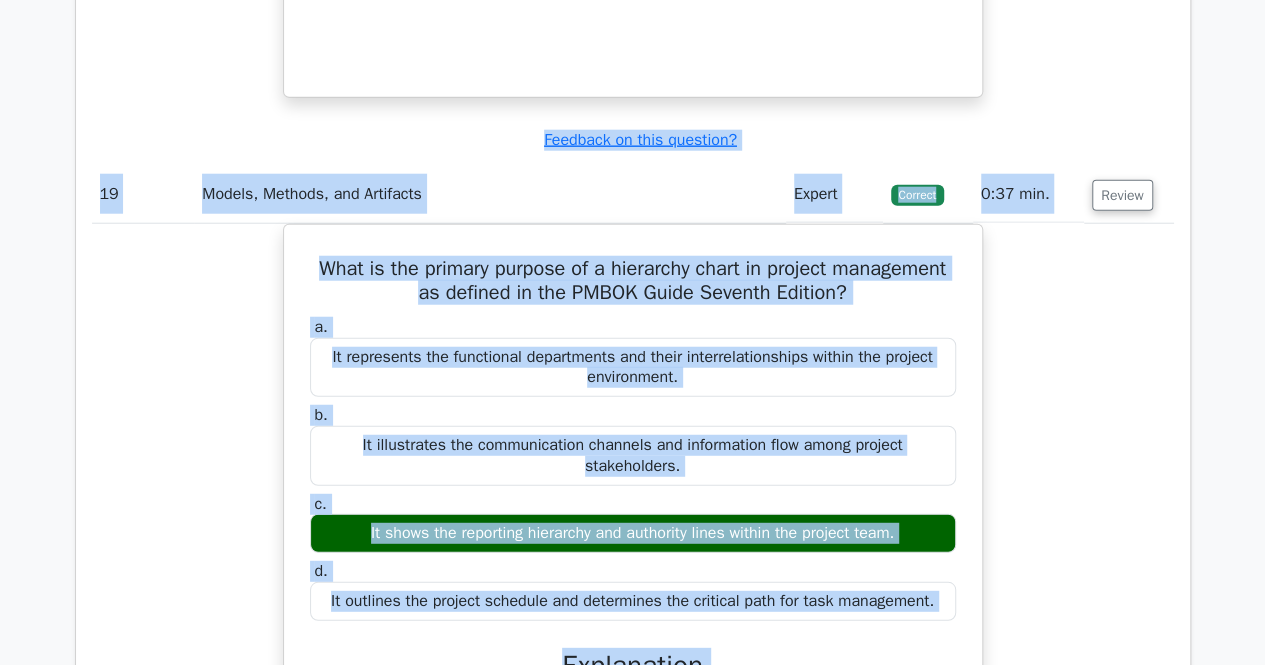 click on "Go Premium
Project Management Professional (PMBOK 7) Preparation Package (2025)
2442 Superior-grade  Project Management Professional (PMBOK 7) practice questions.
Accelerated Mastery: Deep dive into critical topics to fast-track your mastery.
Unlock Effortless PMP preparation: 5 full exams.
100% Satisfaction Guaranteed: Full refund with no questions if unsatisfied.
Bonus:  If you upgrade now you get upgraded access to" at bounding box center (632, -9765) 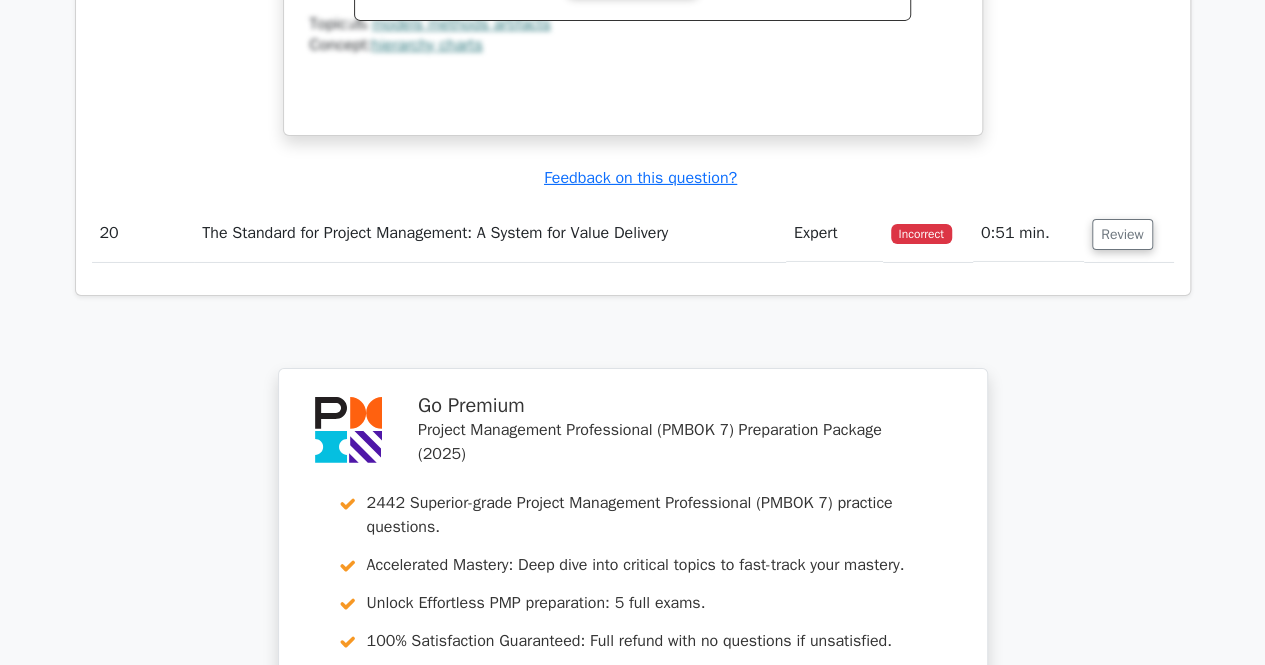 scroll, scrollTop: 22333, scrollLeft: 0, axis: vertical 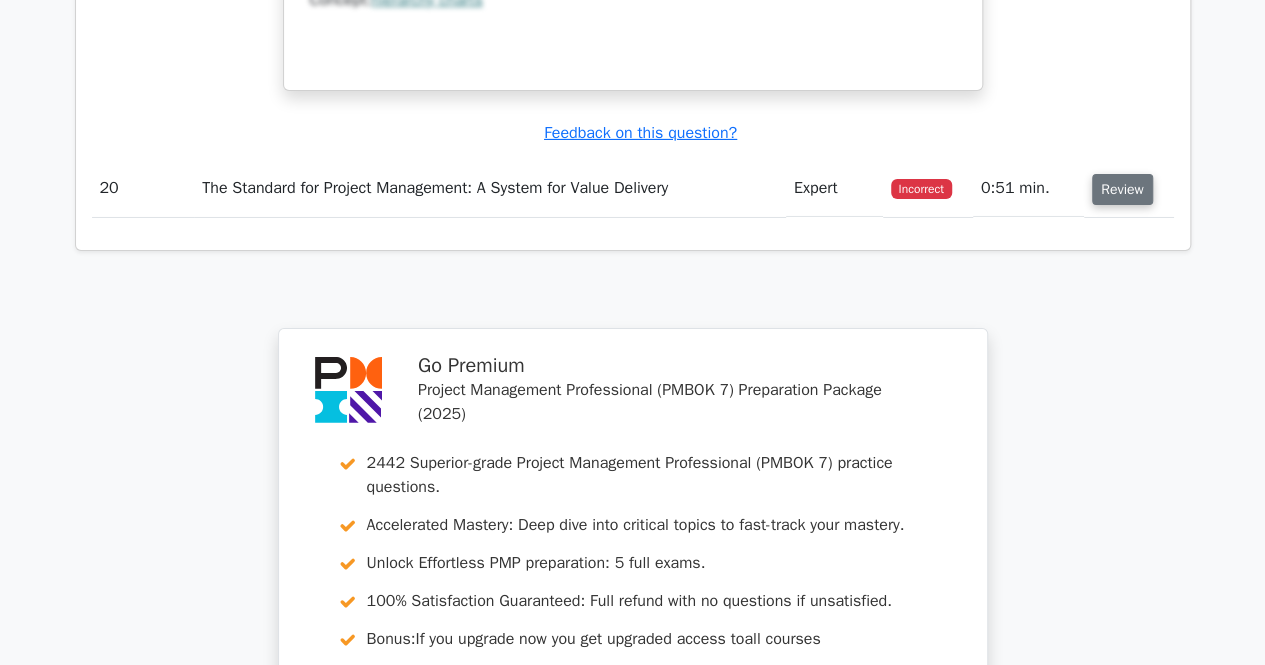 click on "Review" at bounding box center [1122, 189] 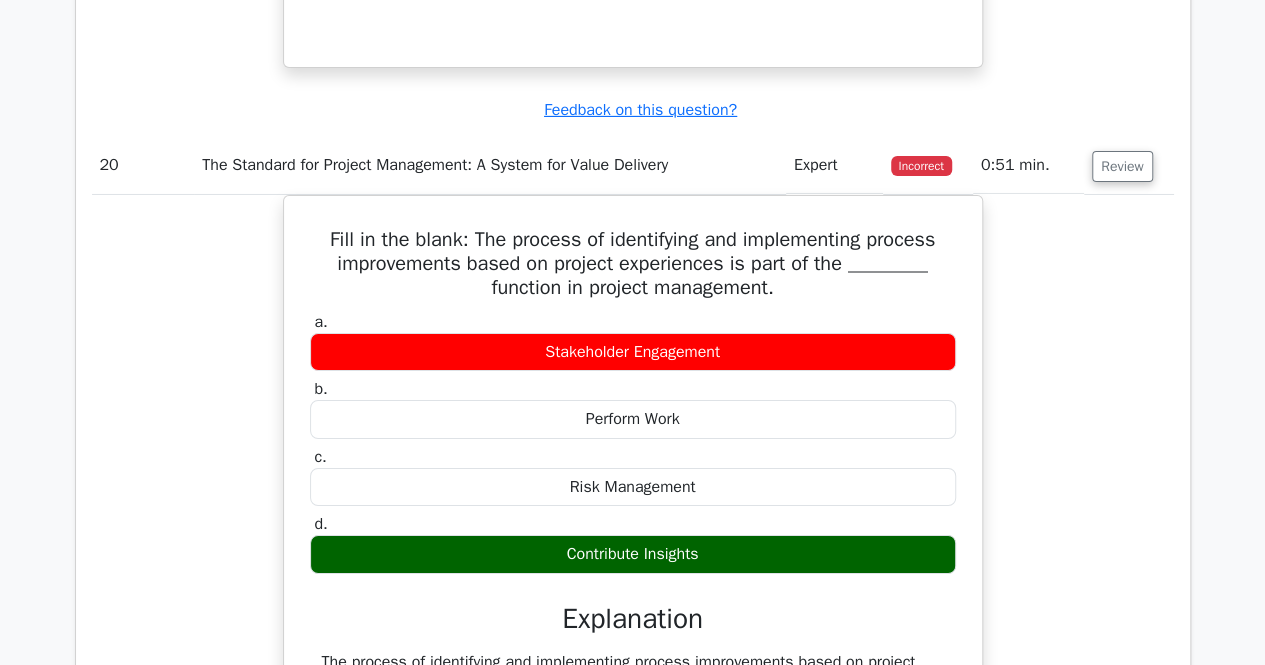 scroll, scrollTop: 22373, scrollLeft: 0, axis: vertical 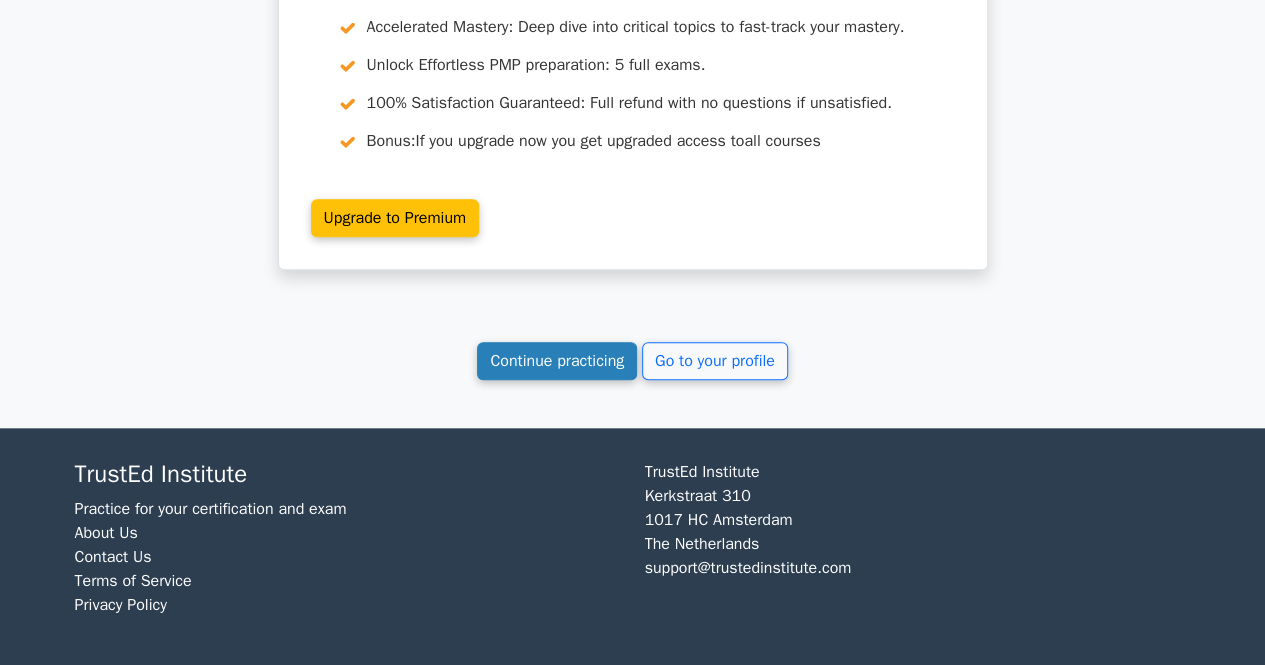 click on "Continue practicing" at bounding box center (557, 361) 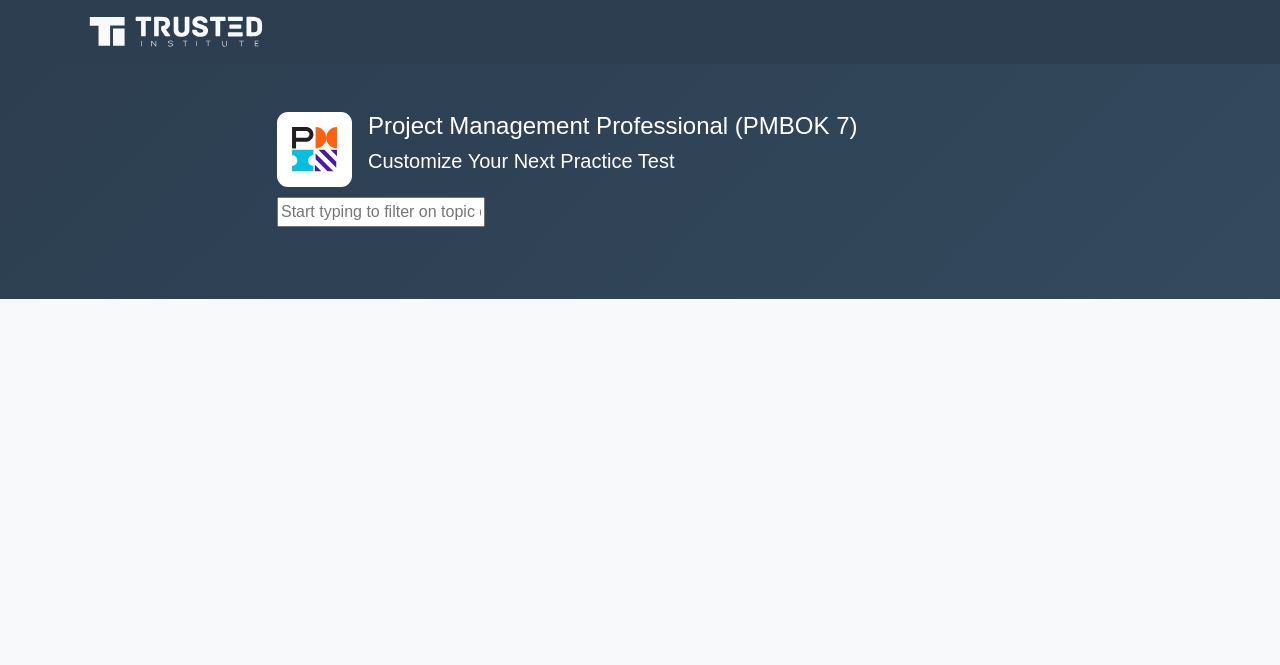 scroll, scrollTop: 0, scrollLeft: 0, axis: both 